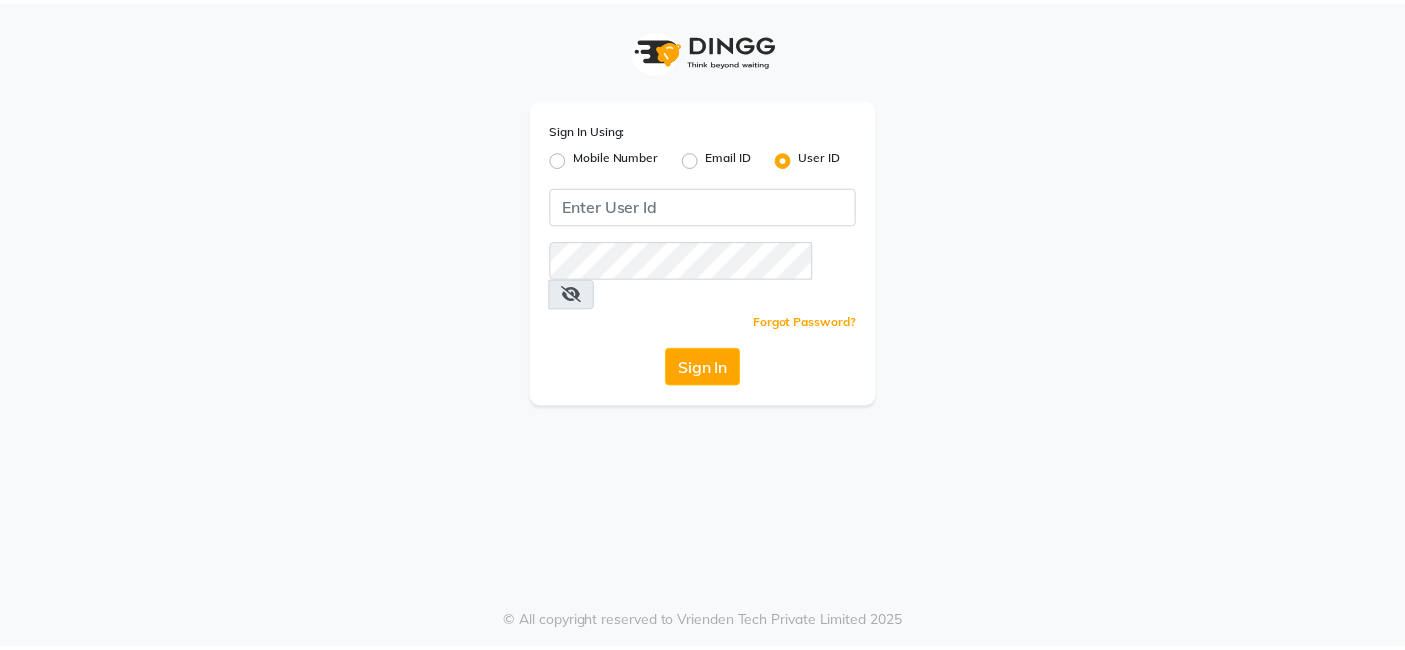 scroll, scrollTop: 0, scrollLeft: 0, axis: both 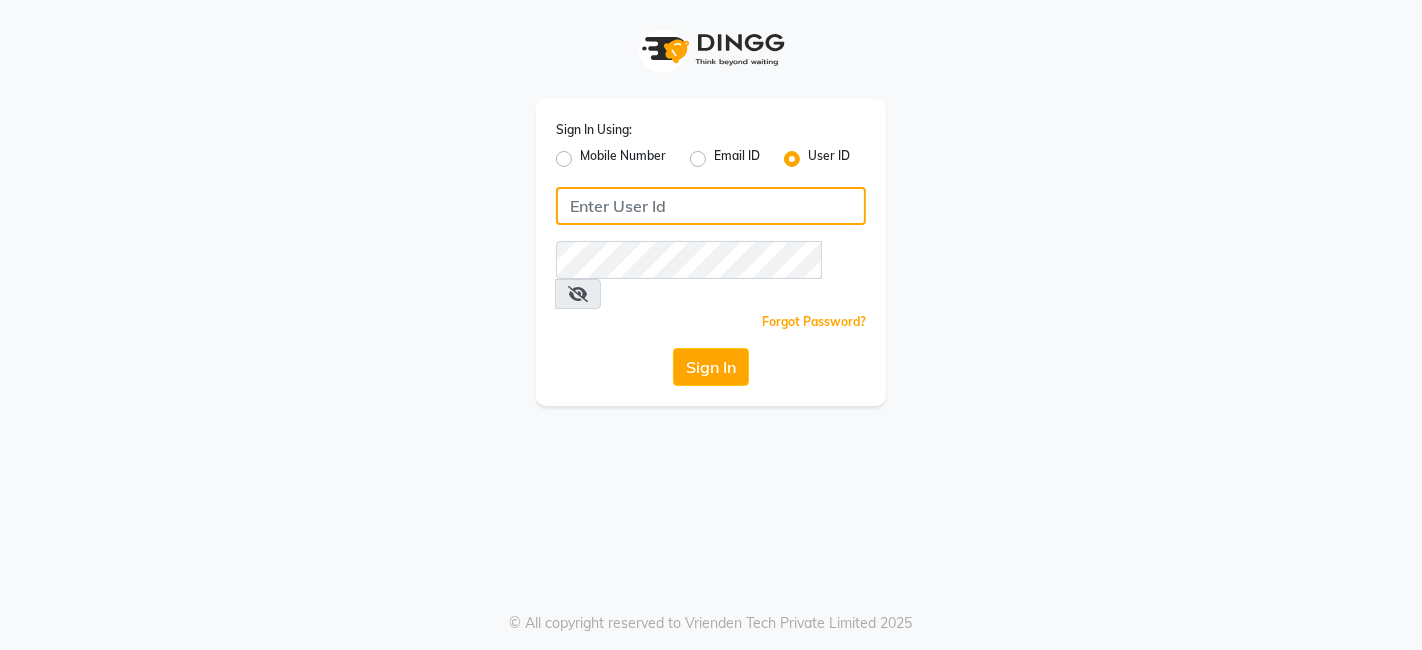 click 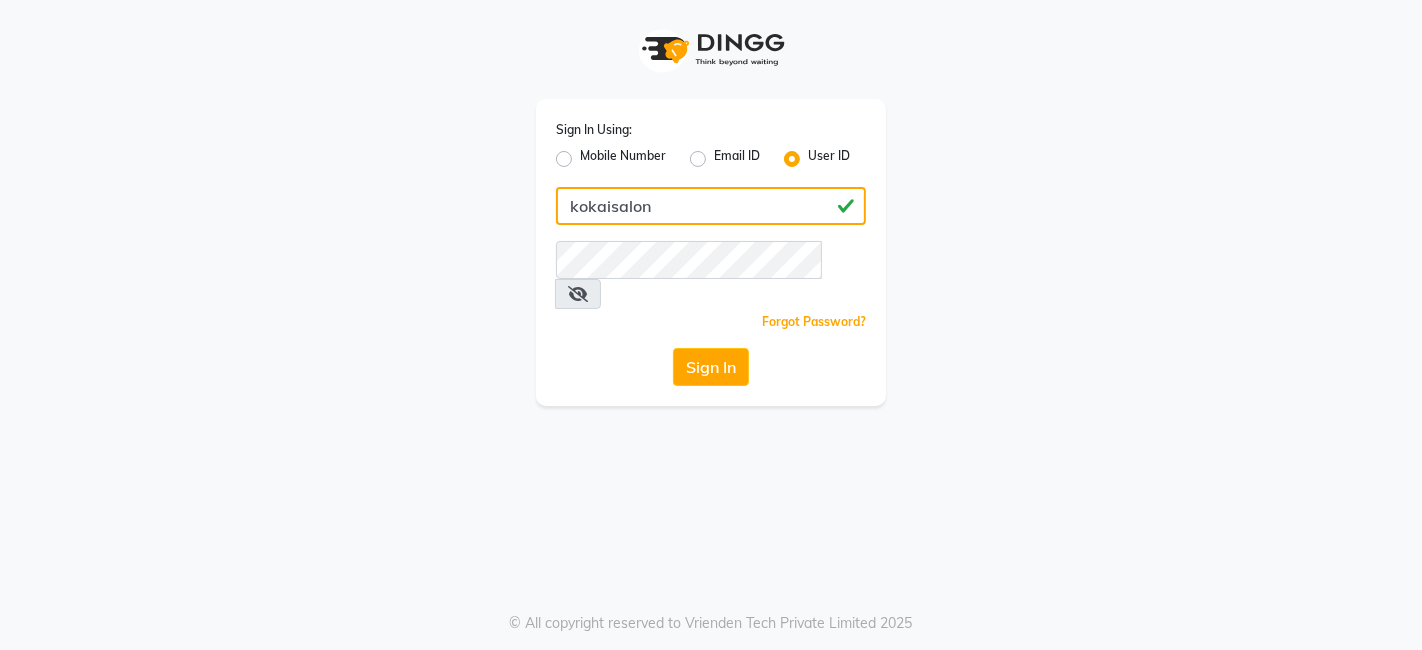 type on "kokaisalon" 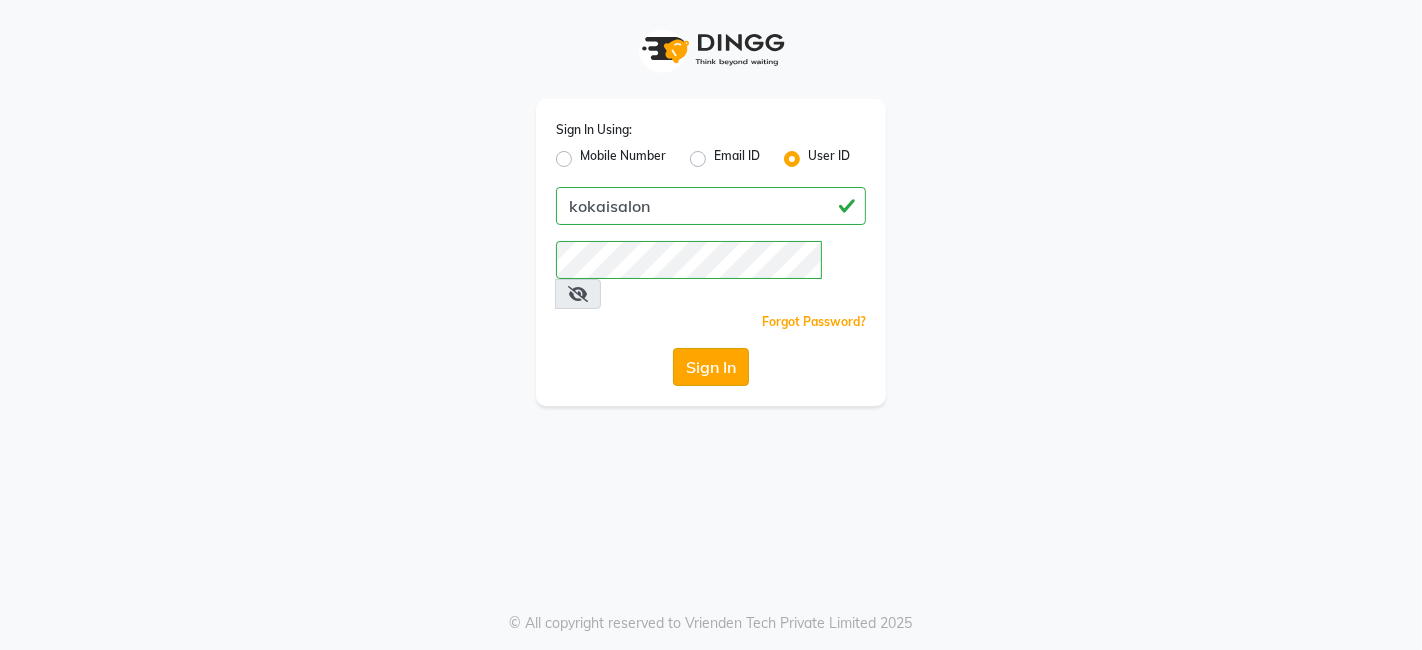 click on "Sign In" 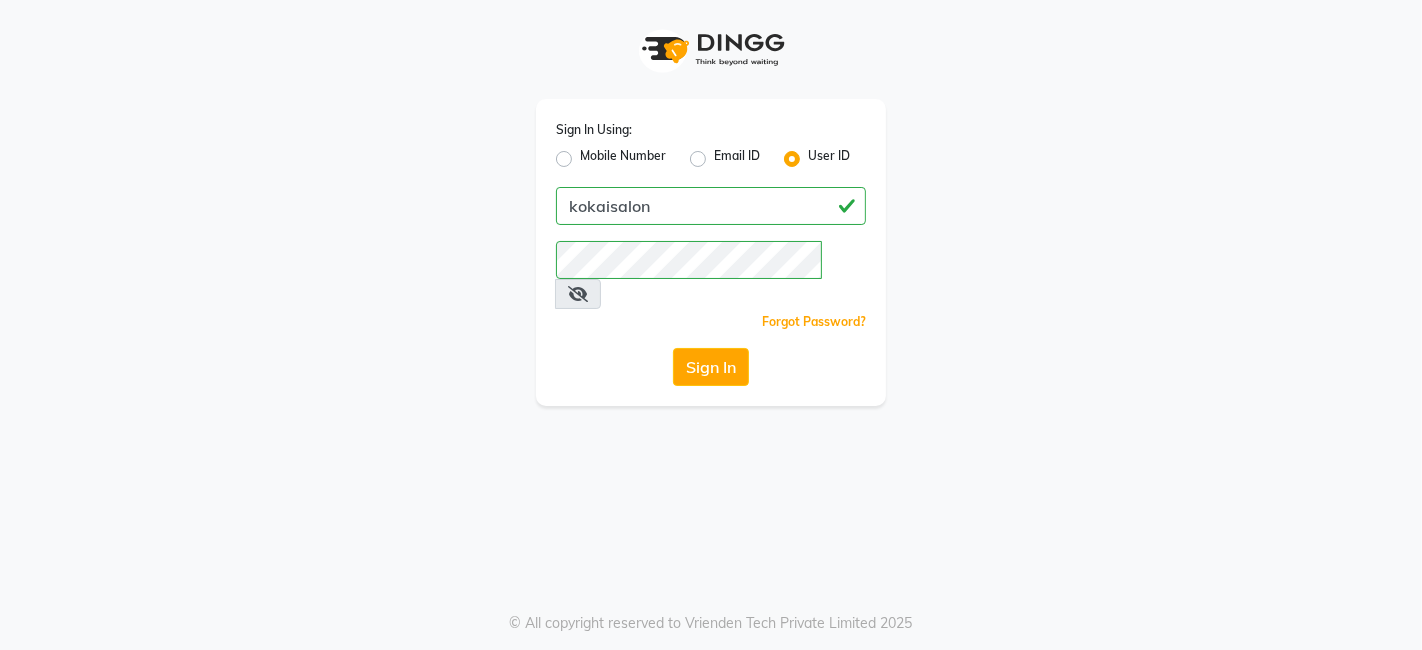 click at bounding box center (578, 294) 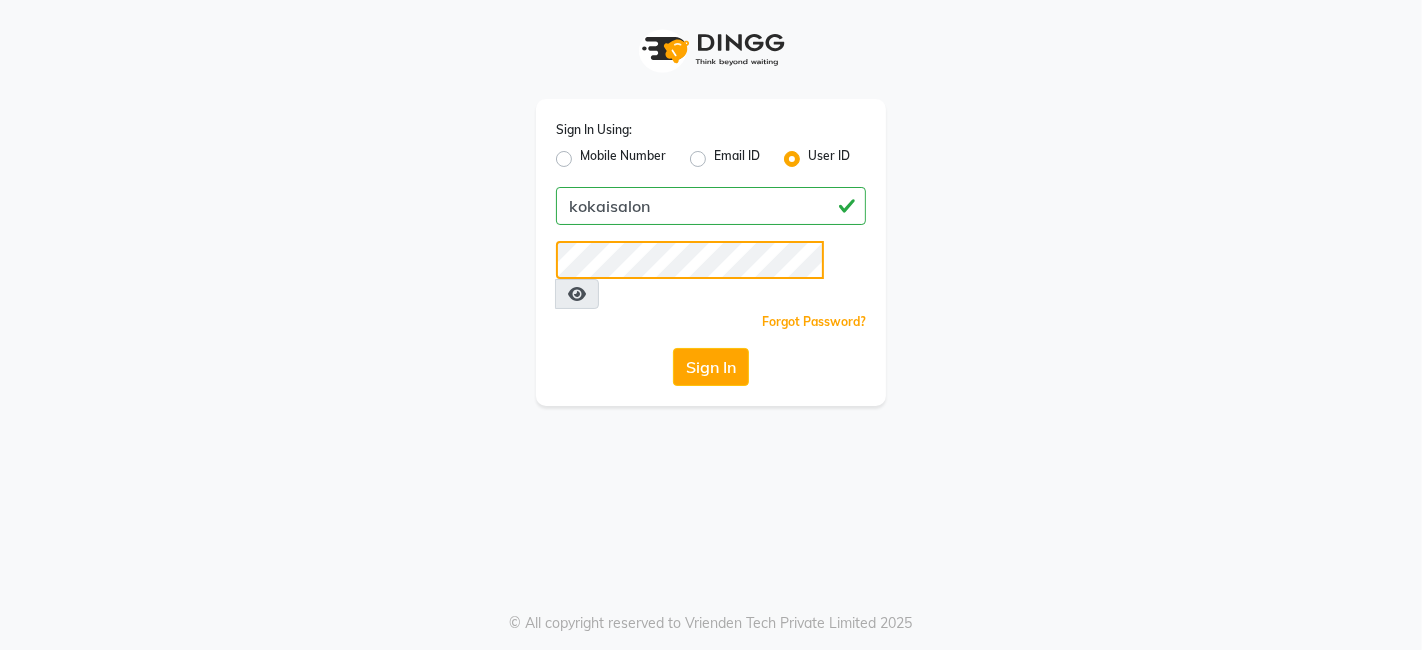 click on "Sign In Using: Mobile Number Email ID User ID kokaisalon  Remember me Forgot Password?  Sign In" 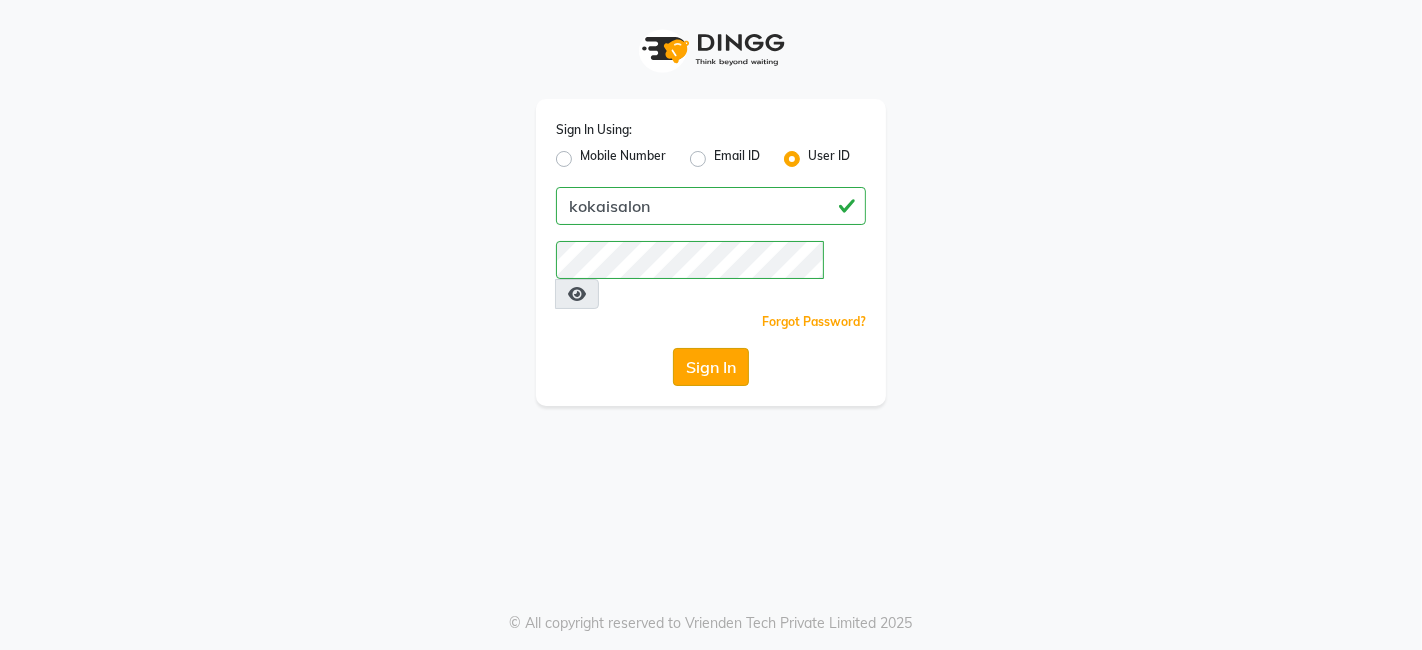 click on "Sign In" 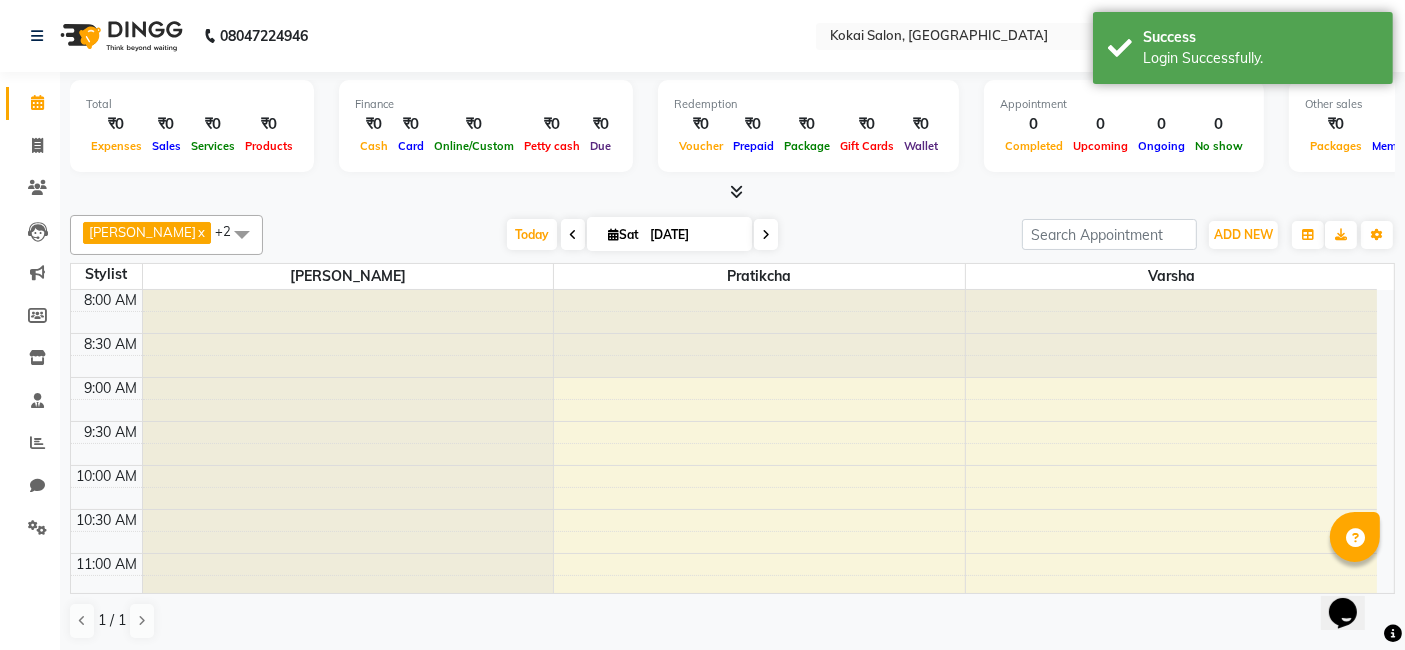scroll, scrollTop: 0, scrollLeft: 0, axis: both 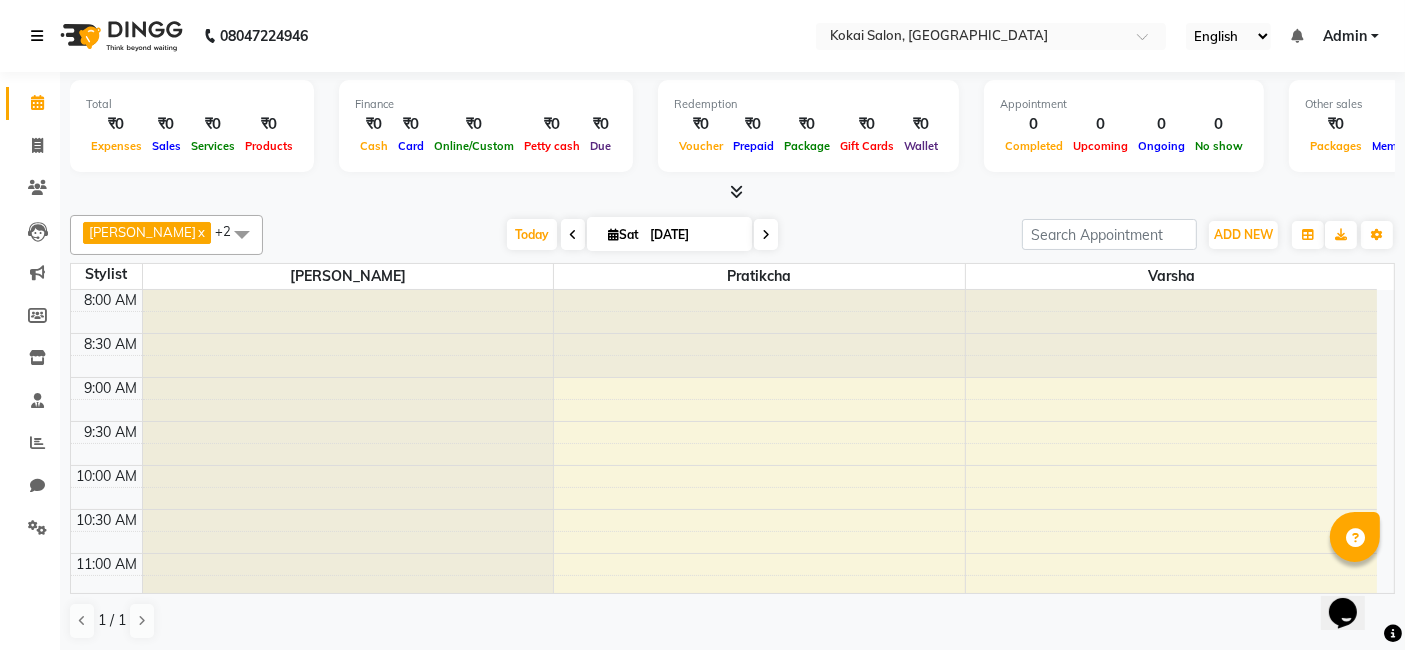 click at bounding box center (41, 36) 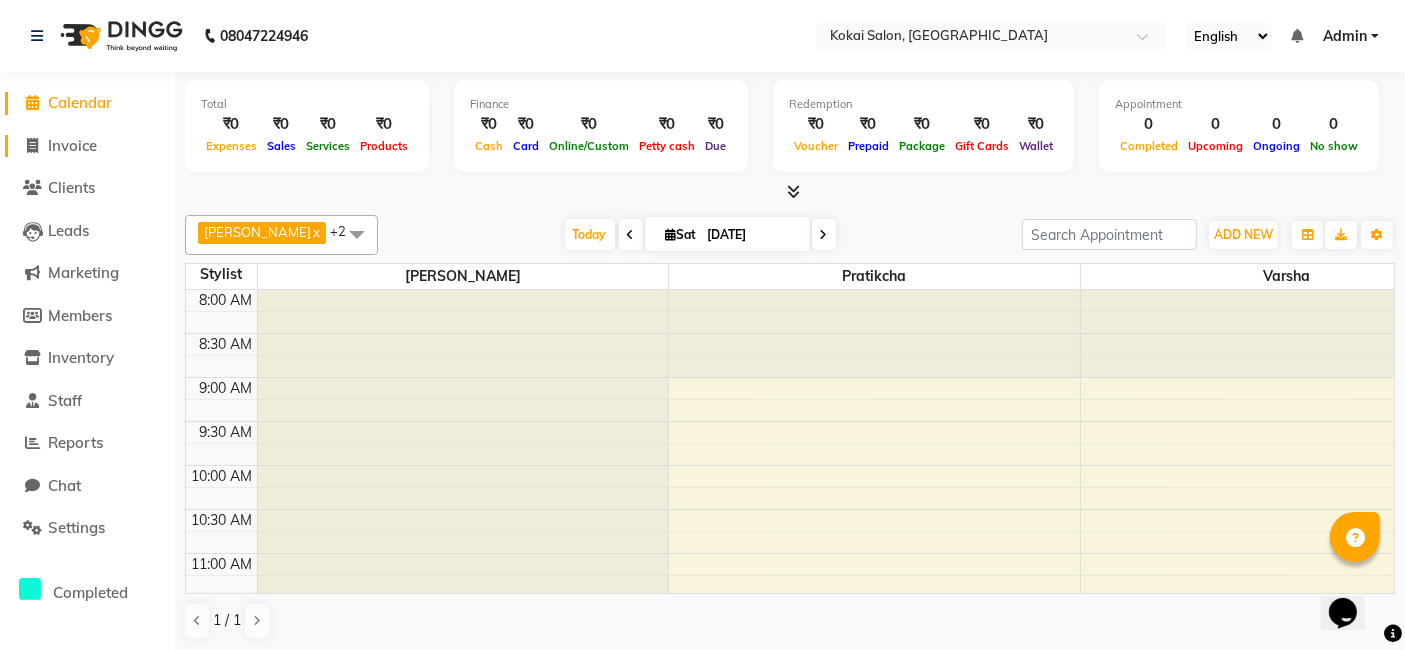 click on "Invoice" 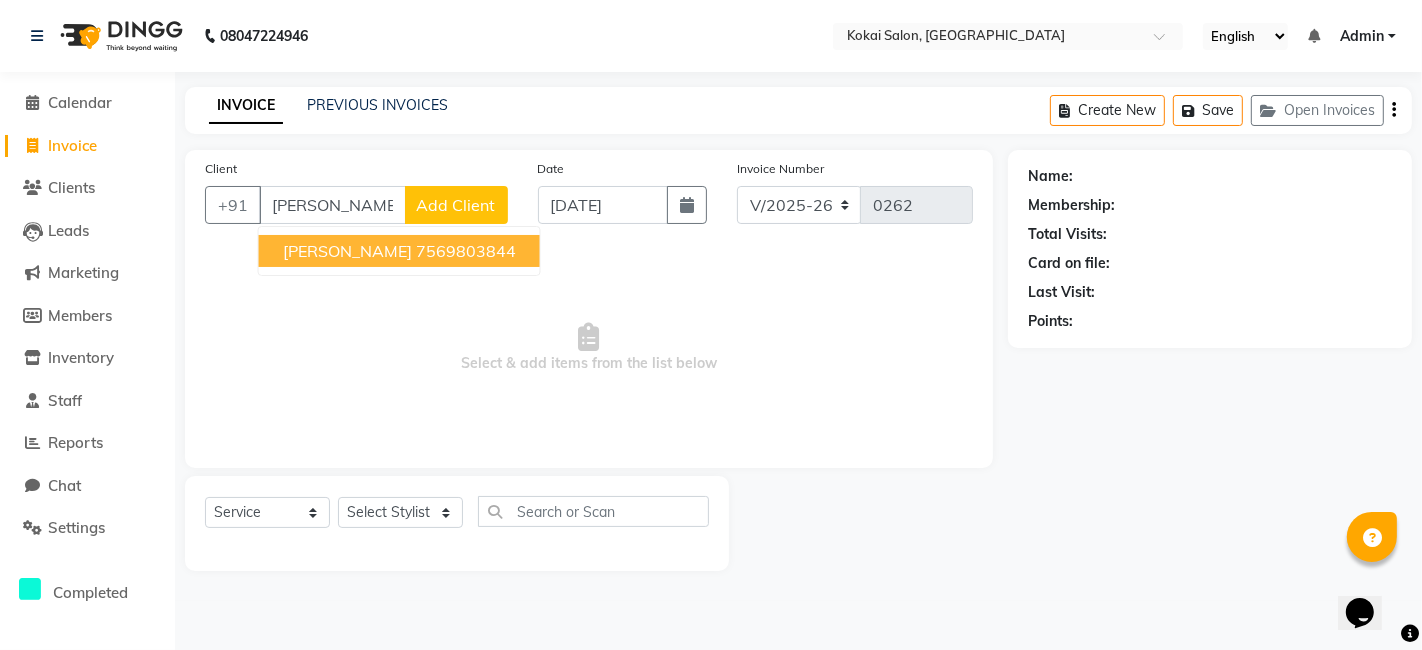 click on "[PERSON_NAME]  7569803844" at bounding box center [399, 251] 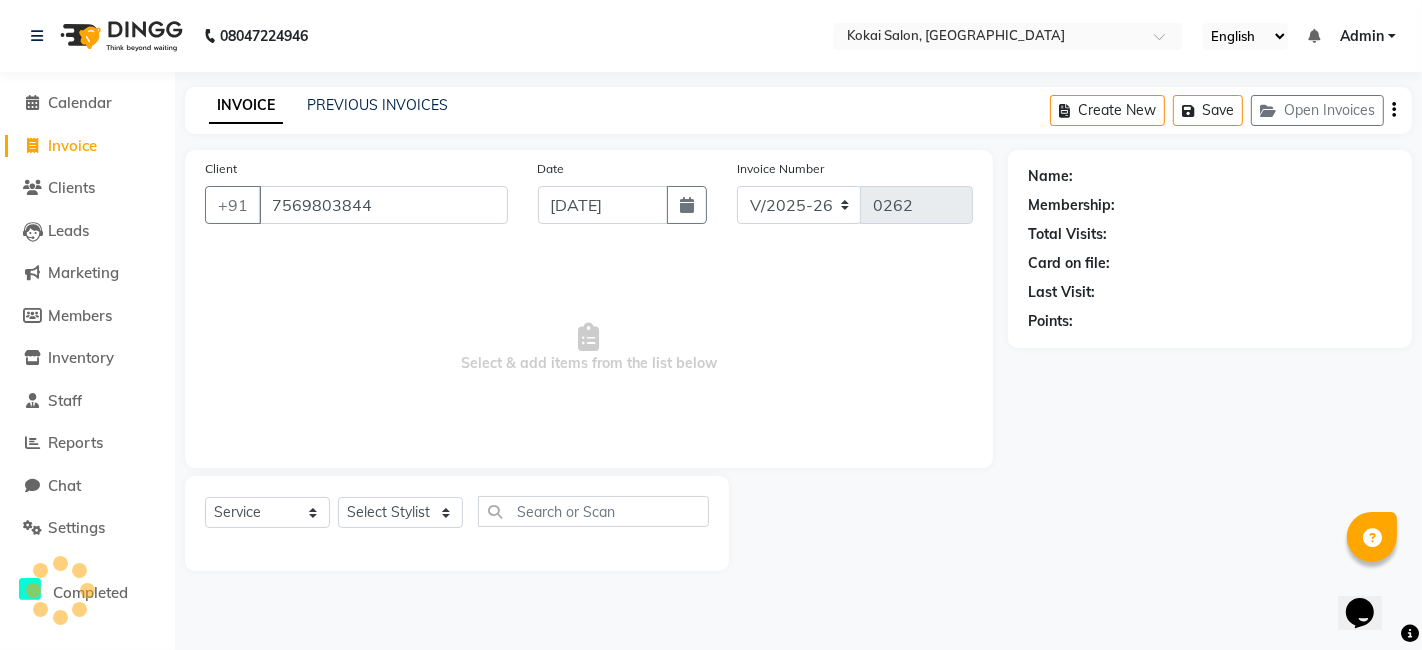 type on "7569803844" 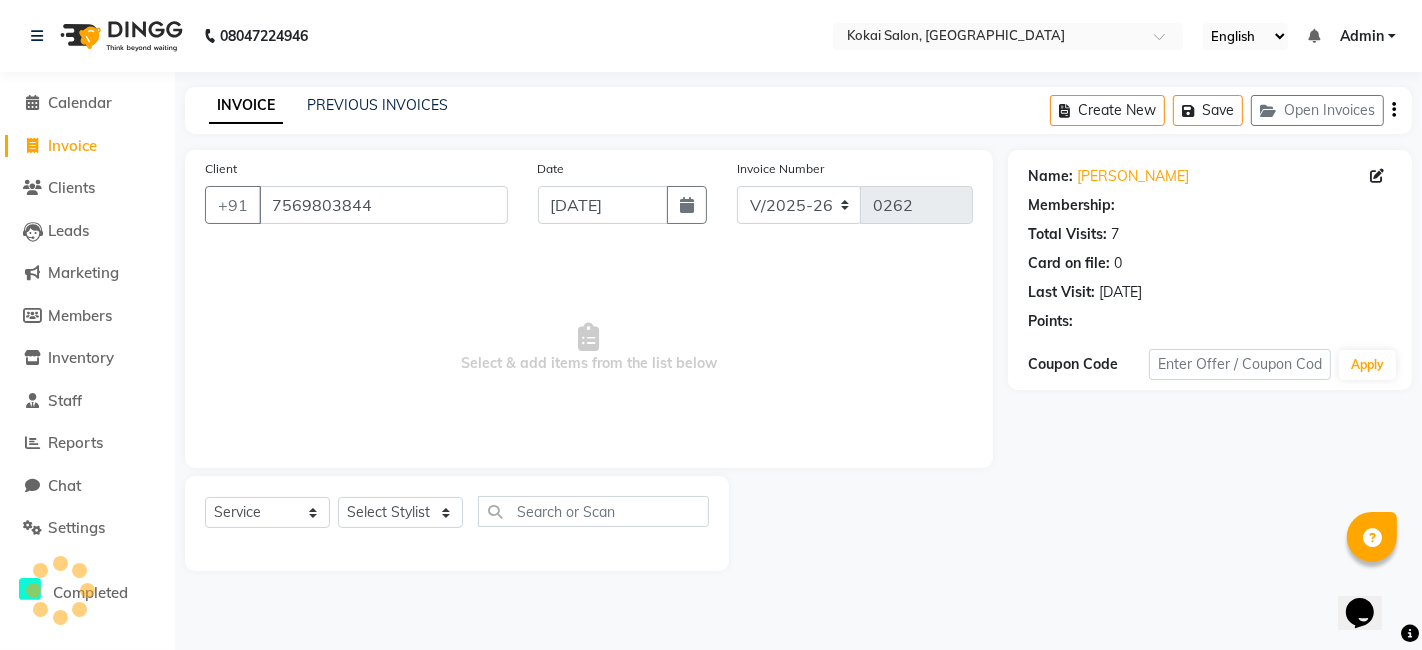 select on "1: Object" 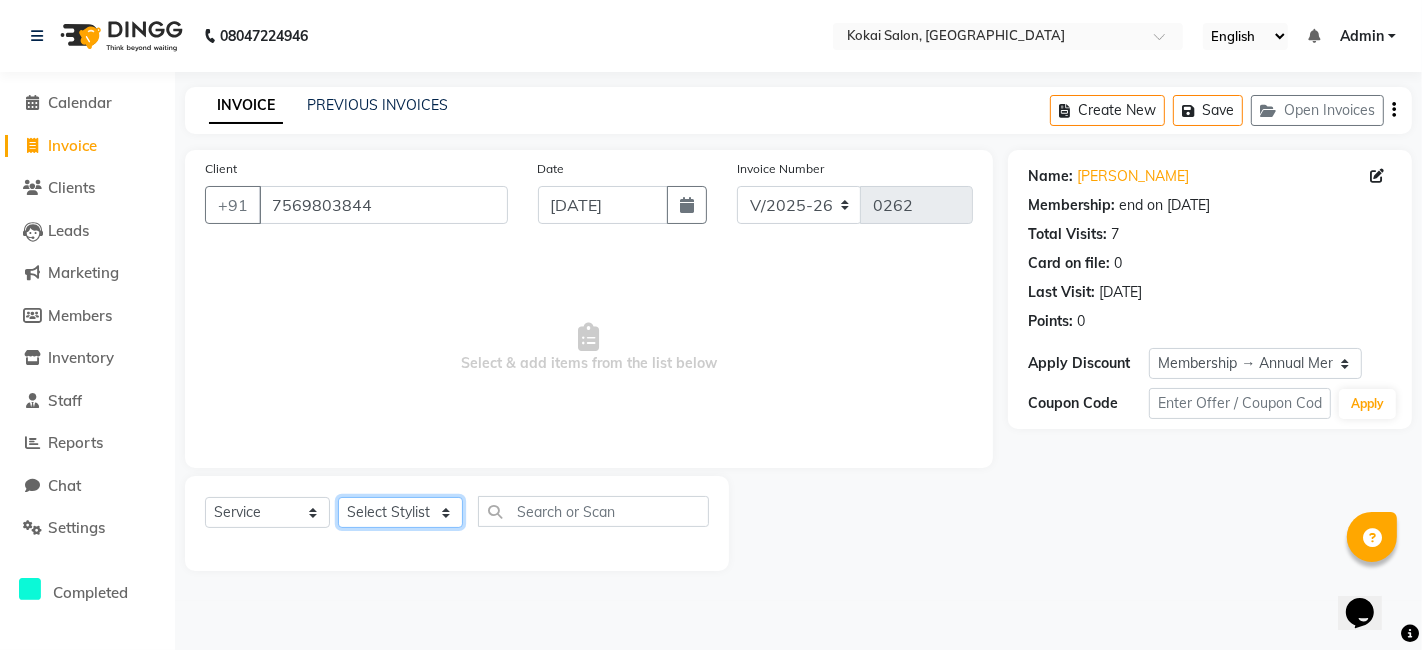 click on "Select Stylist [PERSON_NAME] [PERSON_NAME] Pratikcha [PERSON_NAME]" 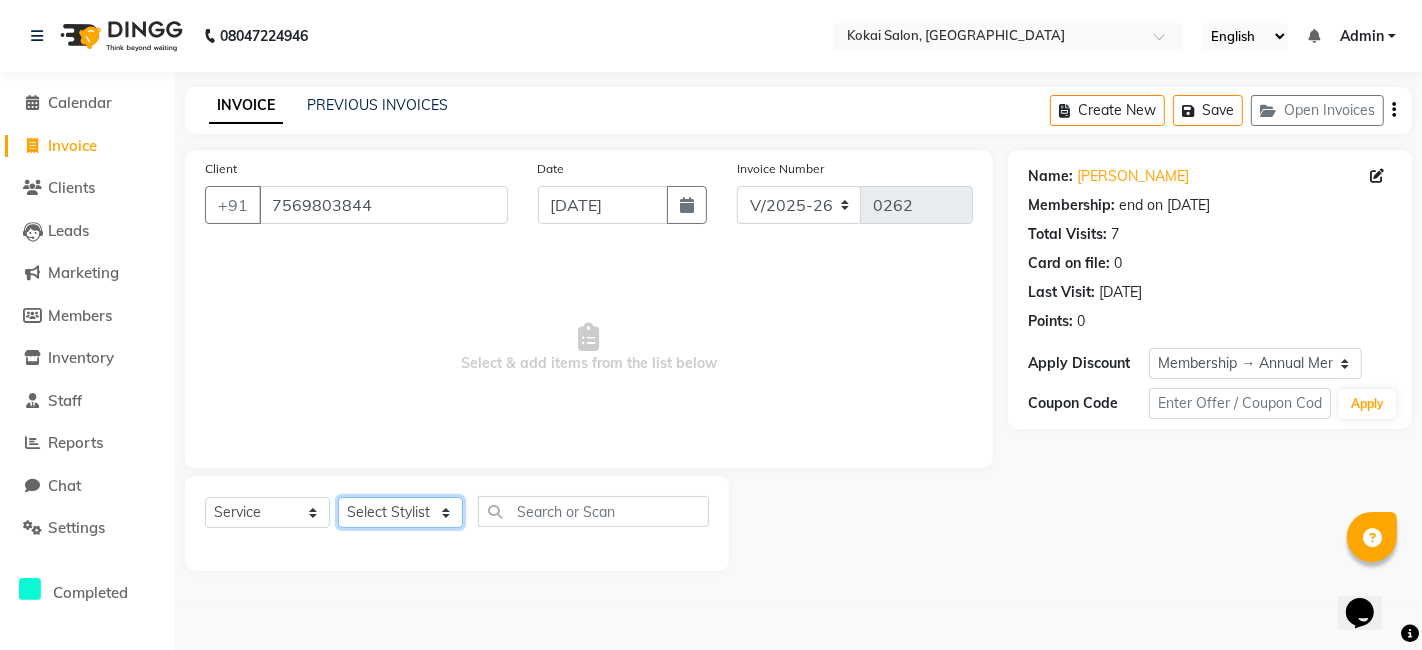 select on "66860" 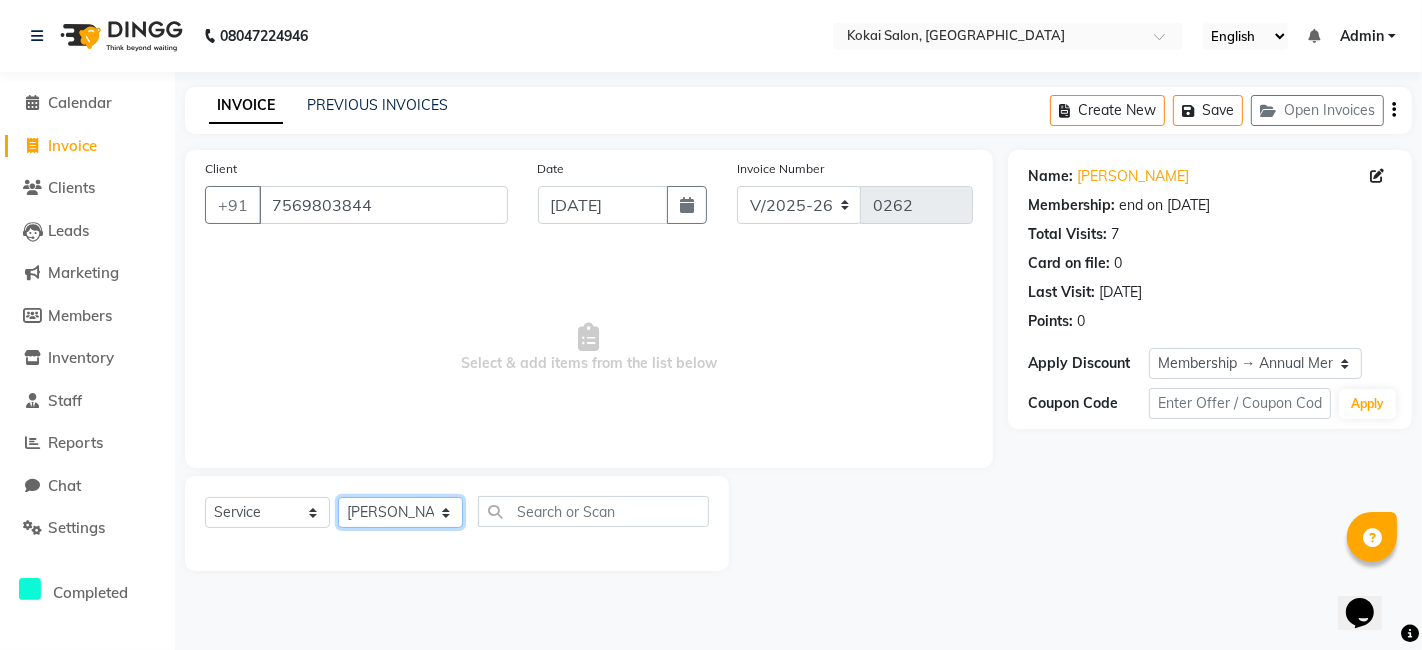 click on "Select Stylist [PERSON_NAME] [PERSON_NAME] Pratikcha [PERSON_NAME]" 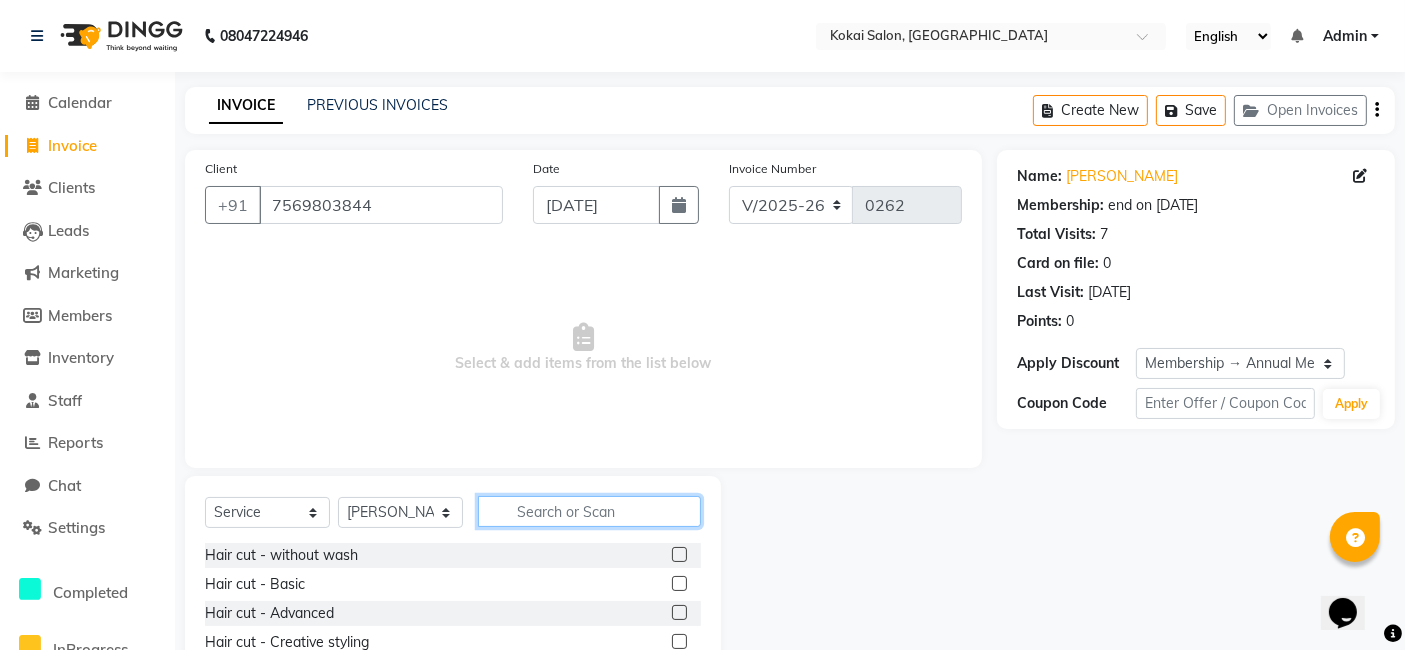 click 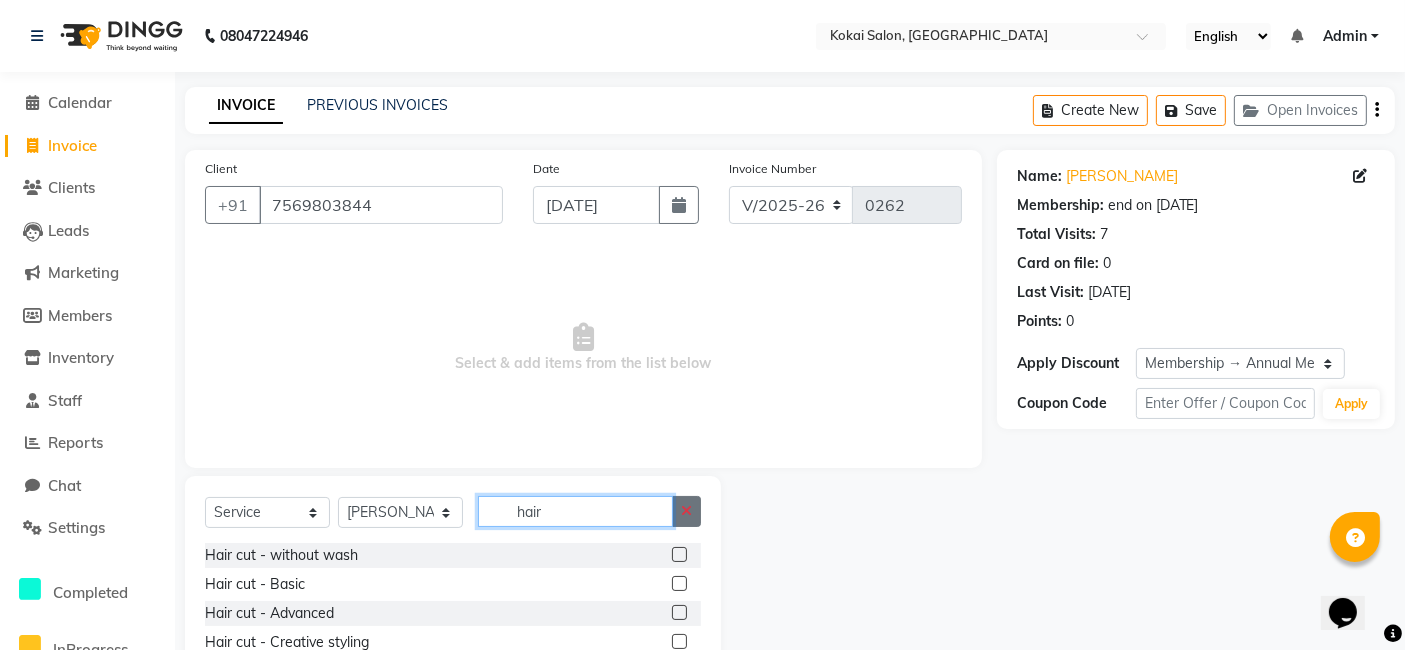 type on "hair" 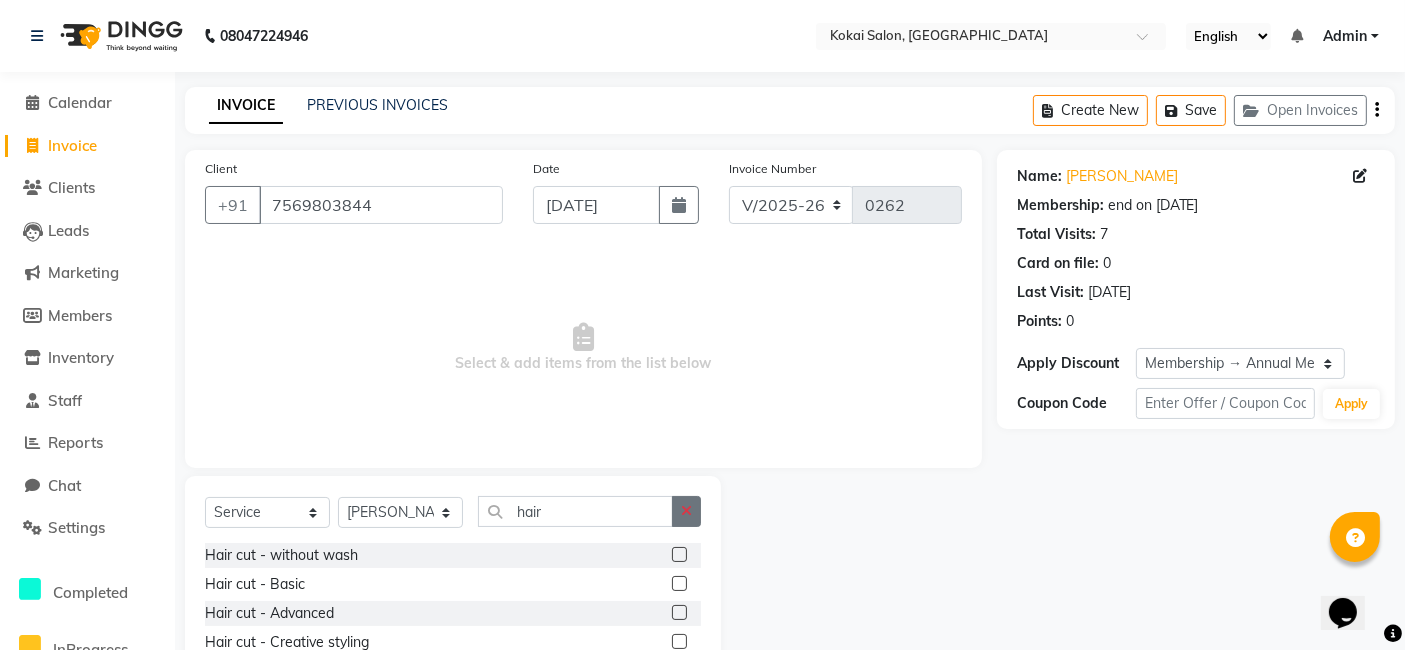click 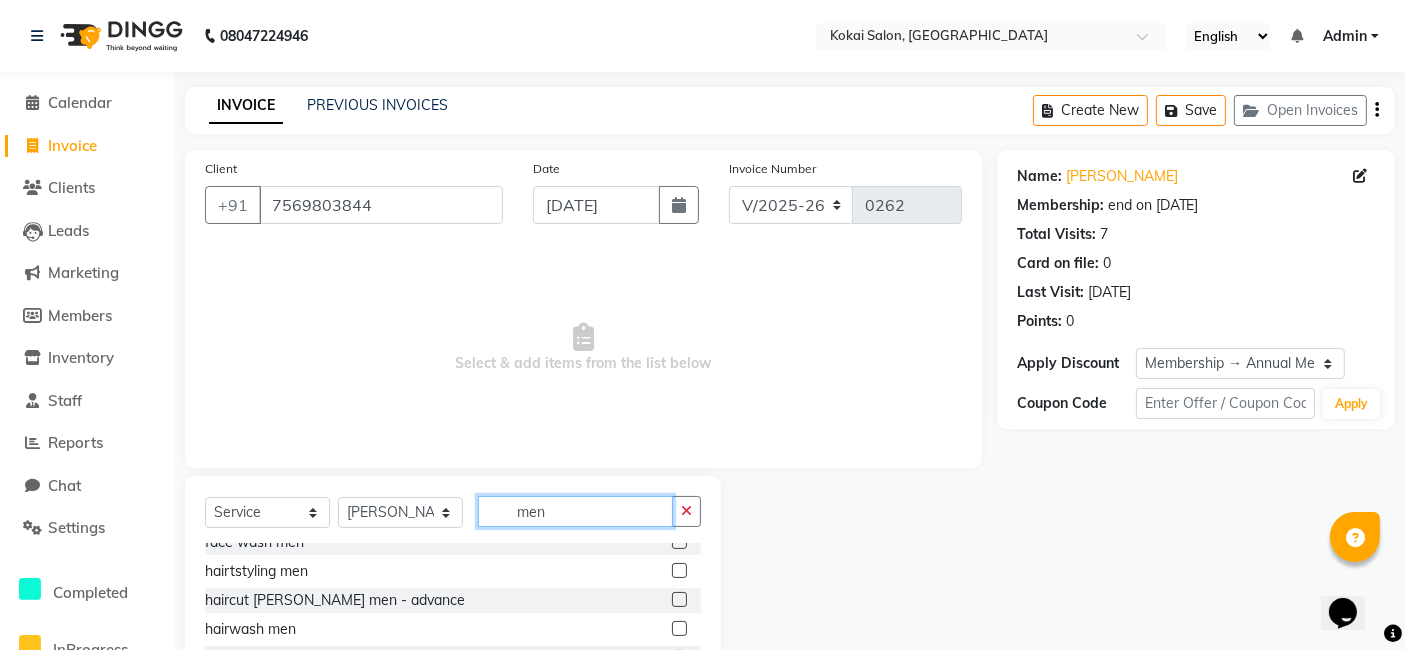 scroll, scrollTop: 0, scrollLeft: 0, axis: both 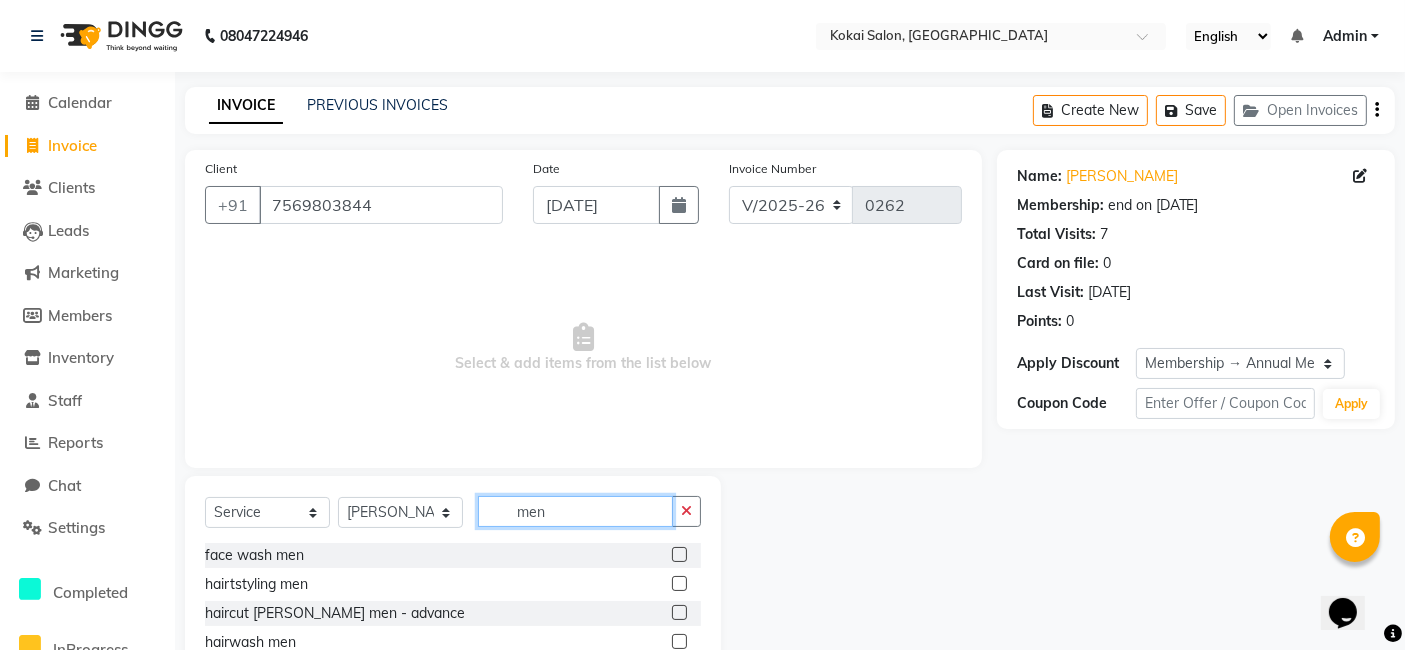 type on "men" 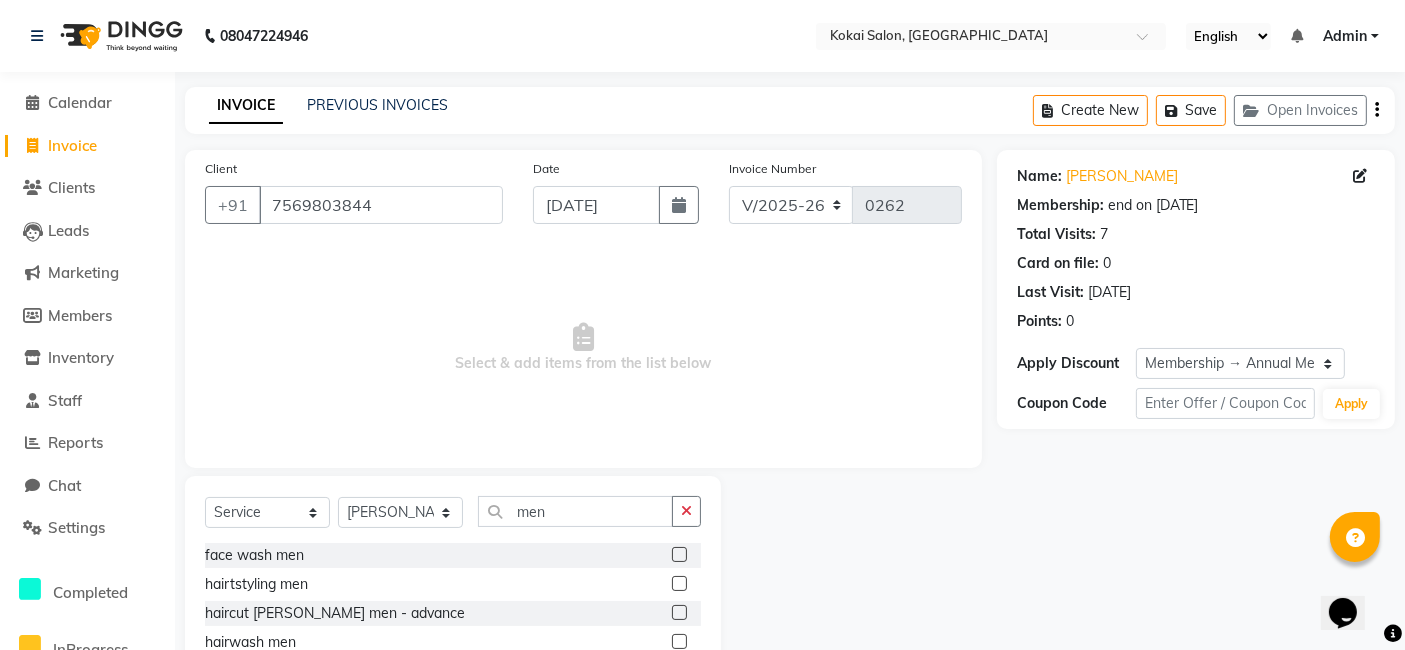 click 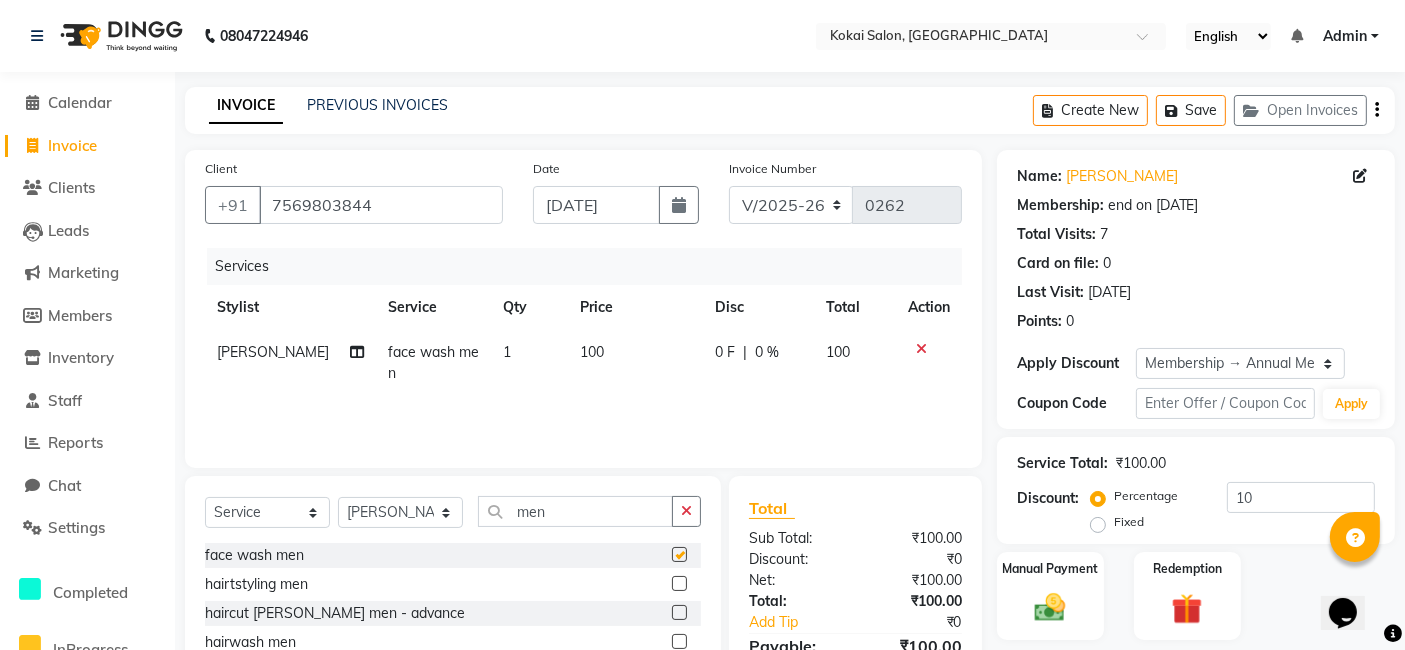 checkbox on "false" 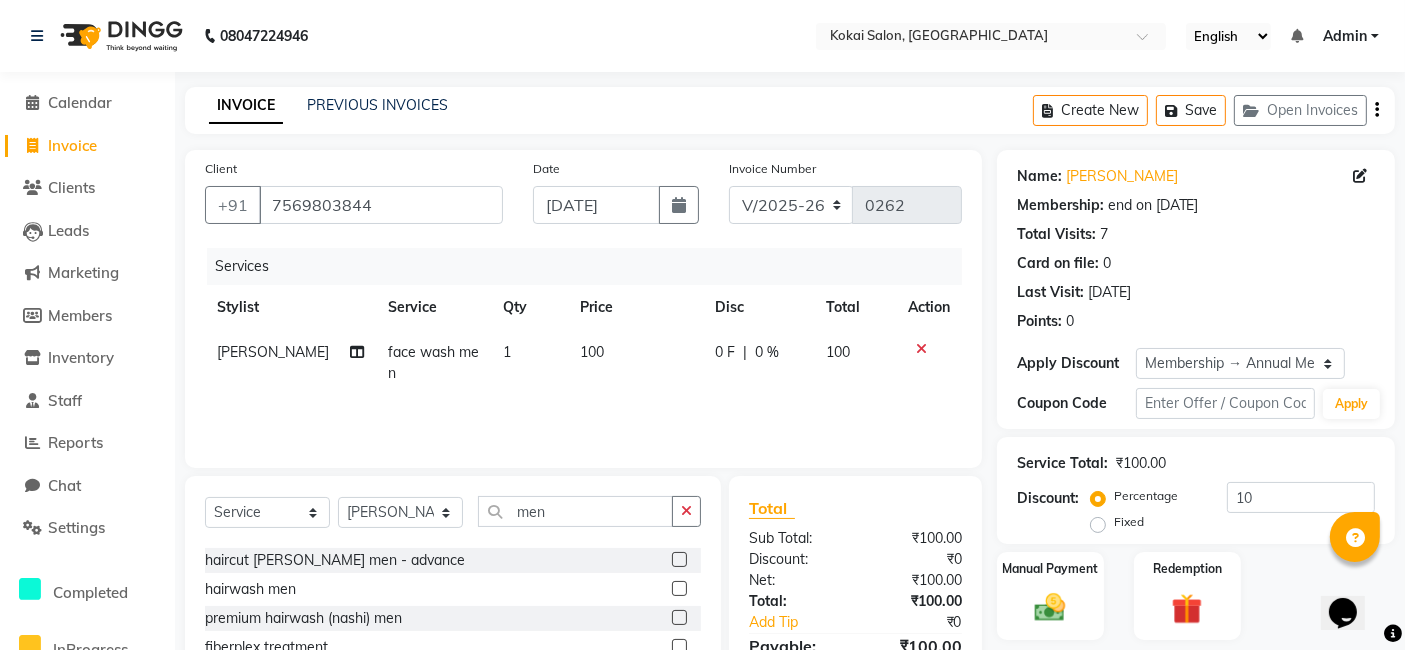 scroll, scrollTop: 73, scrollLeft: 0, axis: vertical 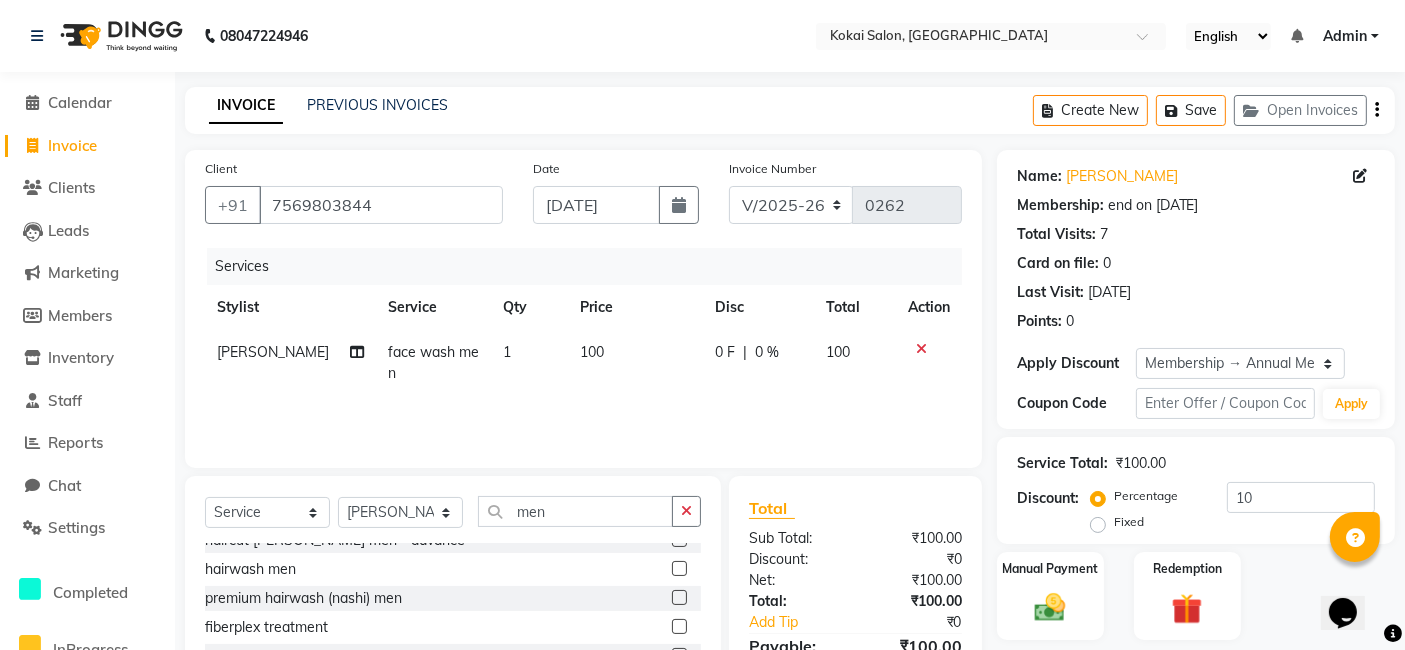 click 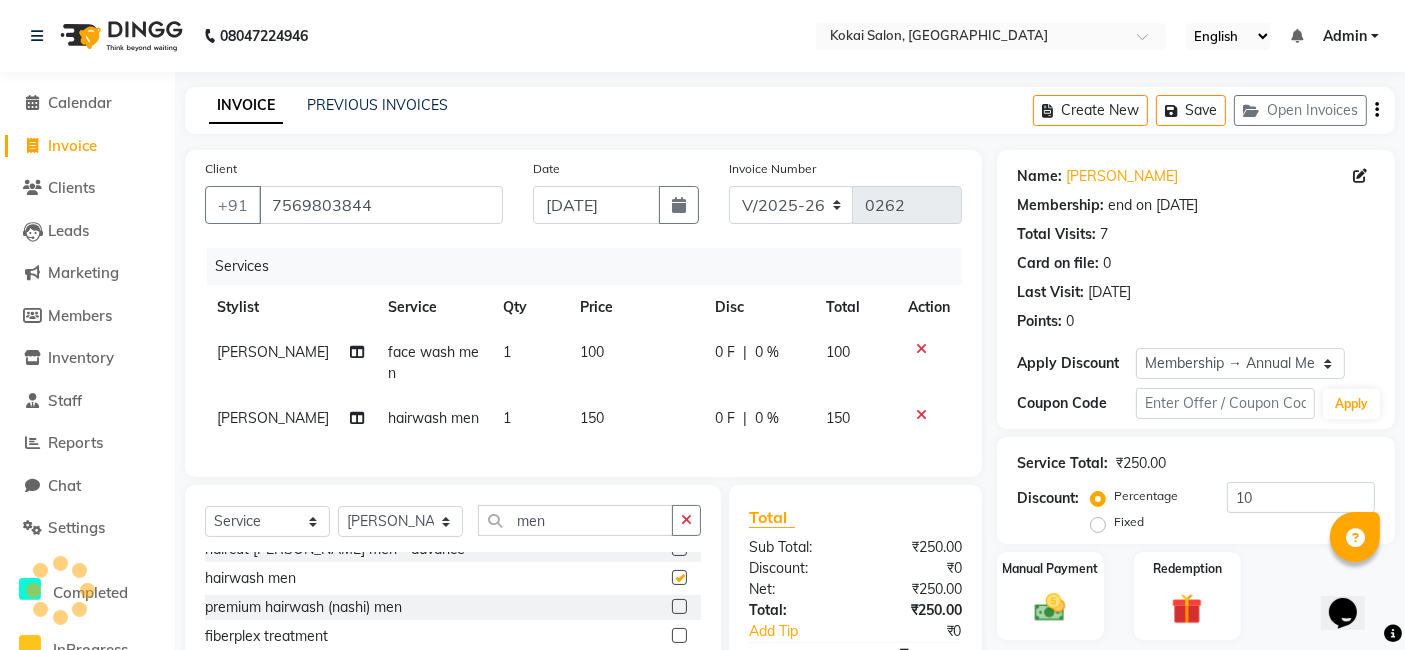 checkbox on "false" 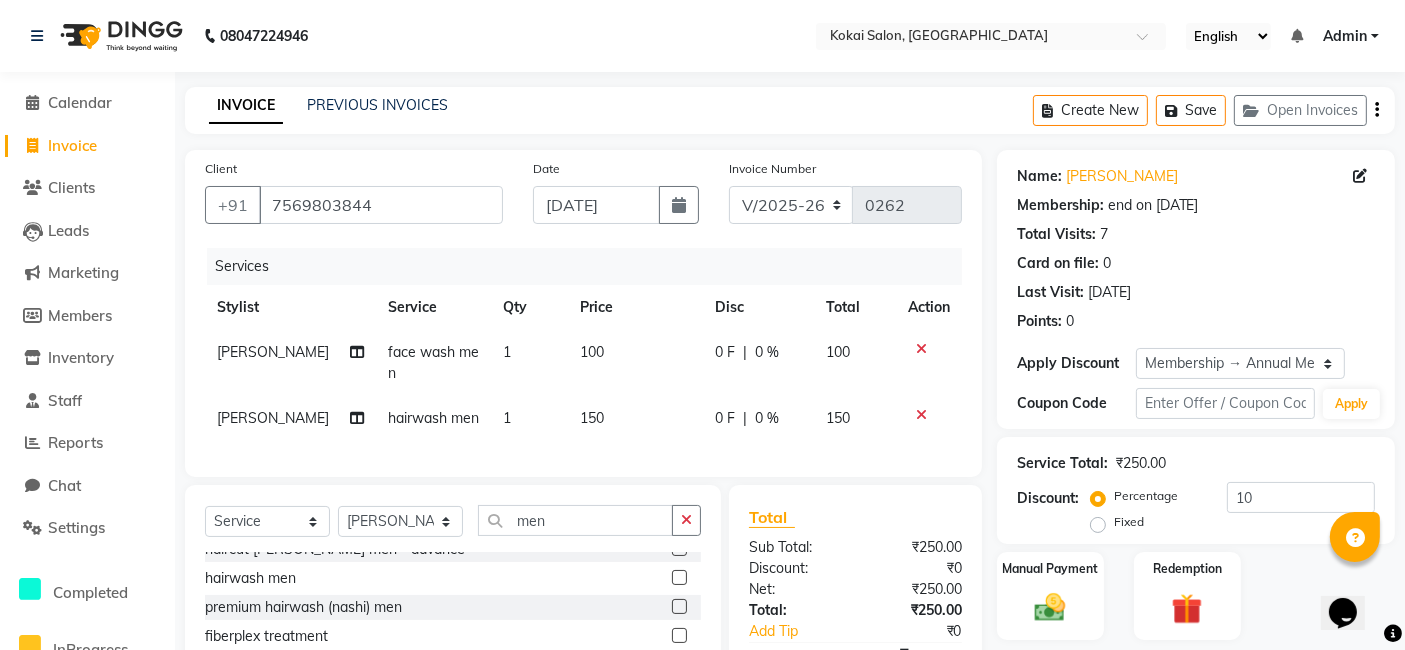 click 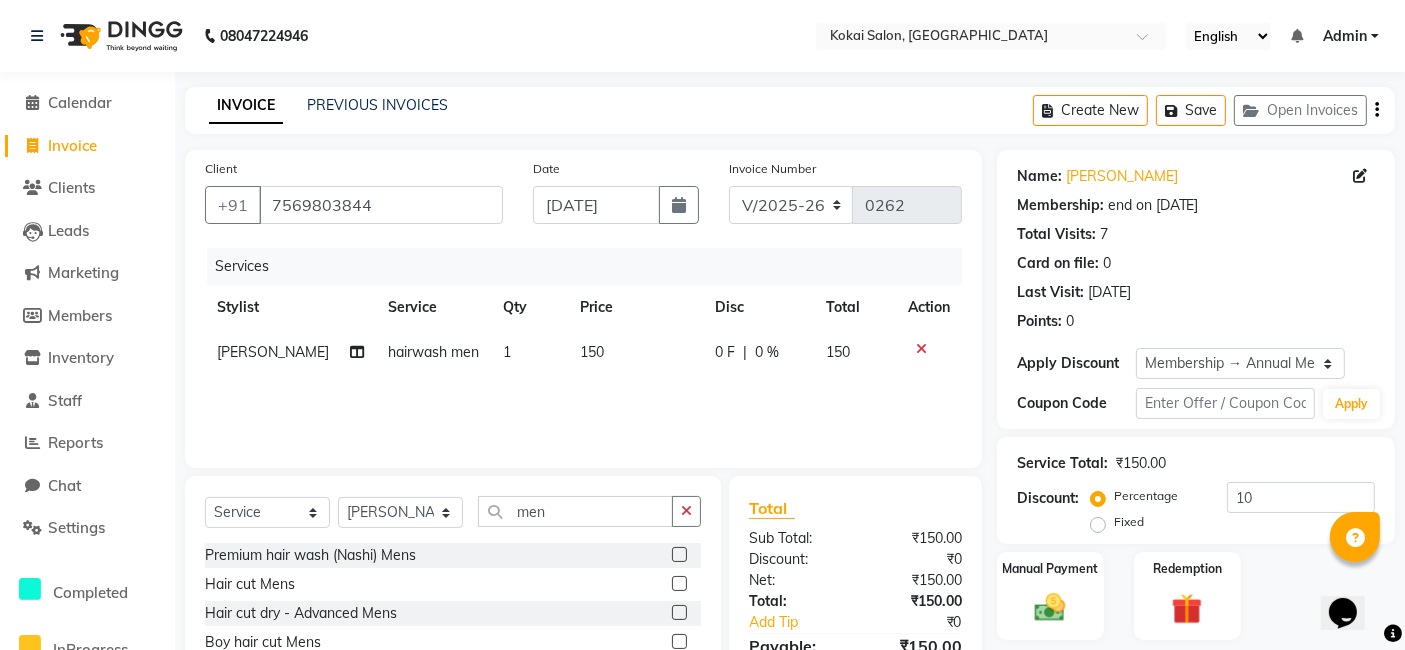 scroll, scrollTop: 583, scrollLeft: 0, axis: vertical 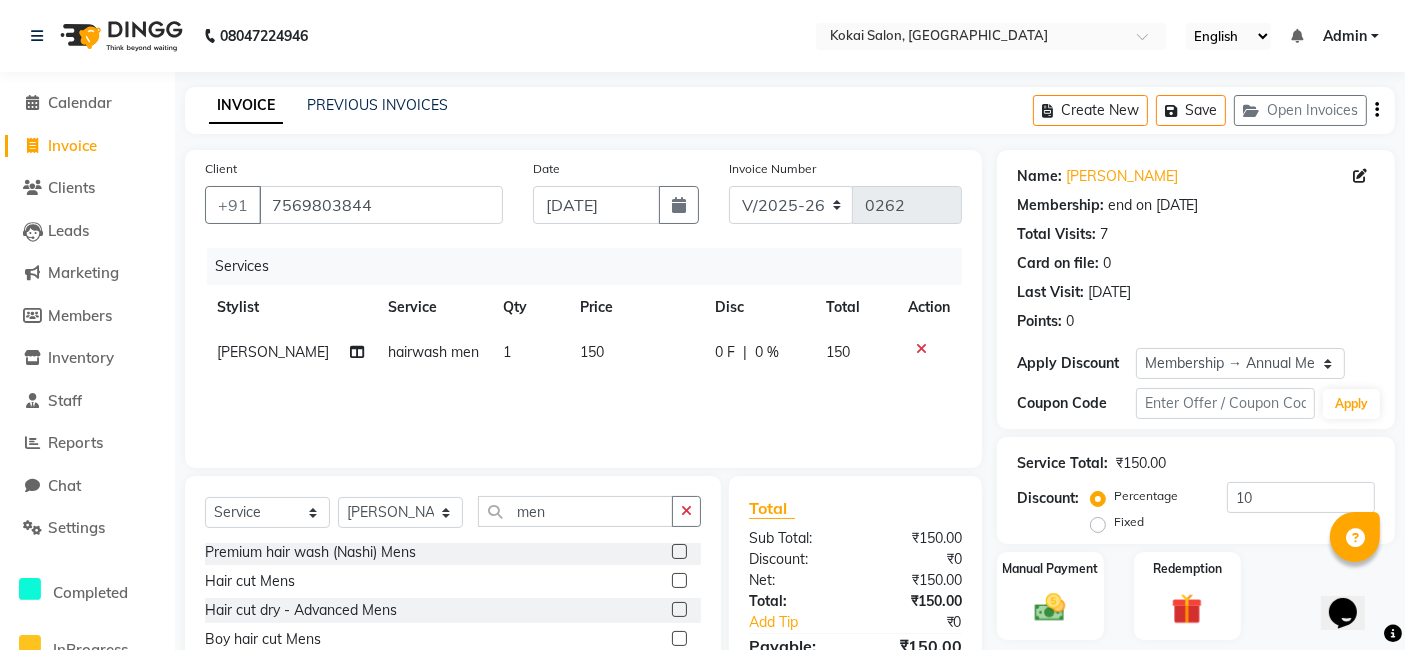 click 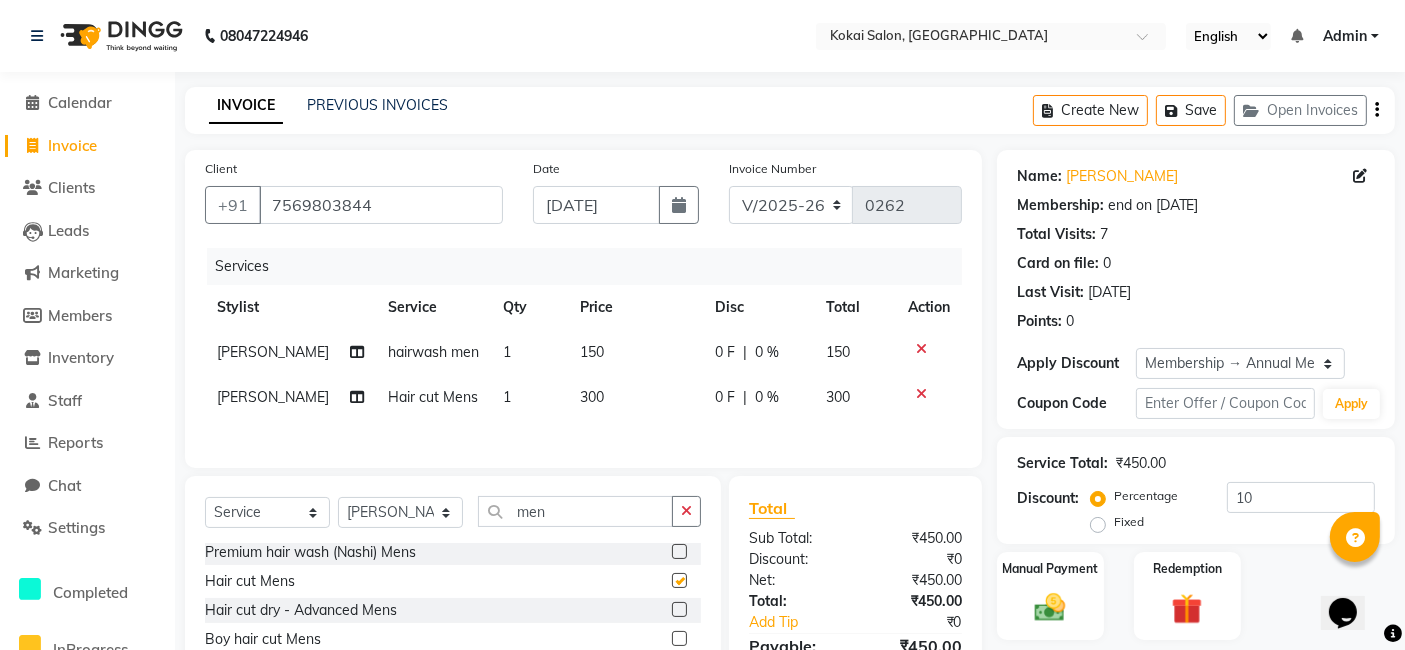 checkbox on "false" 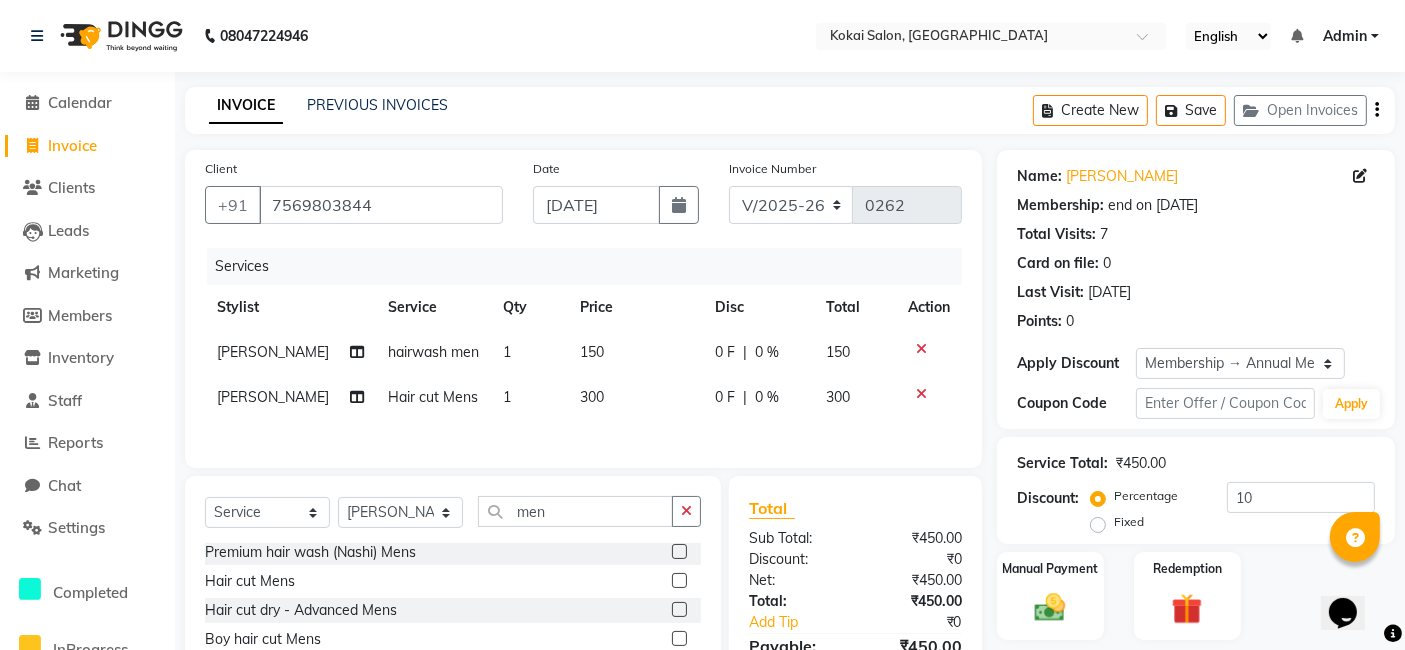 click 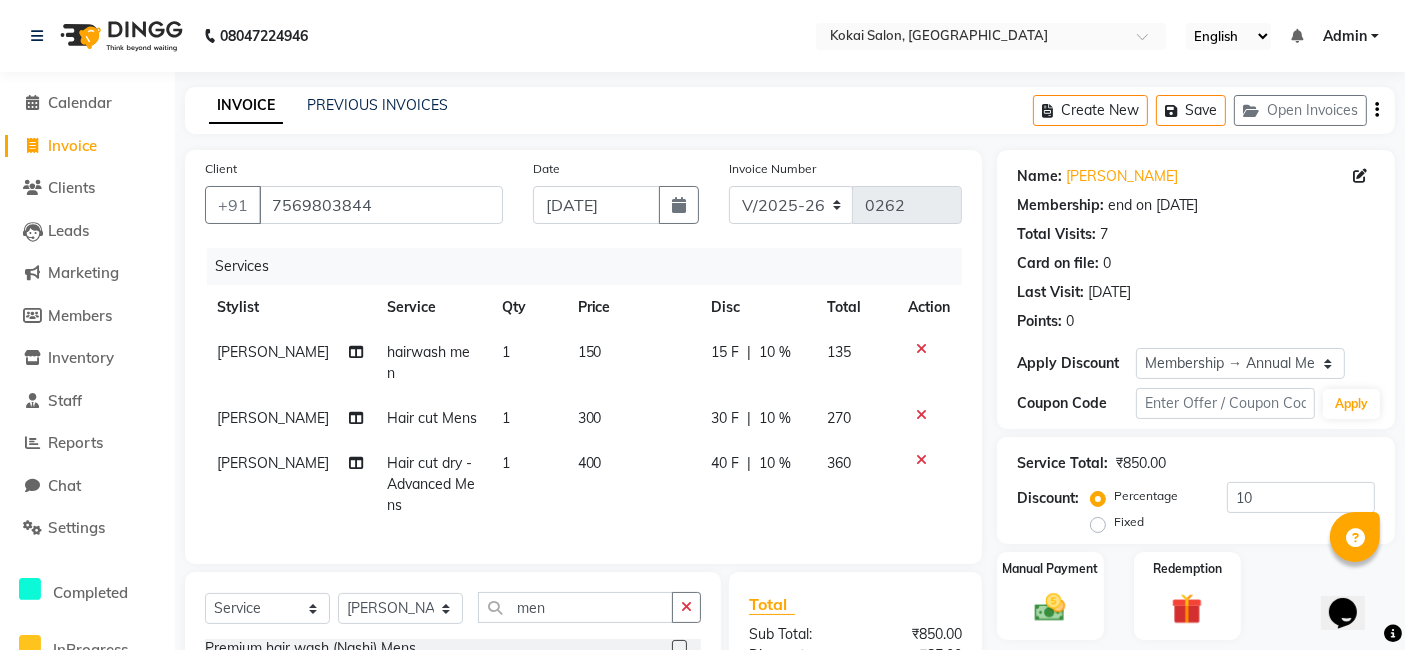 checkbox on "false" 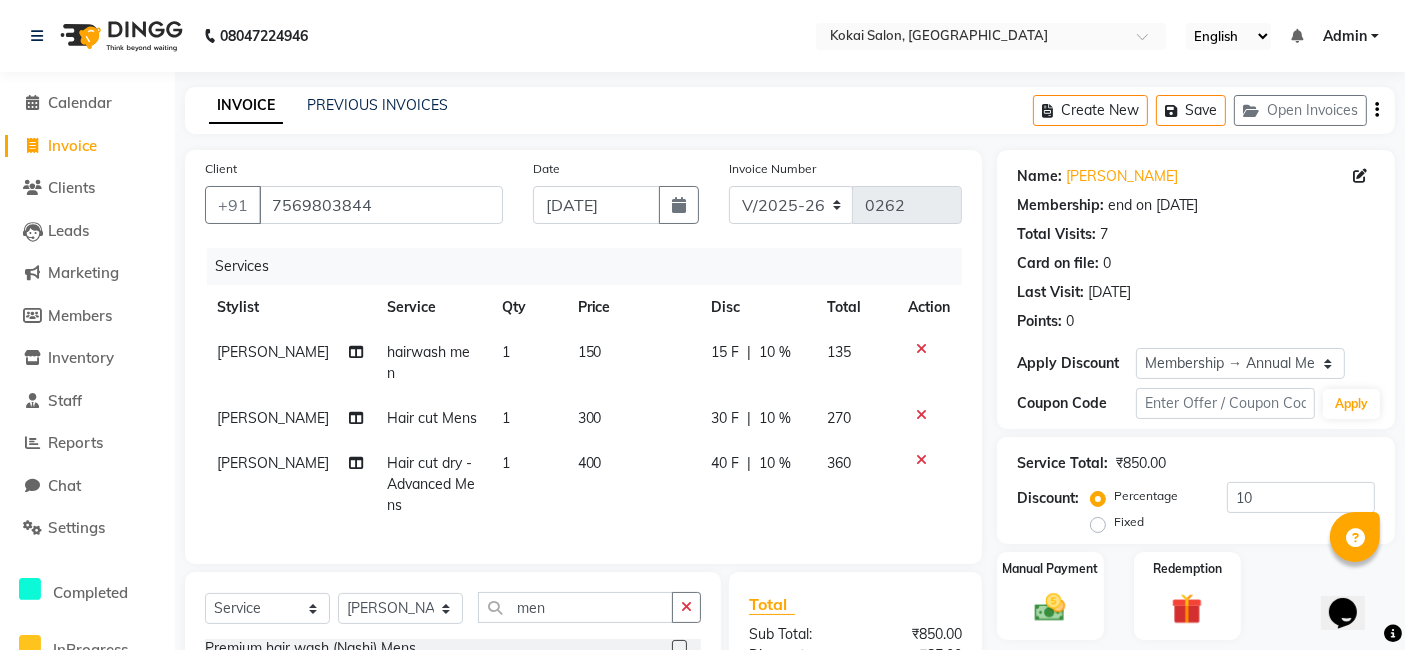 click 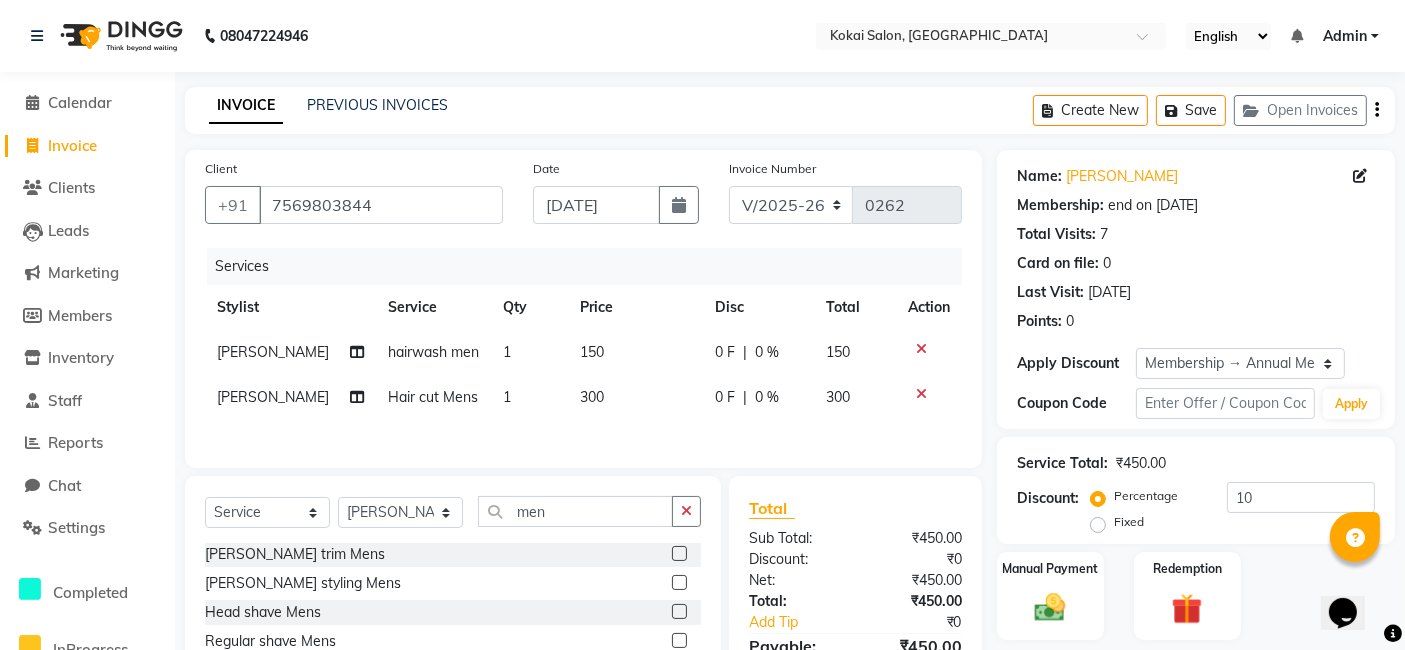 scroll, scrollTop: 695, scrollLeft: 0, axis: vertical 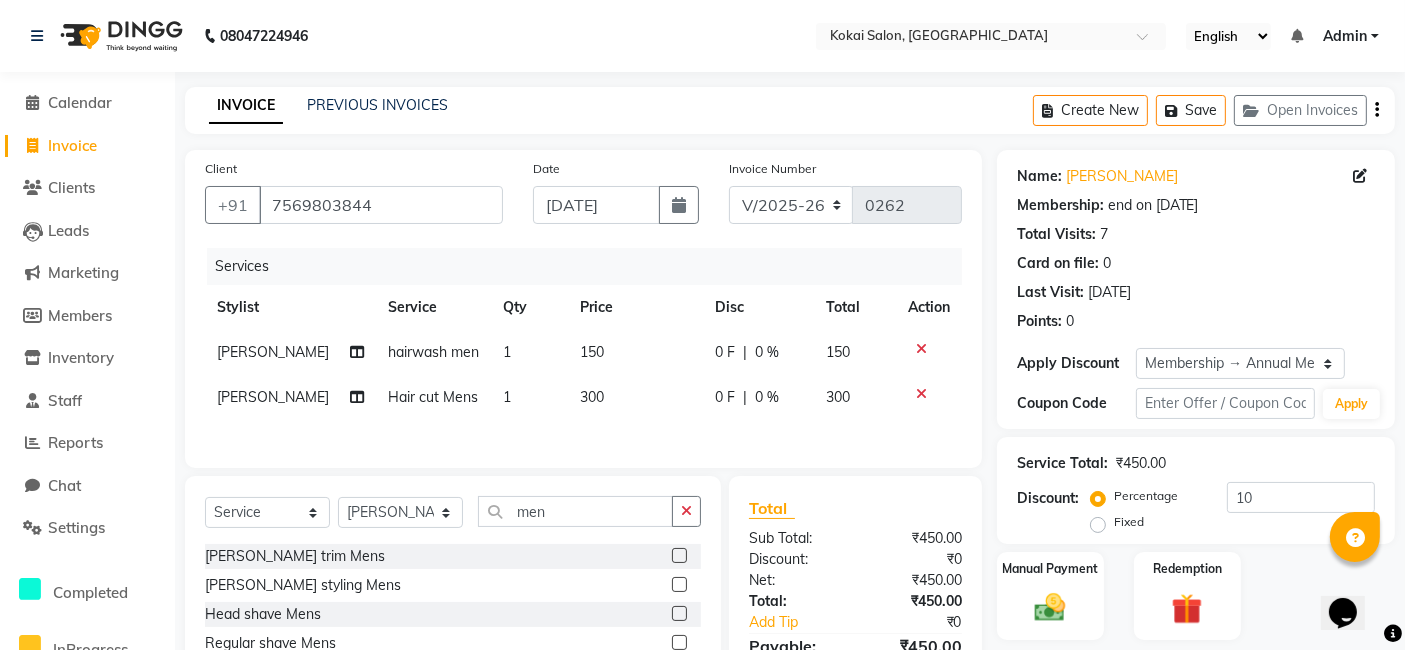 click 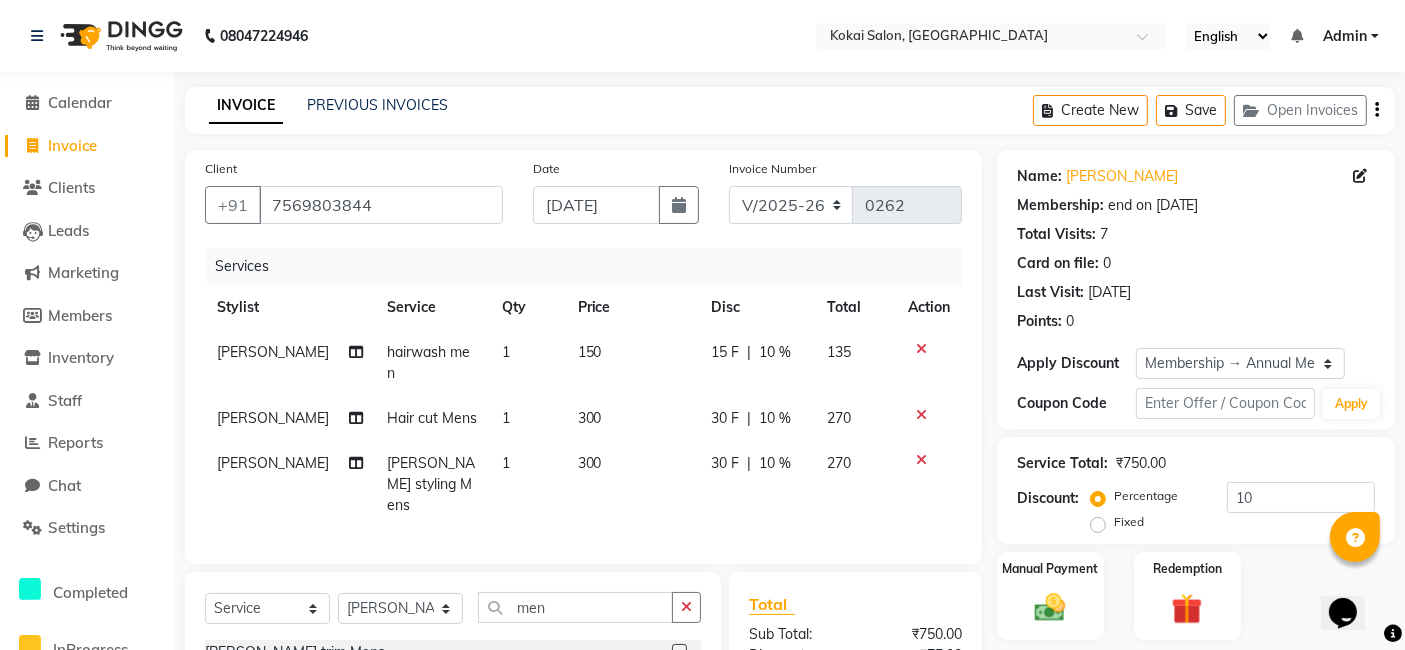 checkbox on "false" 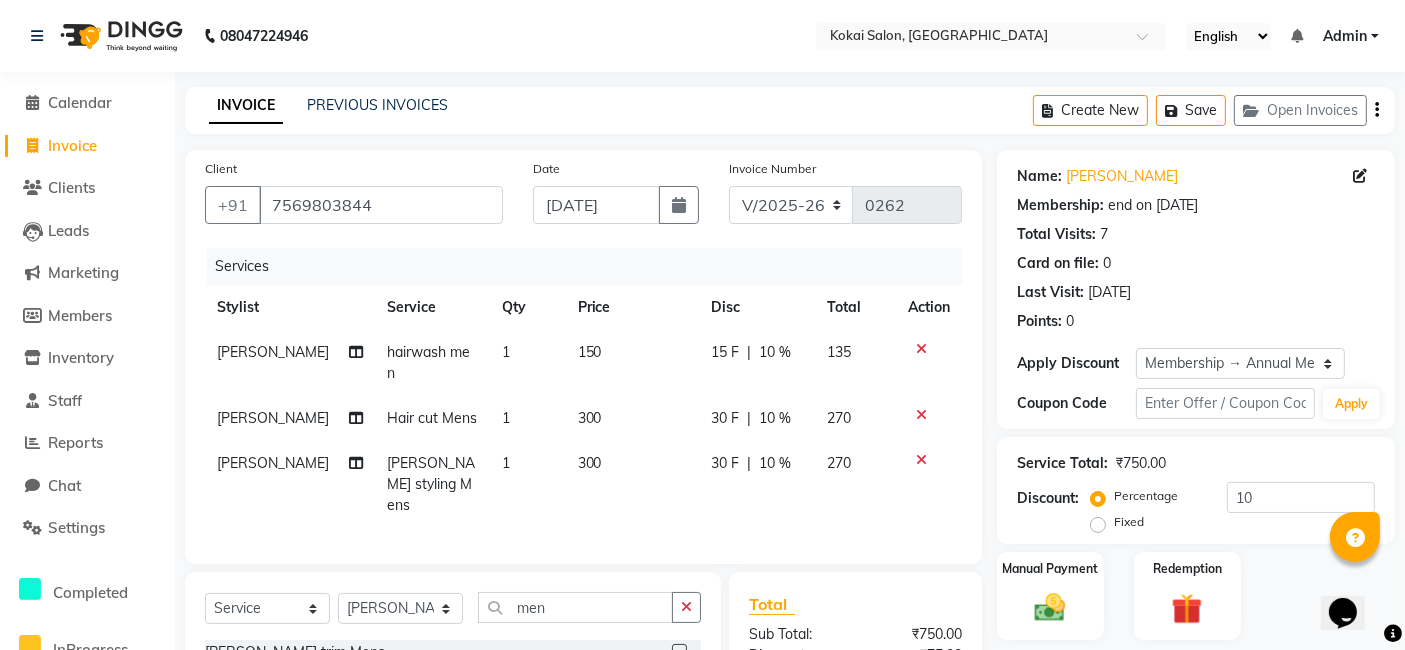 click 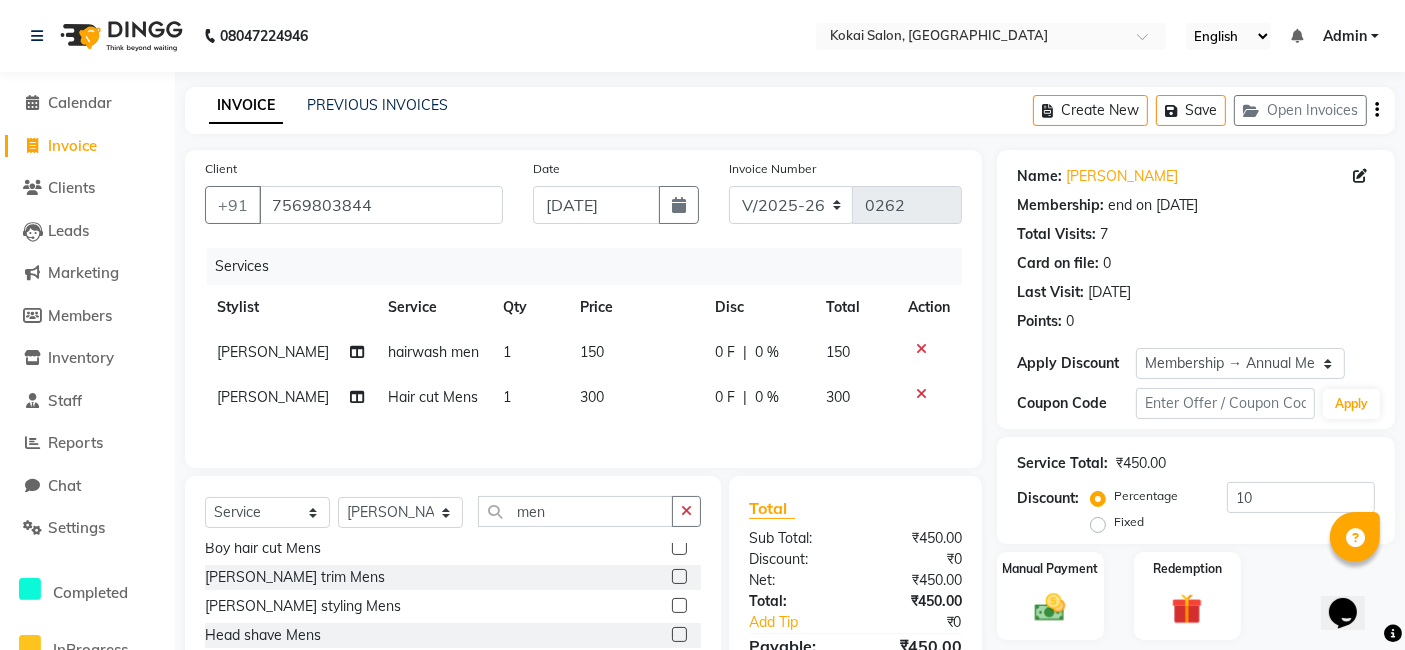 scroll, scrollTop: 671, scrollLeft: 0, axis: vertical 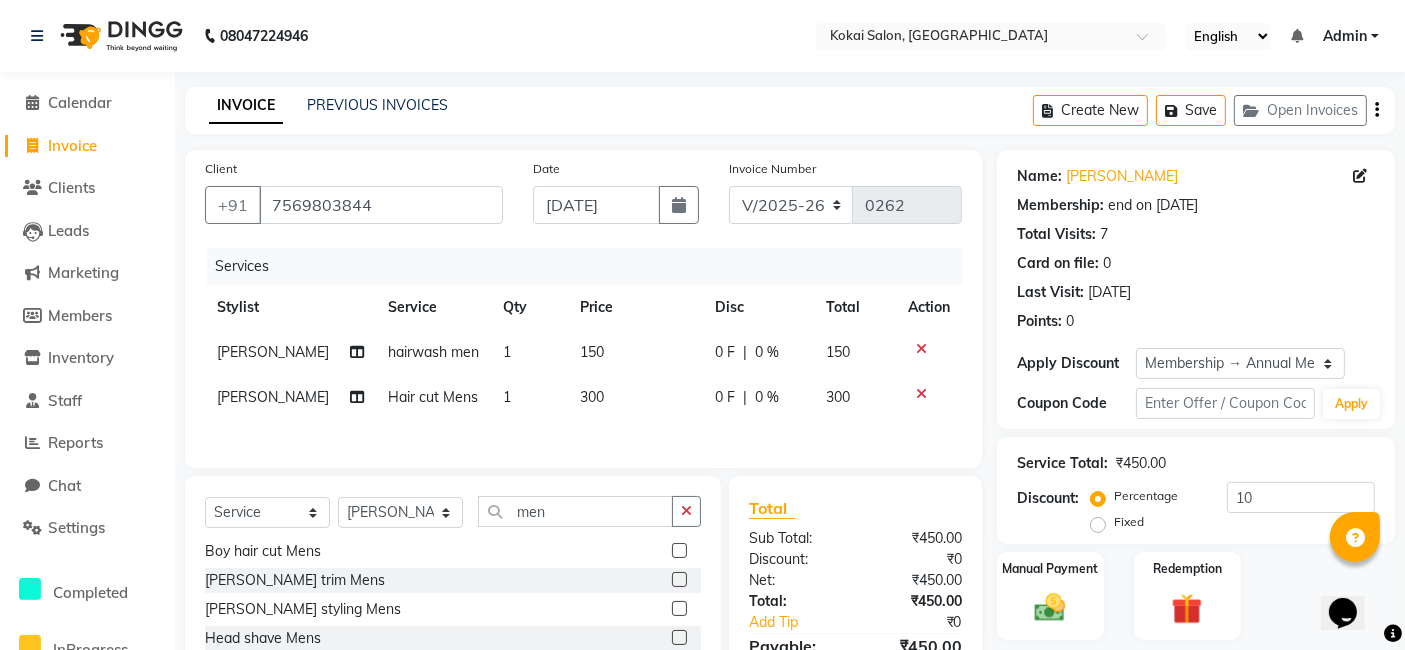 click 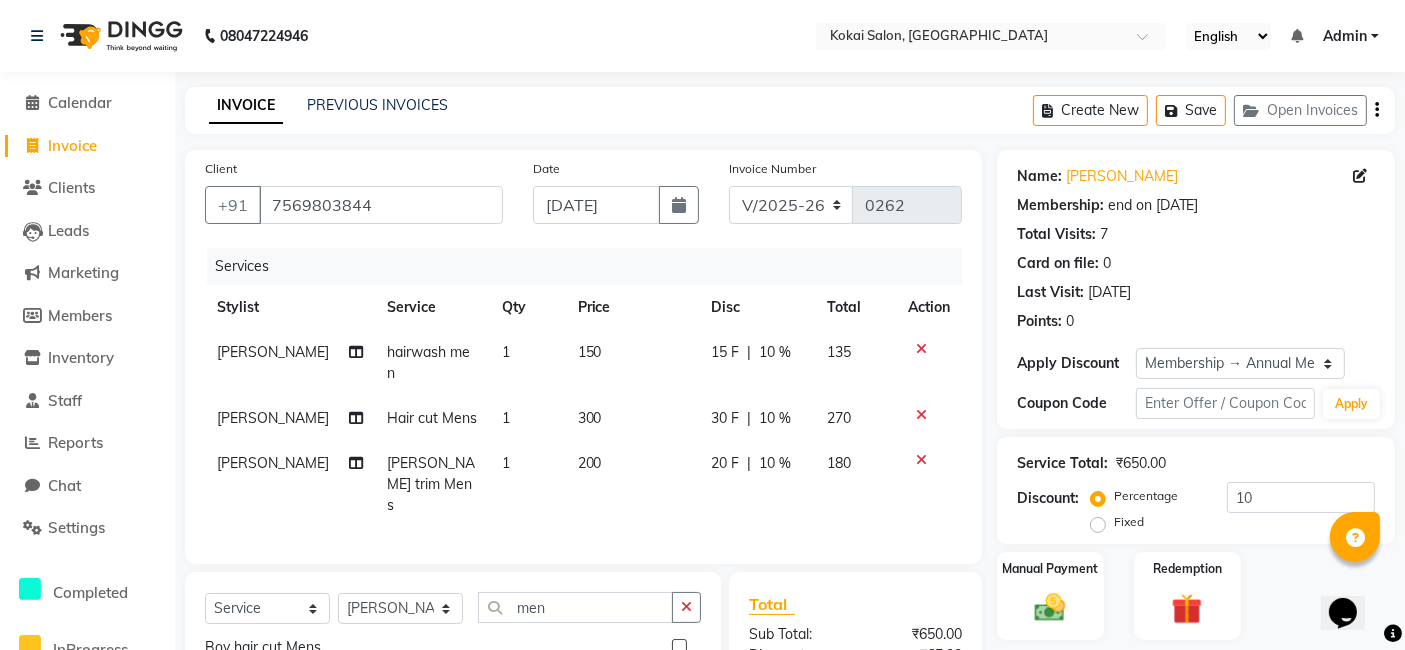 checkbox on "false" 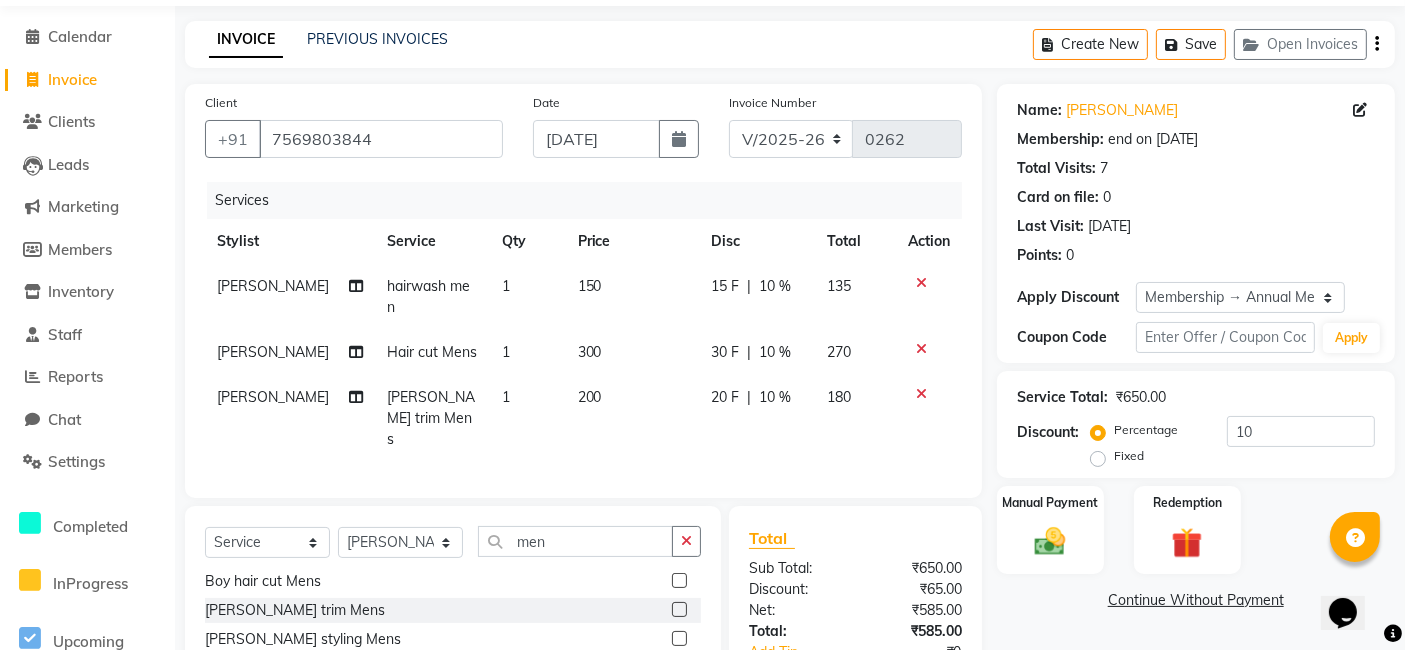 scroll, scrollTop: 68, scrollLeft: 0, axis: vertical 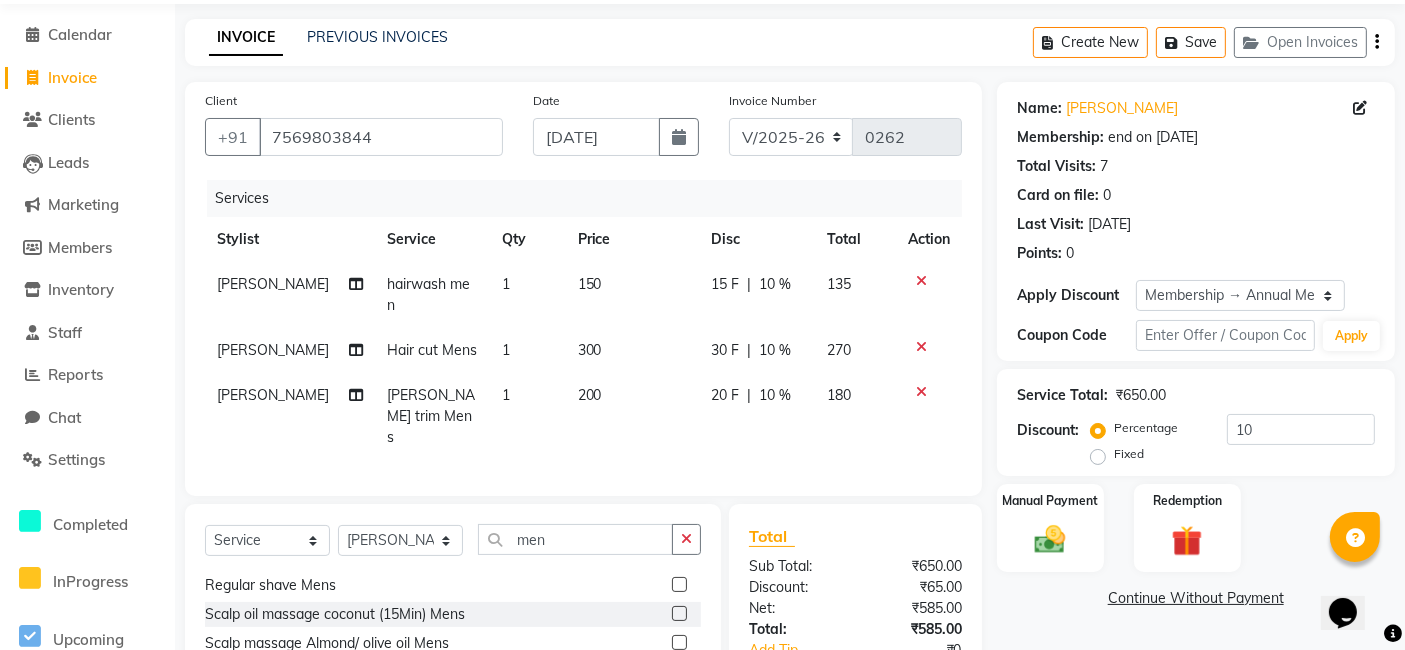 click 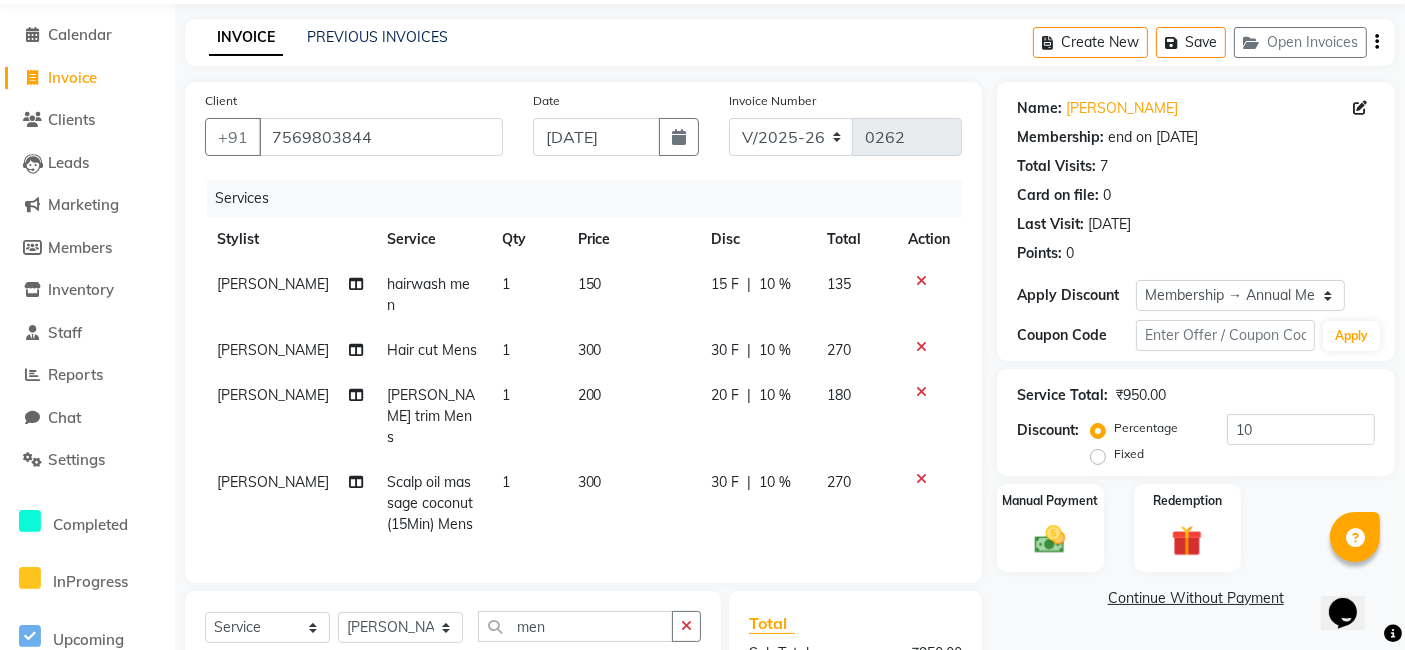 checkbox on "false" 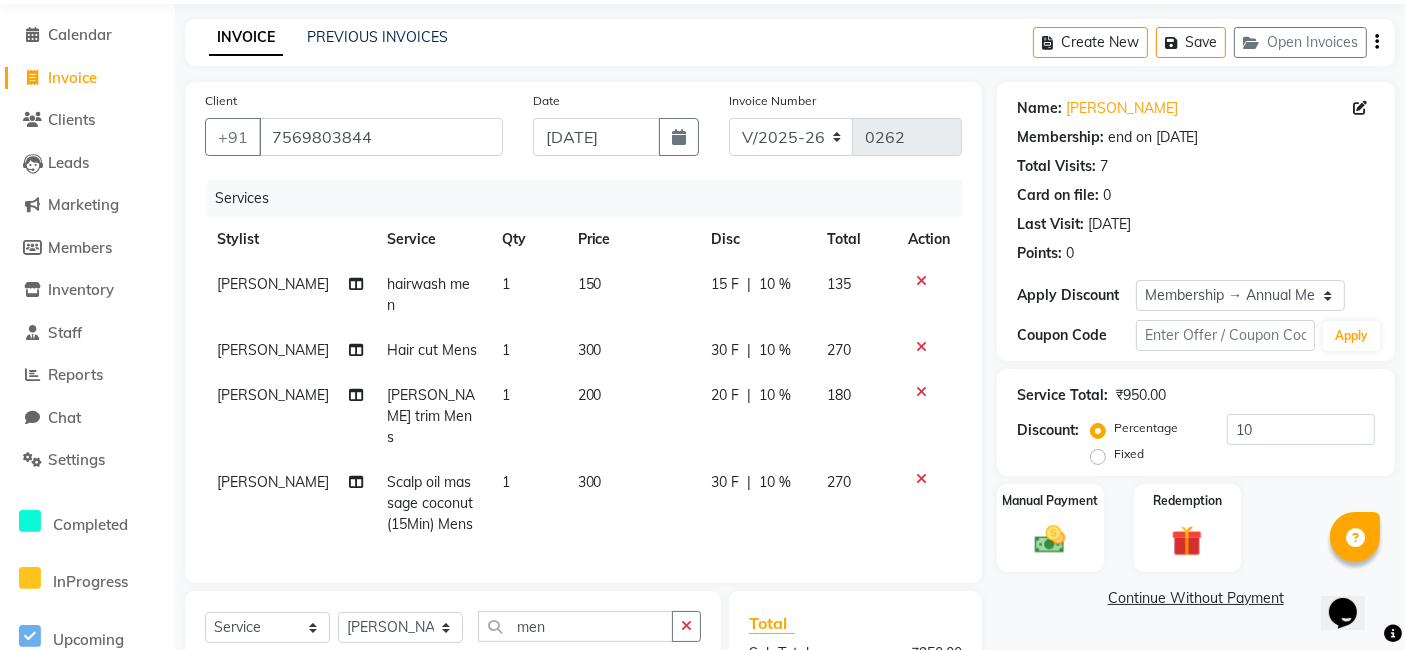 click on "200" 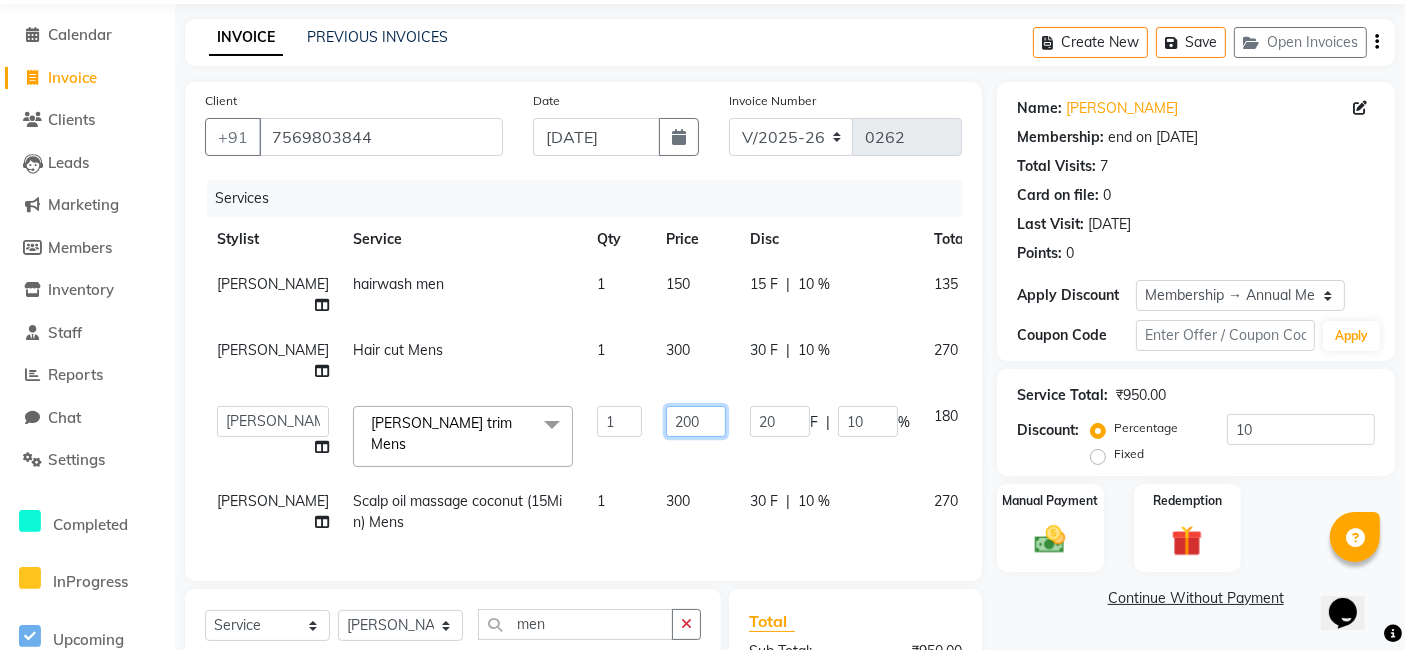drag, startPoint x: 638, startPoint y: 461, endPoint x: 614, endPoint y: 464, distance: 24.186773 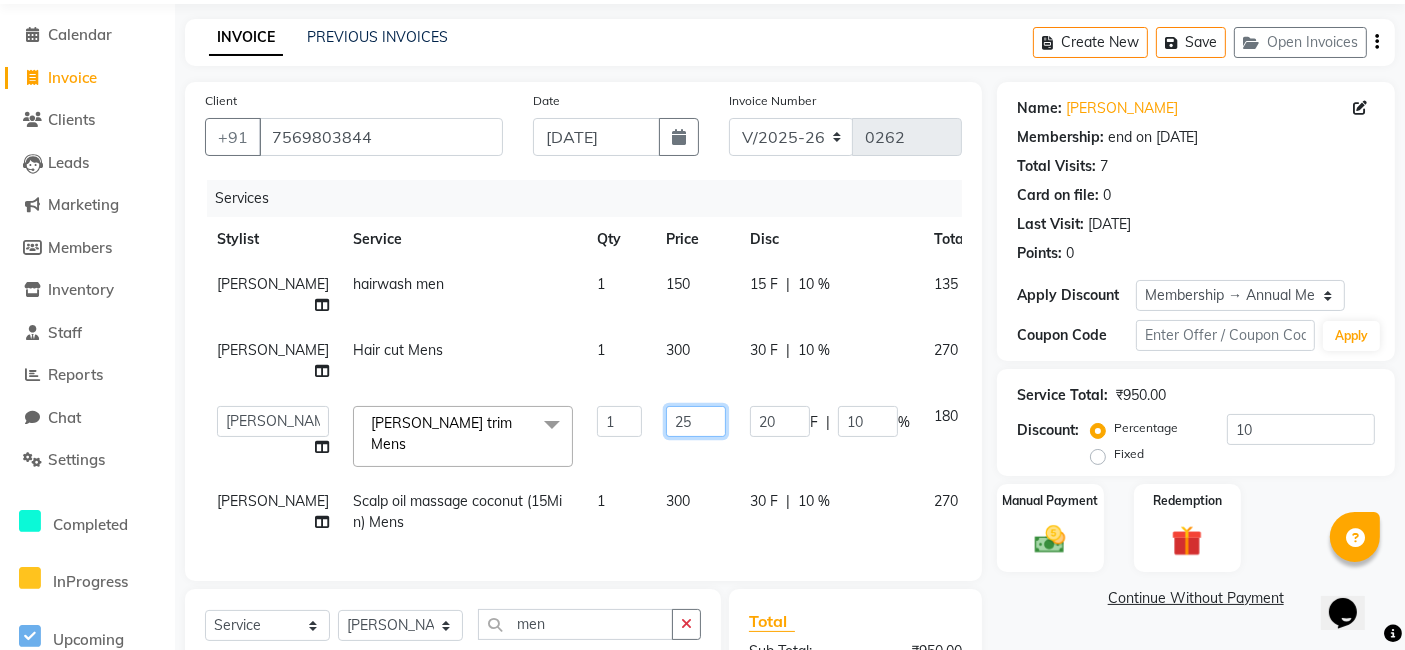 type on "250" 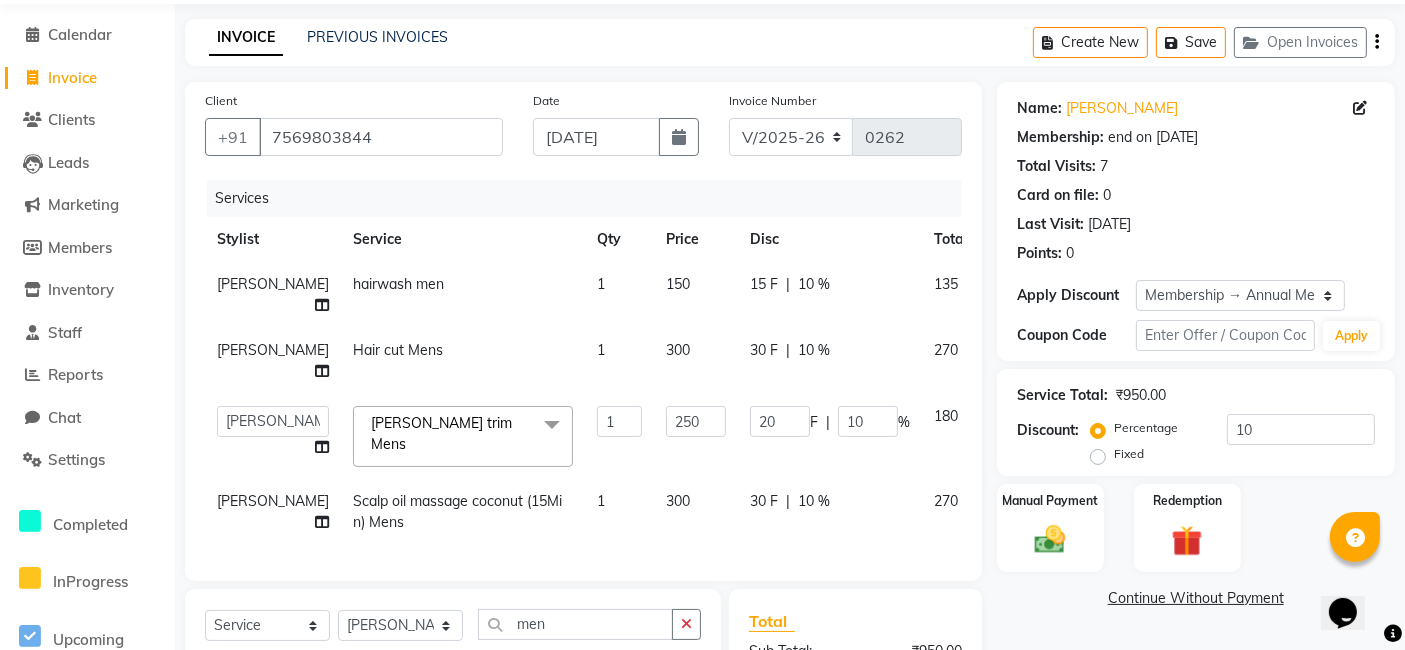 click on "[PERSON_NAME] hairwash men 1 150 15 F | 10 % 135 [PERSON_NAME] Hair cut Mens 1 300 30 F | 10 % 270  [PERSON_NAME]   [PERSON_NAME]   [PERSON_NAME] trim Mens  x Hair cut - without wash Hair cut - Basic Hair cut - Advanced Hair cut - Creative styling Bangs Hair wash & blow dry Short Hair wash & blow dry Med Hair wash & blow dry Long Hair wash & blow dry (nashi) Short Hair wash & blow dry (nashi) Med Hair wash & blow dry (nashi) Long Tongs Short Tongs Med Tongs Long Iron Short Iron Med Iron Long Party styling face wash men hairtstyling men haircut [PERSON_NAME] men - advance [PERSON_NAME] trim scalp masage almond / olive oil scalp oil masage coconut loreal - mythic oil [PERSON_NAME] styling regular shave  hairwash men premium hairwash (nashi) men hairwash & styling fiberplex treatment Global color [MEDICAL_DATA] Short Global color [MEDICAL_DATA] Med Global color [MEDICAL_DATA] Long Global color non [MEDICAL_DATA] Short Global color non [MEDICAL_DATA] Med Global color non [MEDICAL_DATA] Long Highlights Short Highlights Med Highlights Long Highlights per Foil Ombre / Balayage 1" 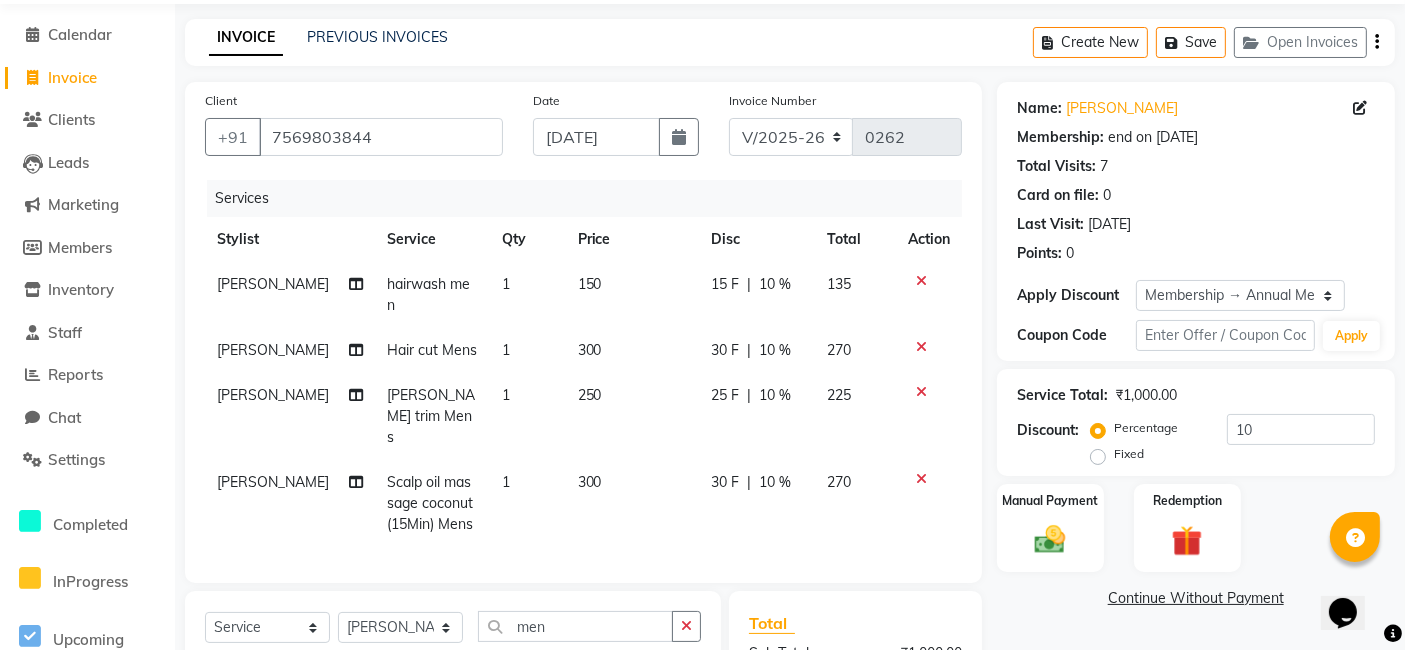 click on "300" 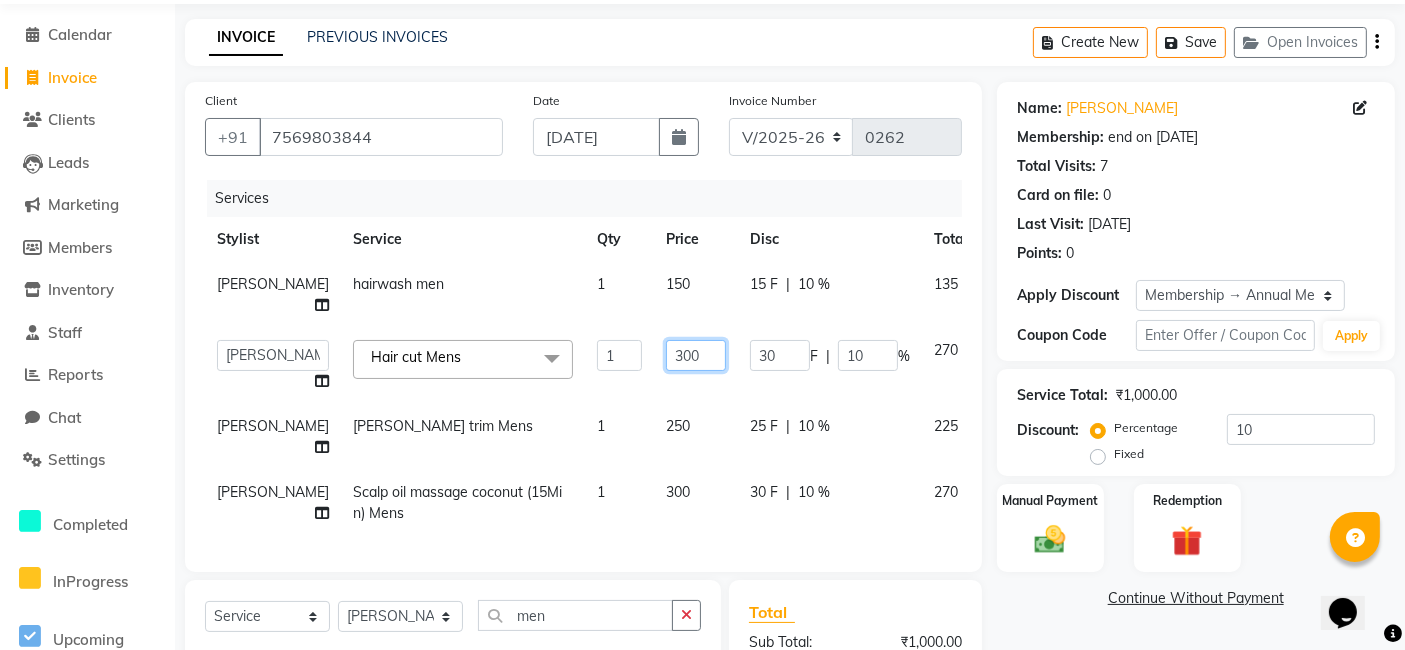 click on "300" 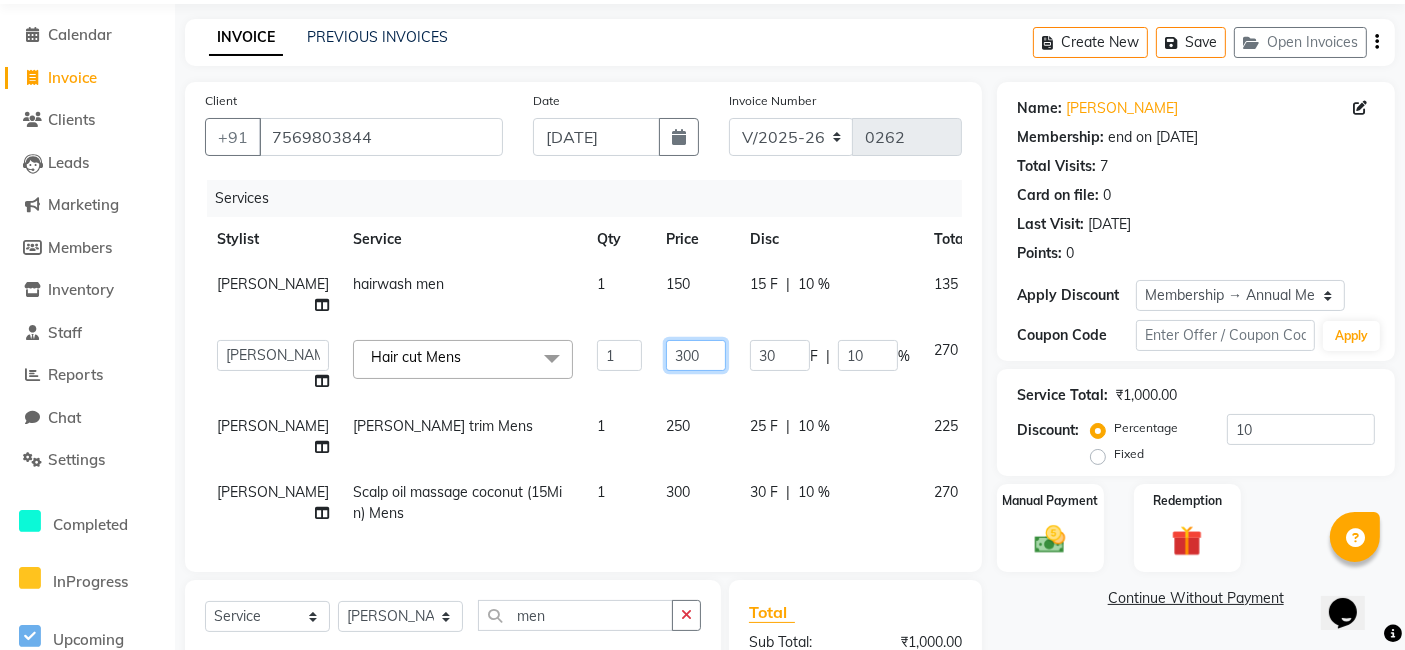 type on "003" 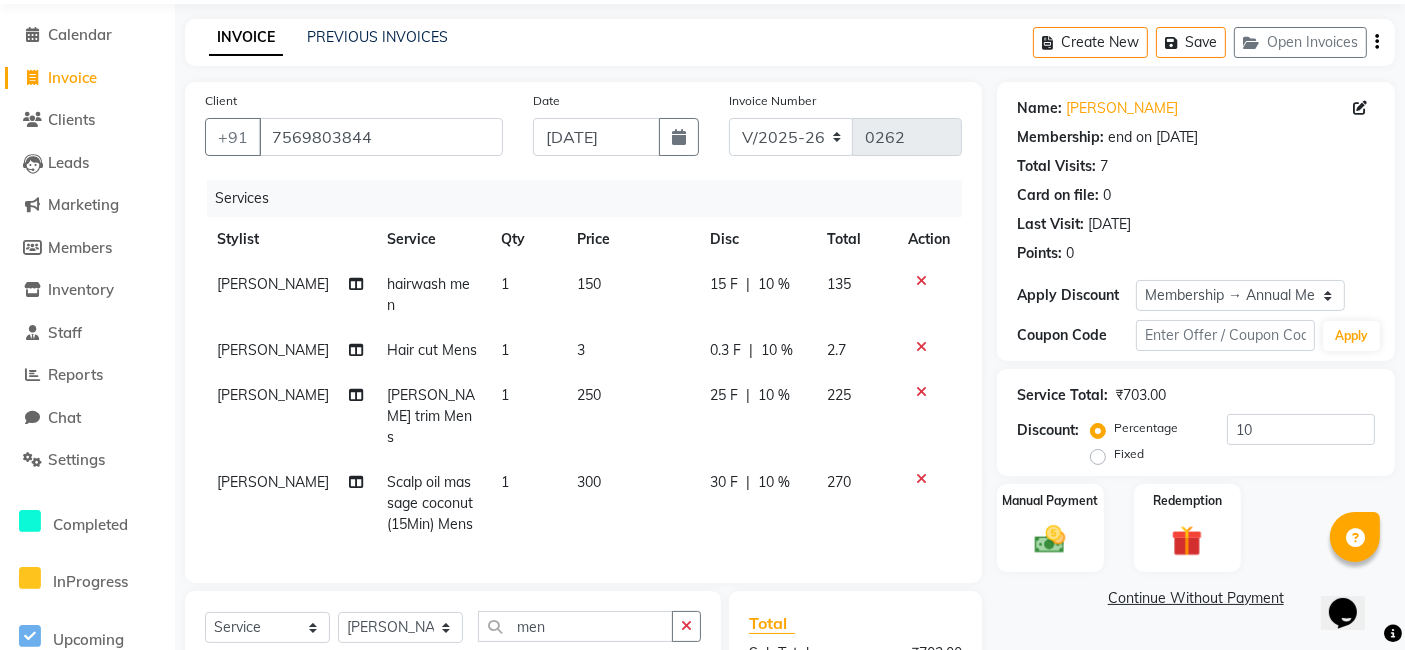 click on "Client [PHONE_NUMBER] Date [DATE] Invoice Number V/2025 V/[PHONE_NUMBER] Services Stylist Service Qty Price Disc Total Action [PERSON_NAME] hairwash men 1 150 15 F | 10 % 135 [PERSON_NAME] Hair cut Mens 1 3 0.3 F | 10 % 2.7 [PERSON_NAME] [PERSON_NAME] trim Mens 1 250 25 F | 10 % 225 [PERSON_NAME] Scalp oil massage coconut (15Min) Mens 1 300 30 F | 10 % 270 Select  Service  Product  Membership  Package Voucher Prepaid Gift Card  Select Stylist [PERSON_NAME] [PERSON_NAME] Pratikcha [PERSON_NAME] men face wash men  hairtstyling men  haircut [PERSON_NAME] men - advance  hairwash men  premium hairwash (nashi) men  fiberplex treatment  Fortifying Intensive Treatment - for hairfall Short  Fortifying Intensive Treatment - for hairfall Med  Fortifying Intensive Treatment - for hairfall Long  Nashi Armona Treatment for danrduff Short  Nashi Armona Treatment for danrduff Med  Nashi Armona Treatment for danrduff Long  Nashi hair spa Mens  Nashi Fortifying Intensive Treatment - for hairfall Mens  Nashi Armona Treatment - for danrduff Mens  Hair [MEDICAL_DATA] Mens" 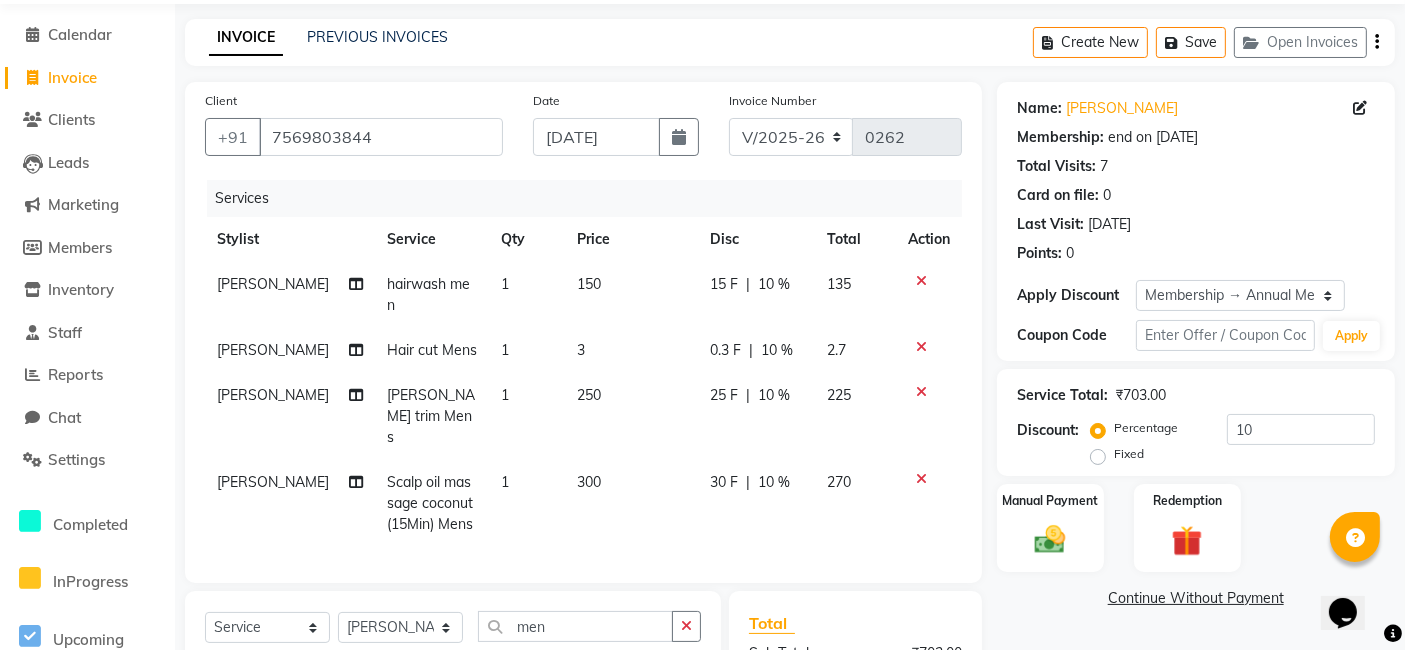 click on "3" 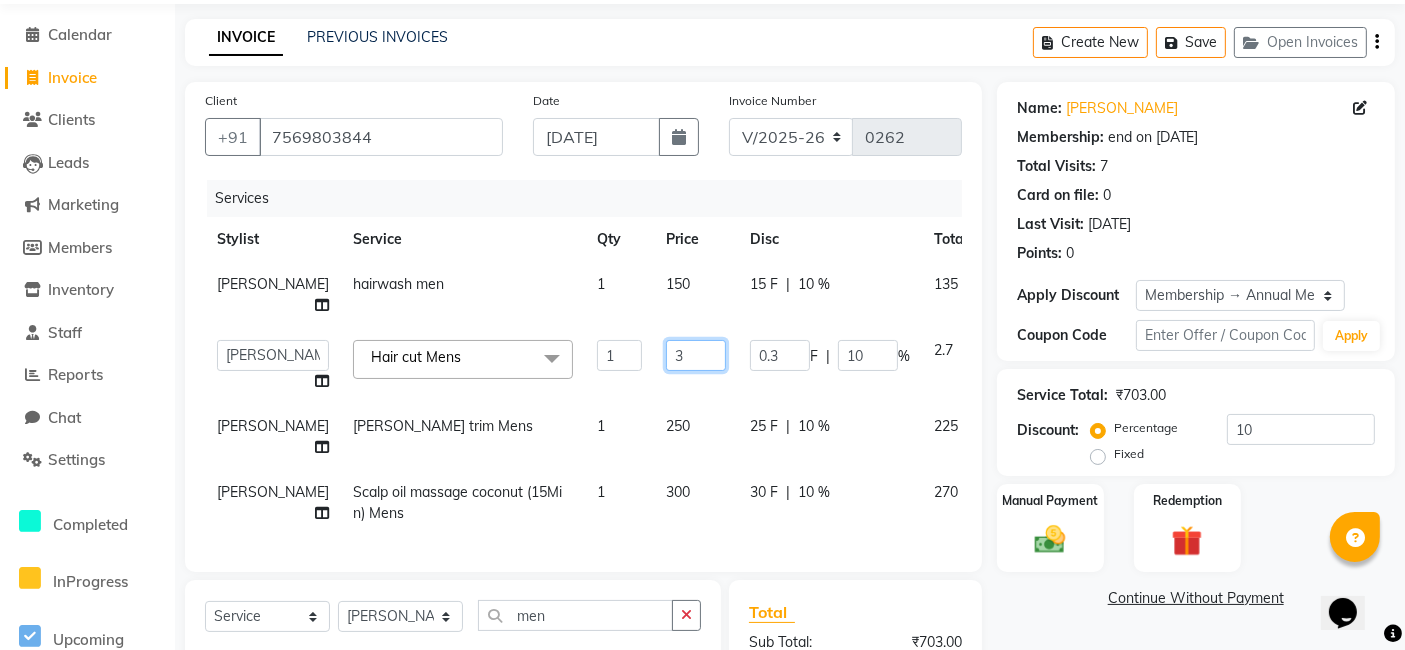 click on "3" 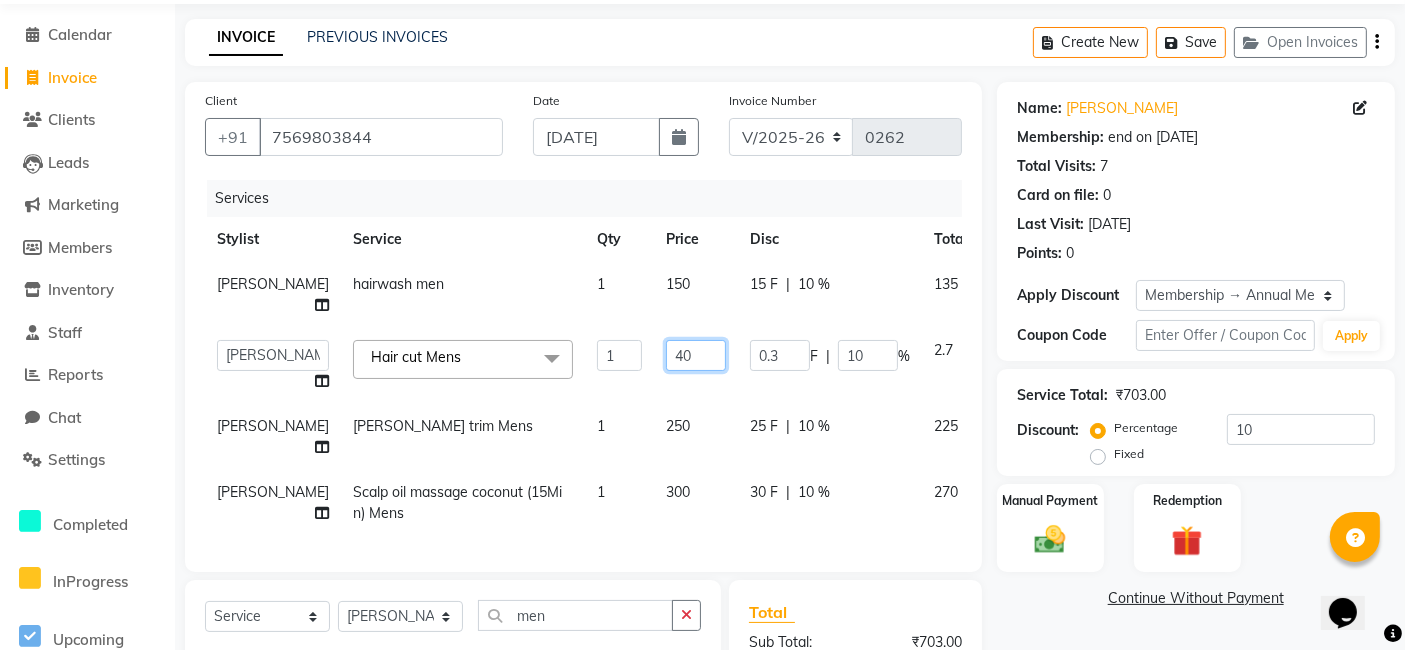 type on "400" 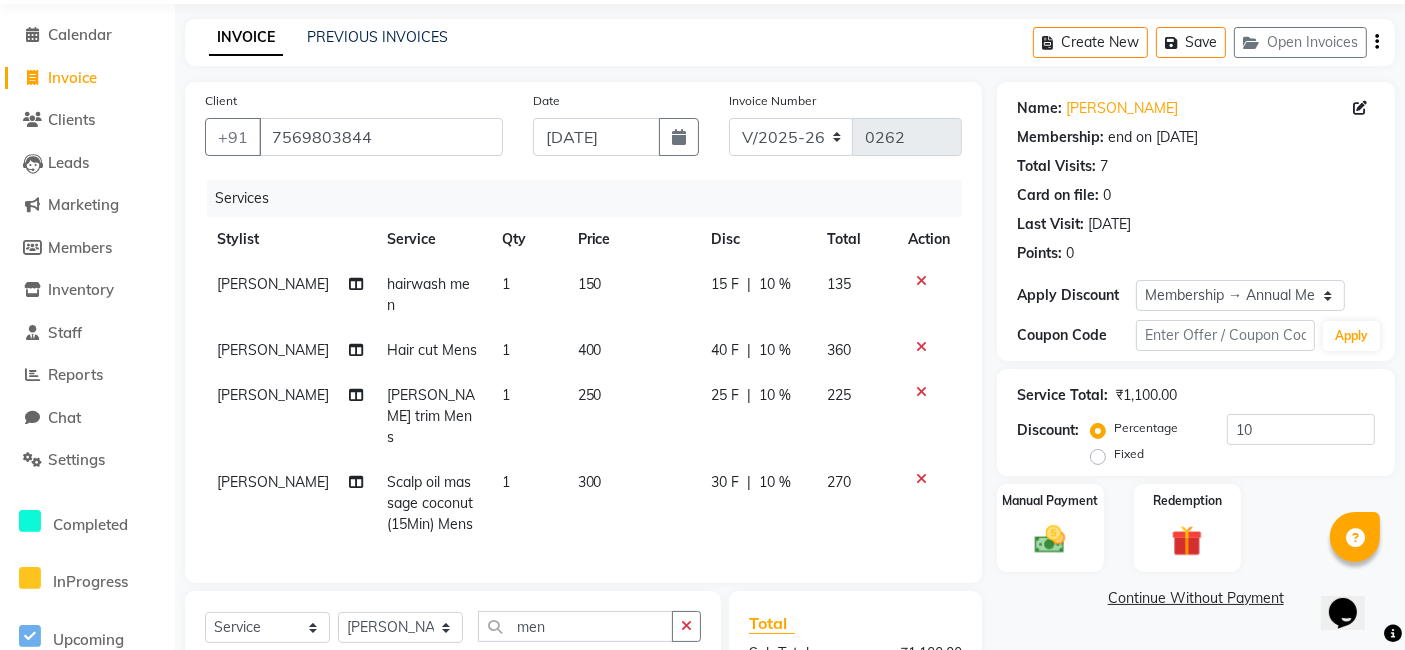 click on "Client [PHONE_NUMBER] Date [DATE] Invoice Number V/2025 V/[PHONE_NUMBER] Services Stylist Service Qty Price Disc Total Action [PERSON_NAME] hairwash men 1 150 15 F | 10 % 135 [PERSON_NAME] Hair cut Mens 1 400 40 F | 10 % 360 [PERSON_NAME] [PERSON_NAME] trim Mens 1 250 25 F | 10 % 225 [PERSON_NAME] Scalp oil massage coconut (15Min) Mens 1 300 30 F | 10 % 270 Select  Service  Product  Membership  Package Voucher Prepaid Gift Card  Select Stylist [PERSON_NAME] [PERSON_NAME] Pratikcha [PERSON_NAME] men face wash men  hairtstyling men  haircut [PERSON_NAME] men - advance  hairwash men  premium hairwash (nashi) men  fiberplex treatment  Fortifying Intensive Treatment - for hairfall Short  Fortifying Intensive Treatment - for hairfall Med  Fortifying Intensive Treatment - for hairfall Long  Nashi Armona Treatment for danrduff Short  Nashi Armona Treatment for danrduff Med  Nashi Armona Treatment for danrduff Long  Nashi hair spa Mens  Nashi Fortifying Intensive Treatment - for hairfall Mens  Nashi Armona Treatment - for danrduff Mens  Hair wash Mens" 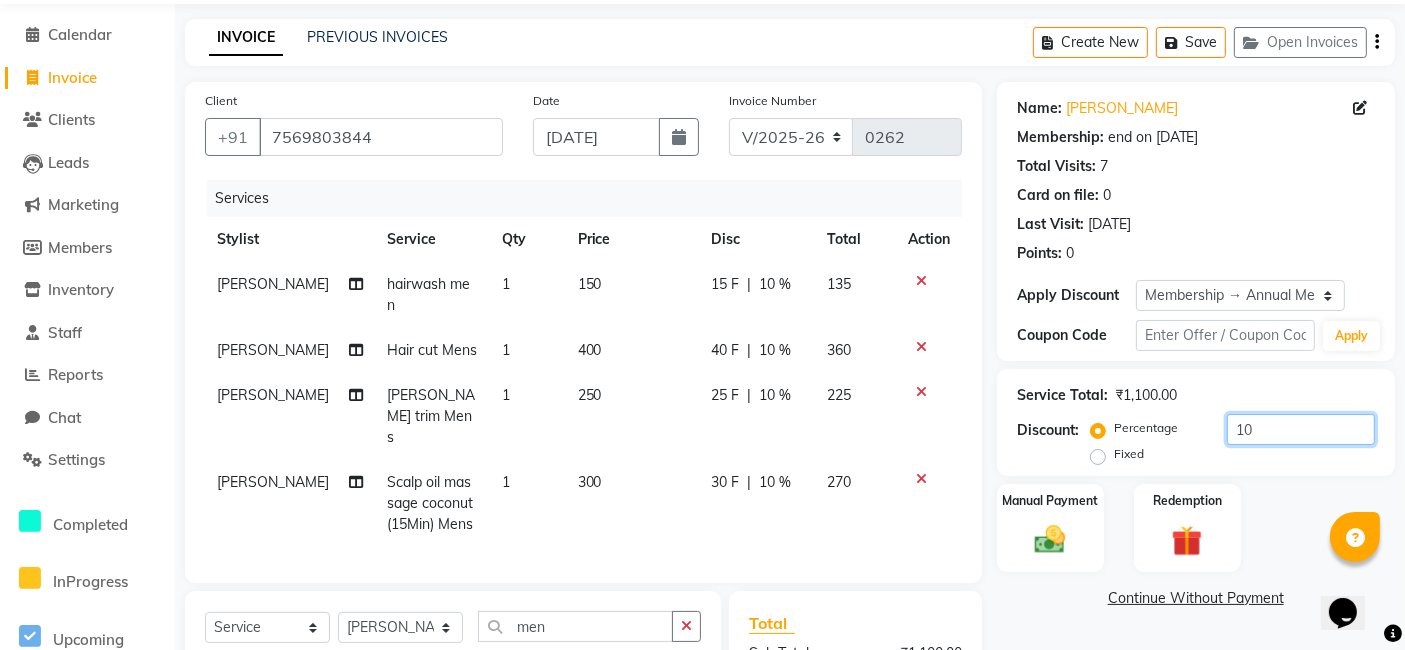 drag, startPoint x: 1251, startPoint y: 425, endPoint x: 1128, endPoint y: 455, distance: 126.60569 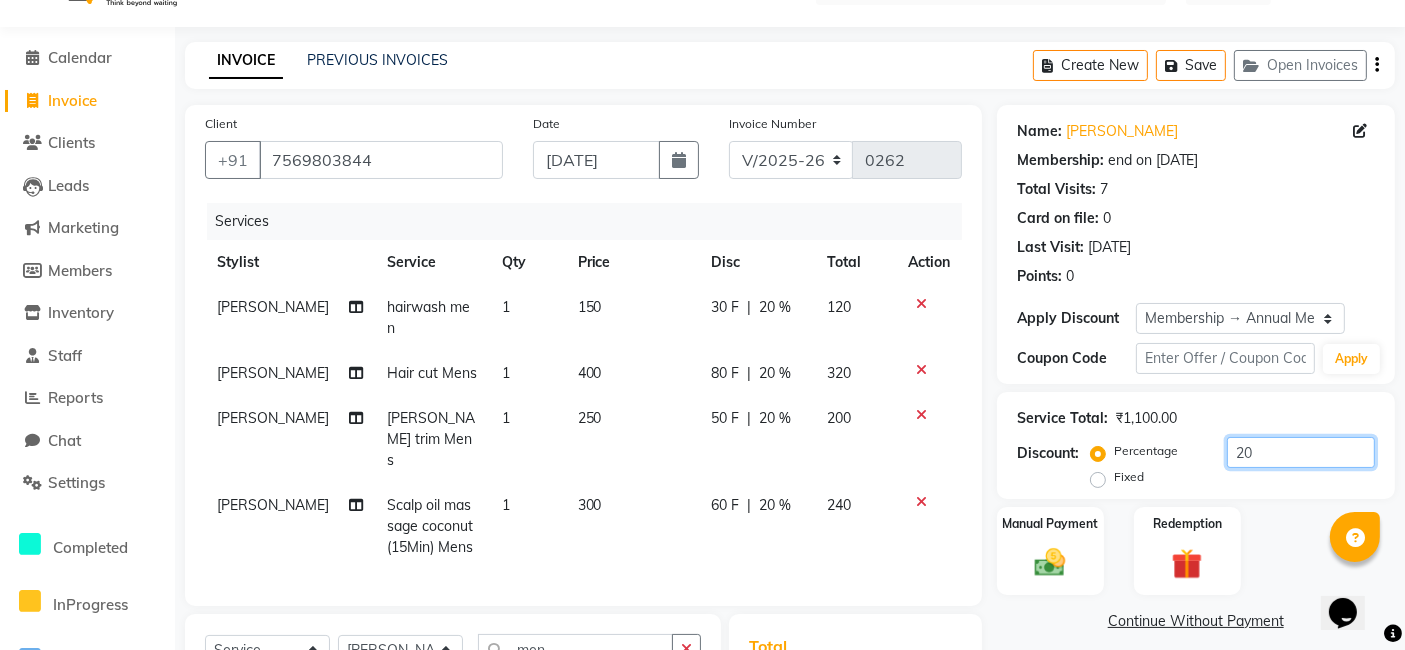 scroll, scrollTop: 47, scrollLeft: 0, axis: vertical 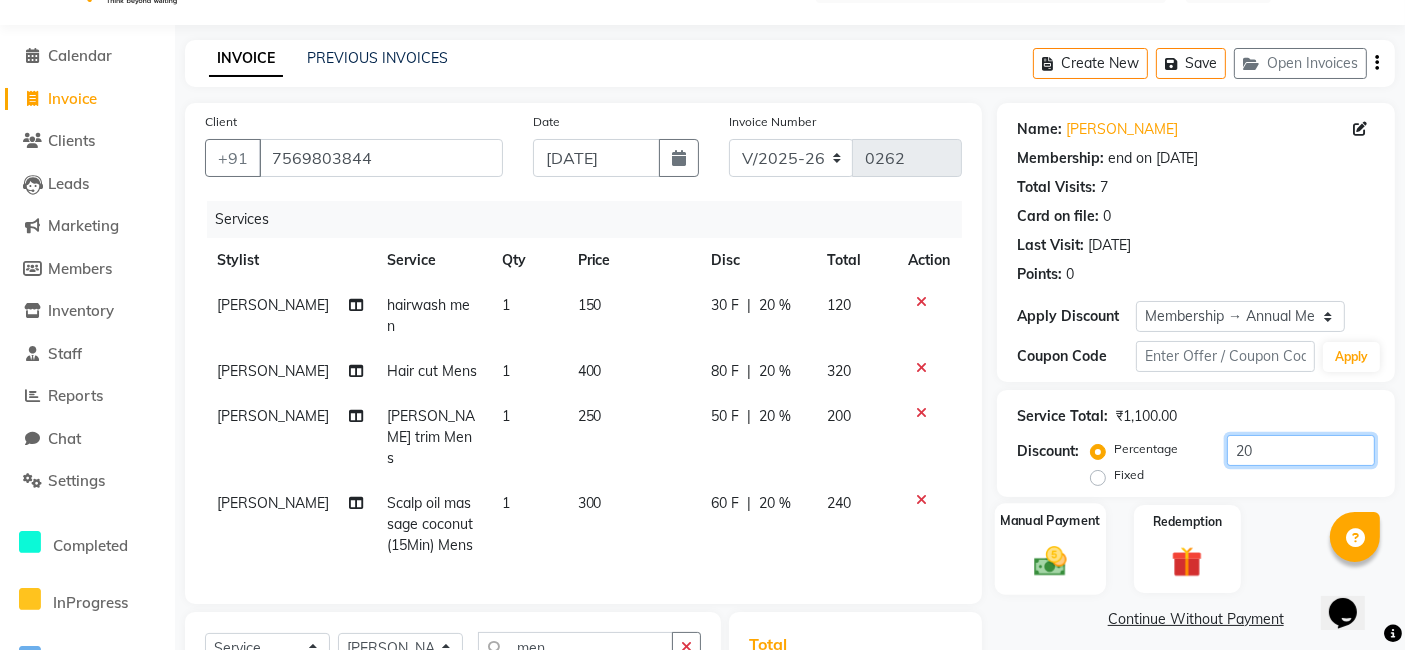 type on "20" 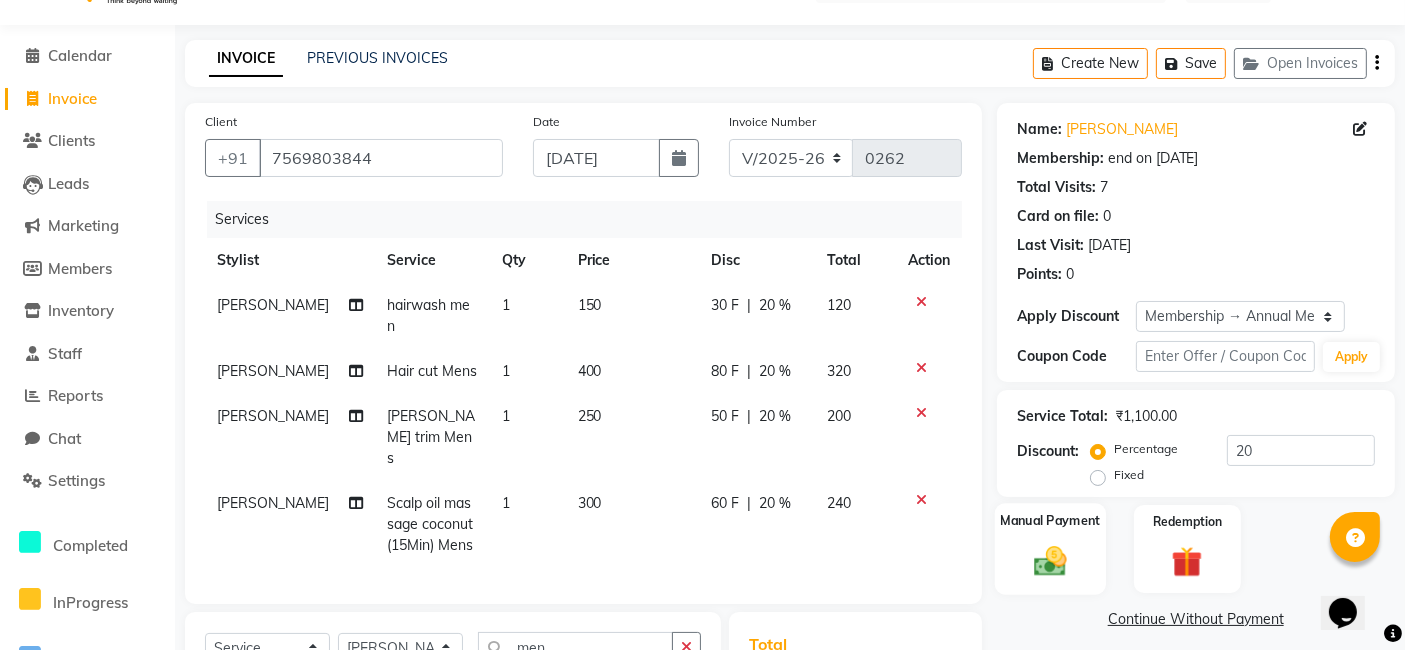 click on "Manual Payment" 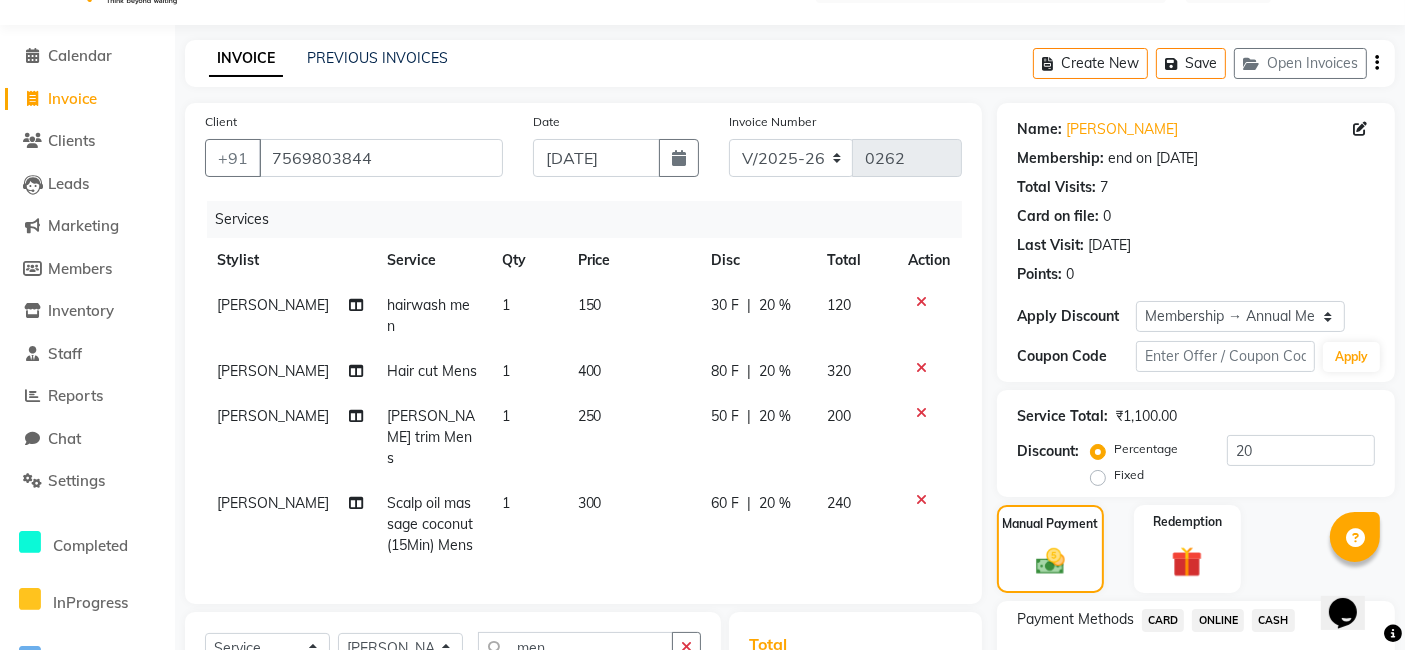 click on "ONLINE" 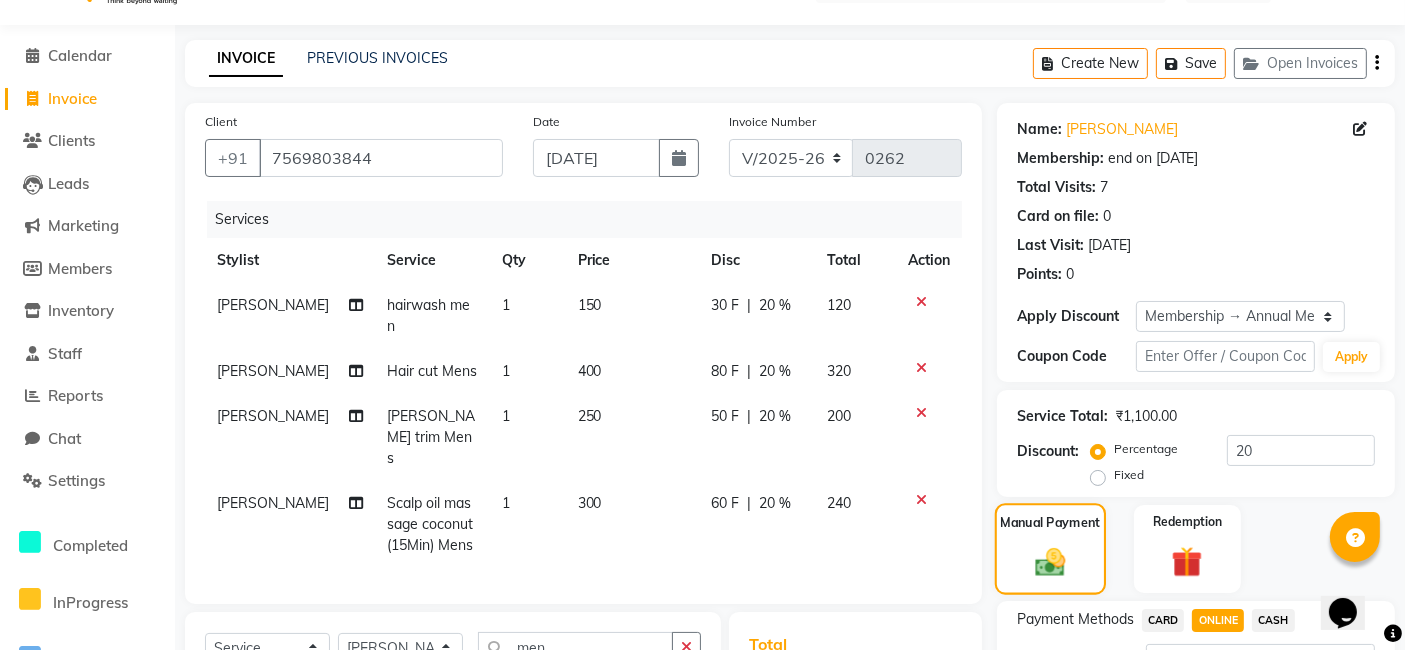 scroll, scrollTop: 308, scrollLeft: 0, axis: vertical 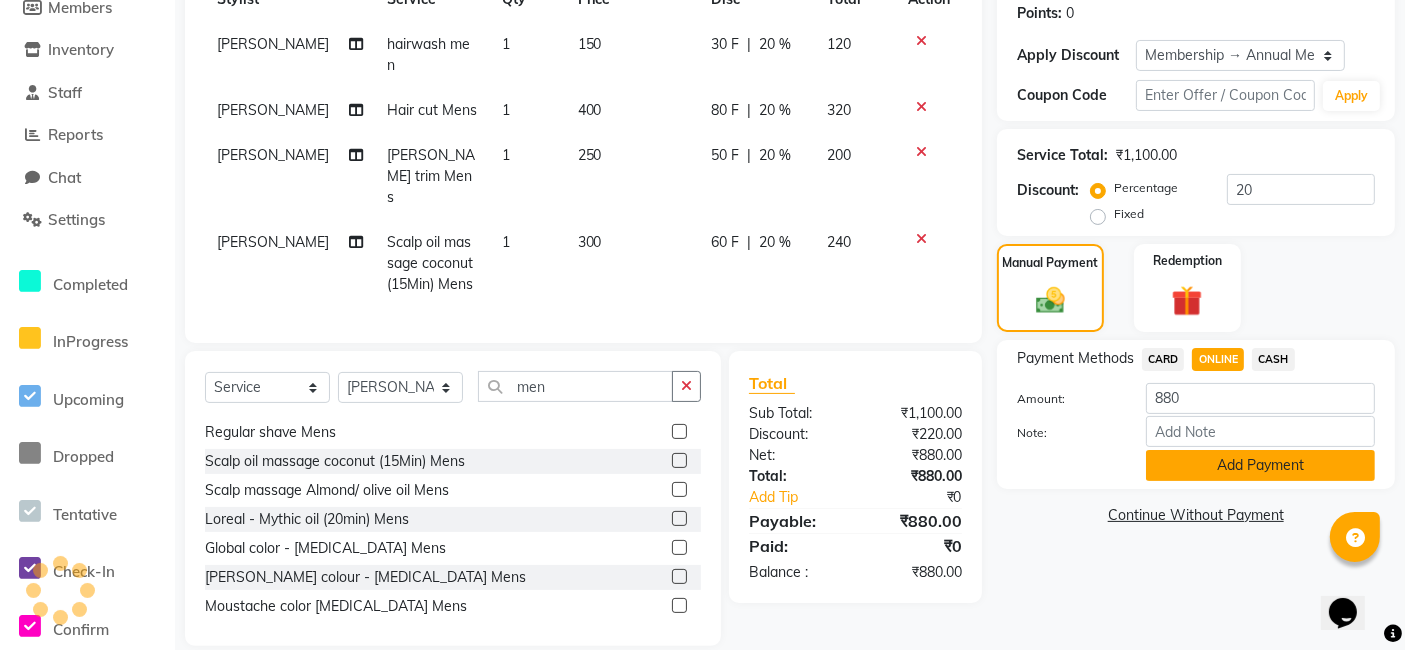 click on "Add Payment" 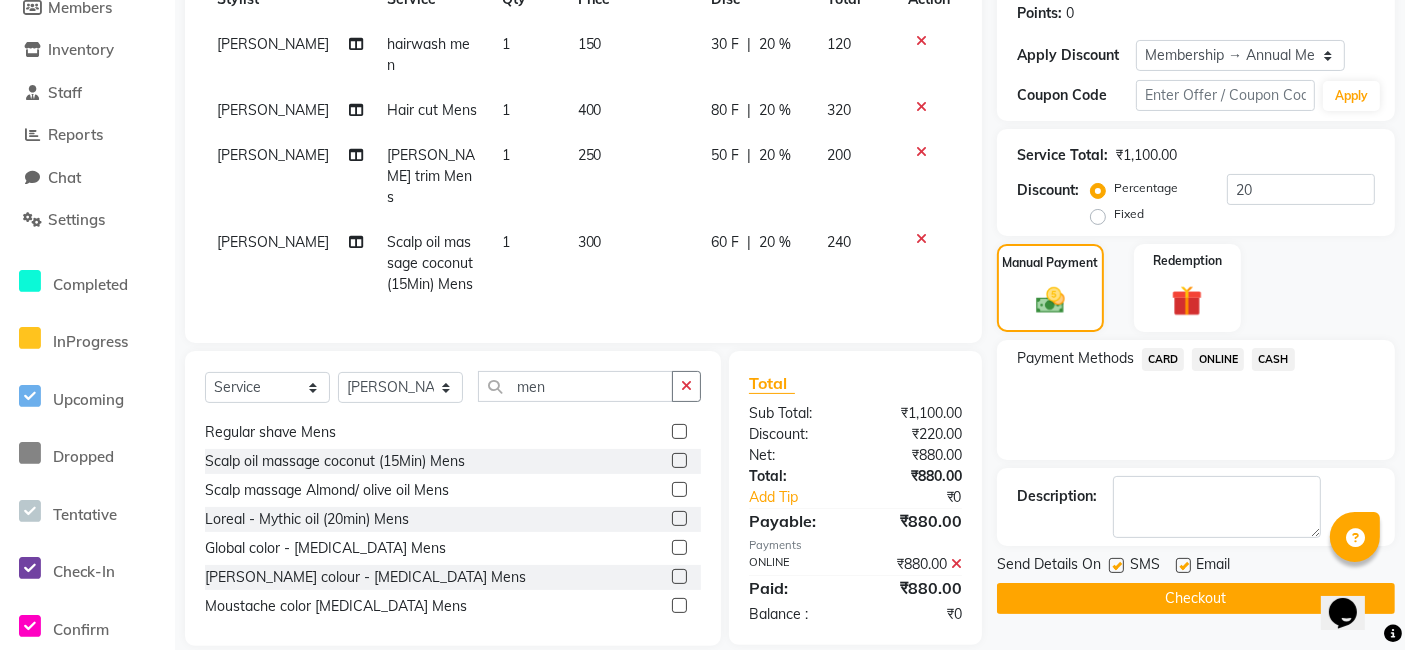 click on "Checkout" 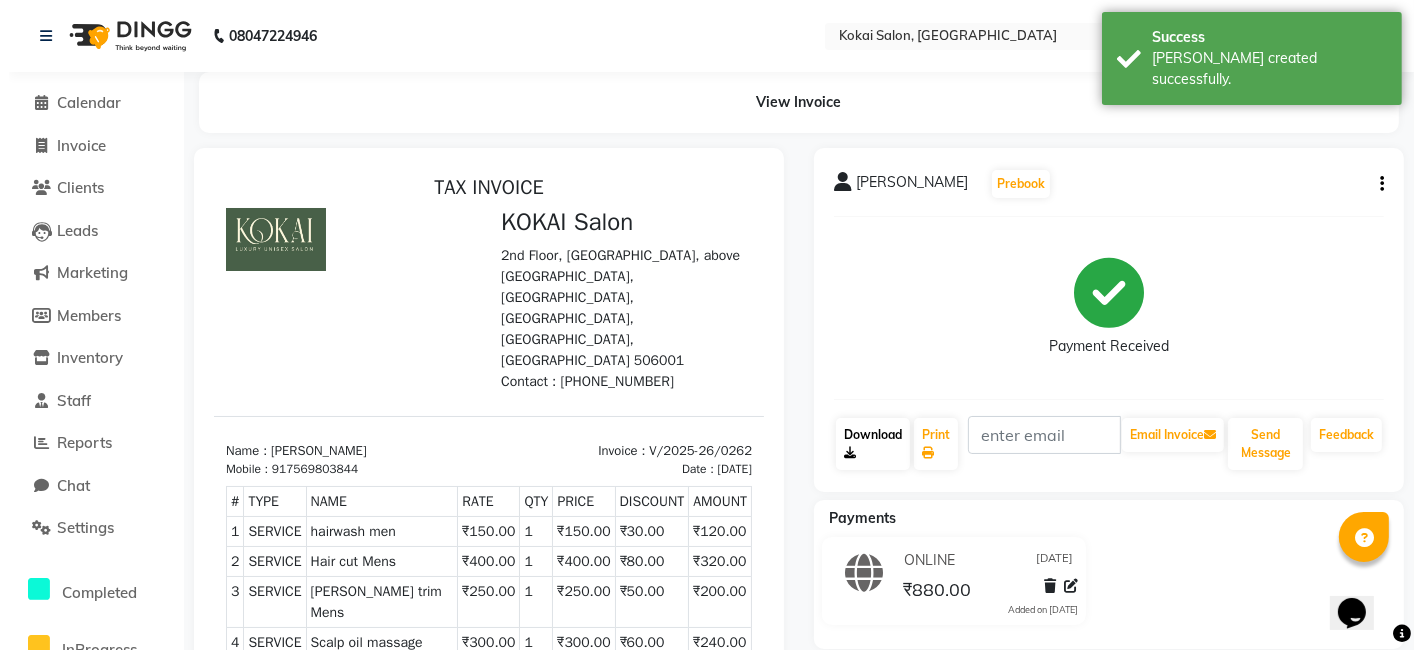 scroll, scrollTop: 0, scrollLeft: 0, axis: both 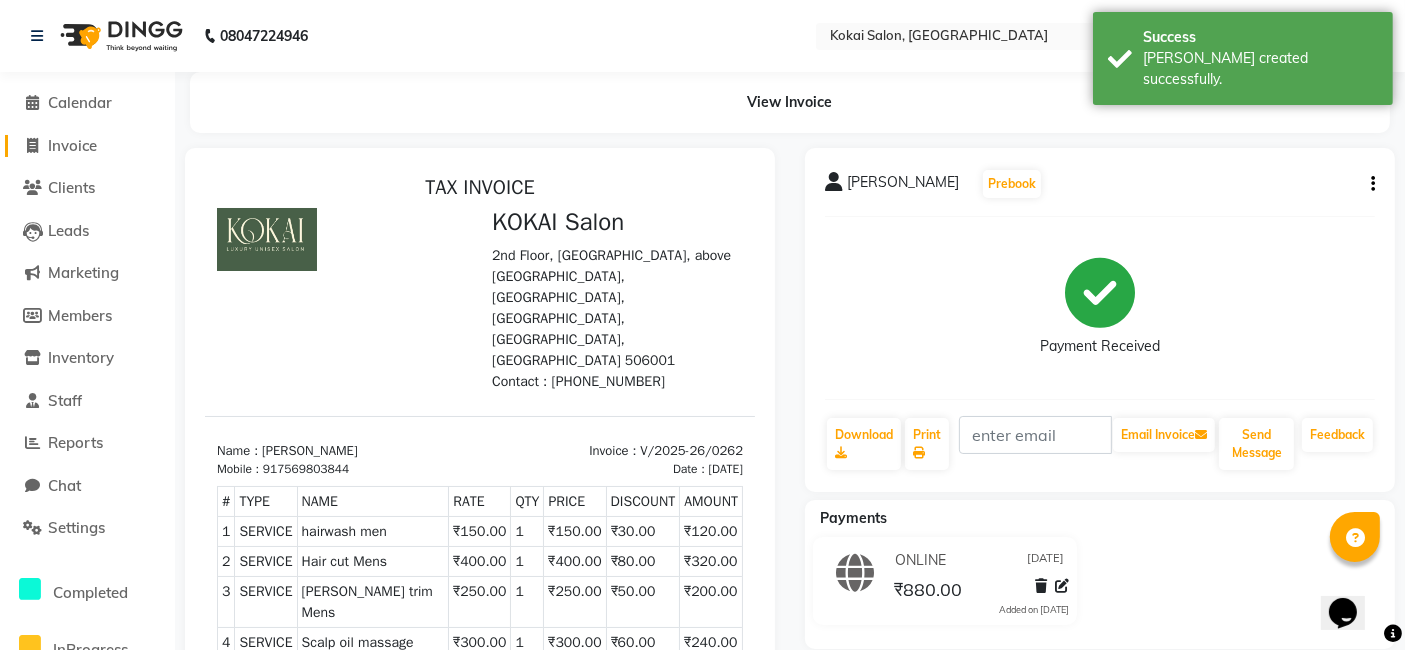 click 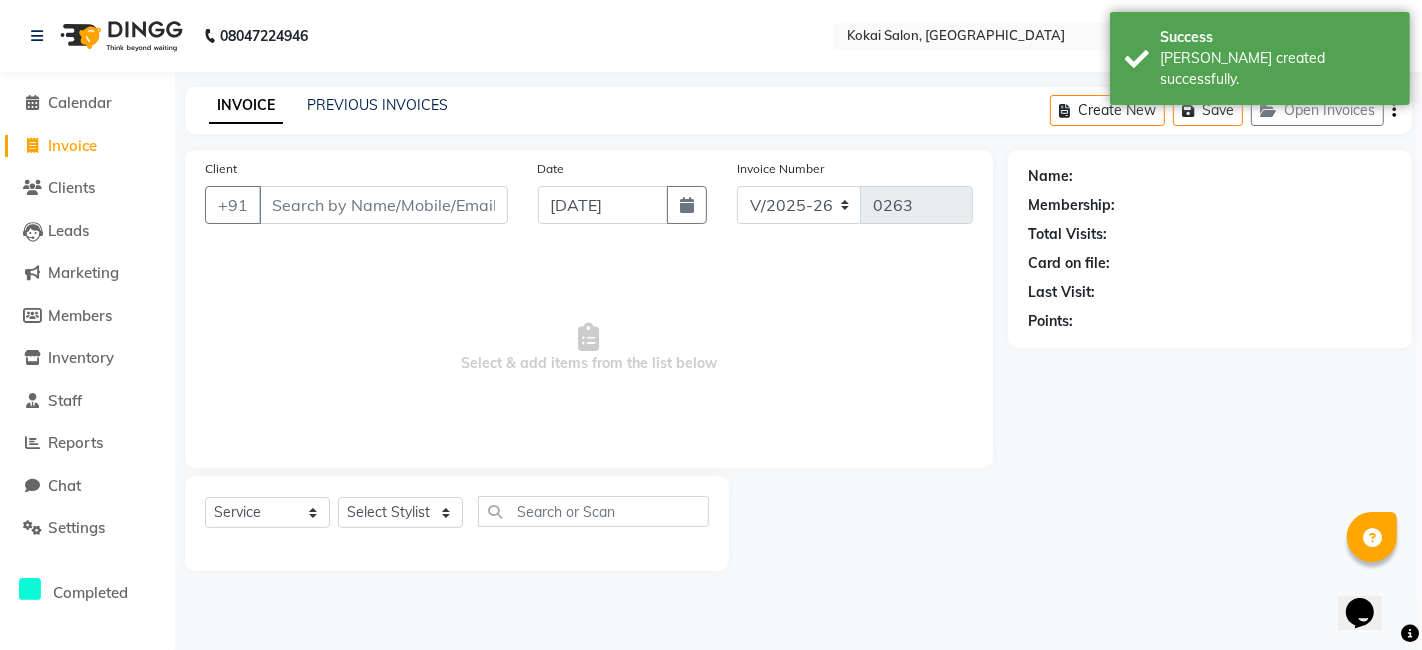 click on "Client" at bounding box center (383, 205) 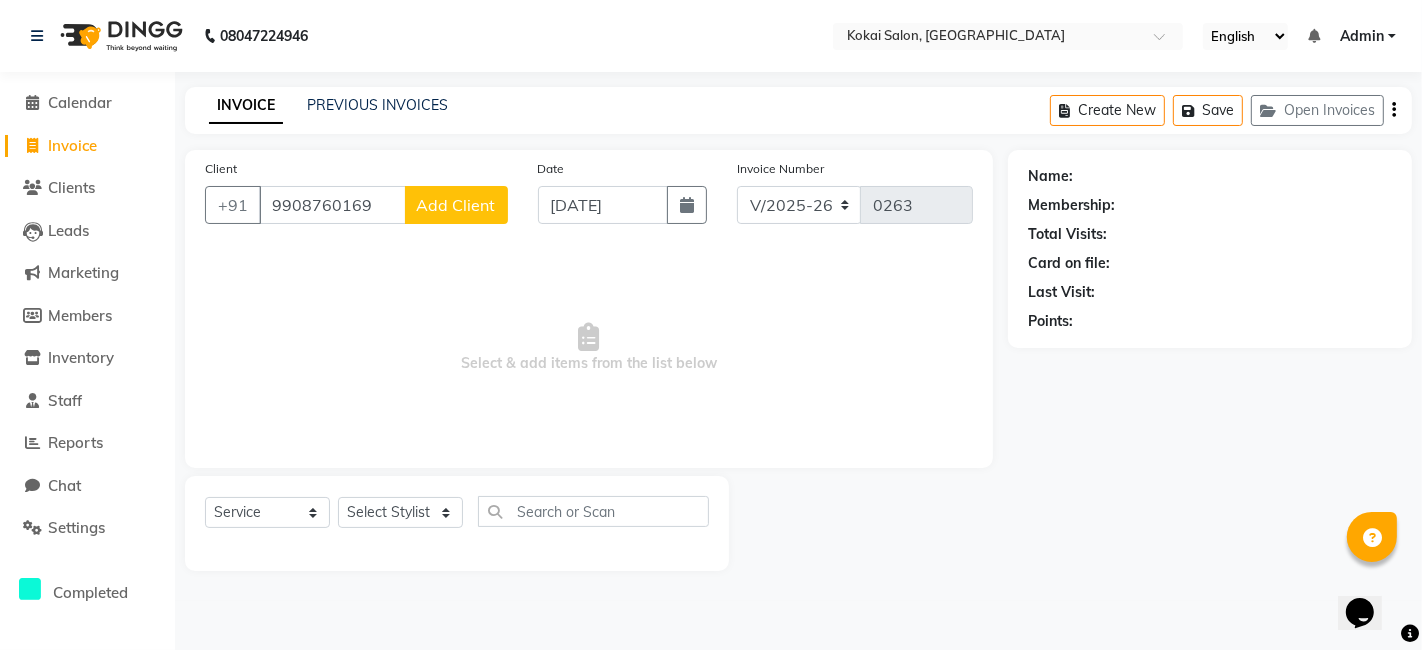 type on "9908760169" 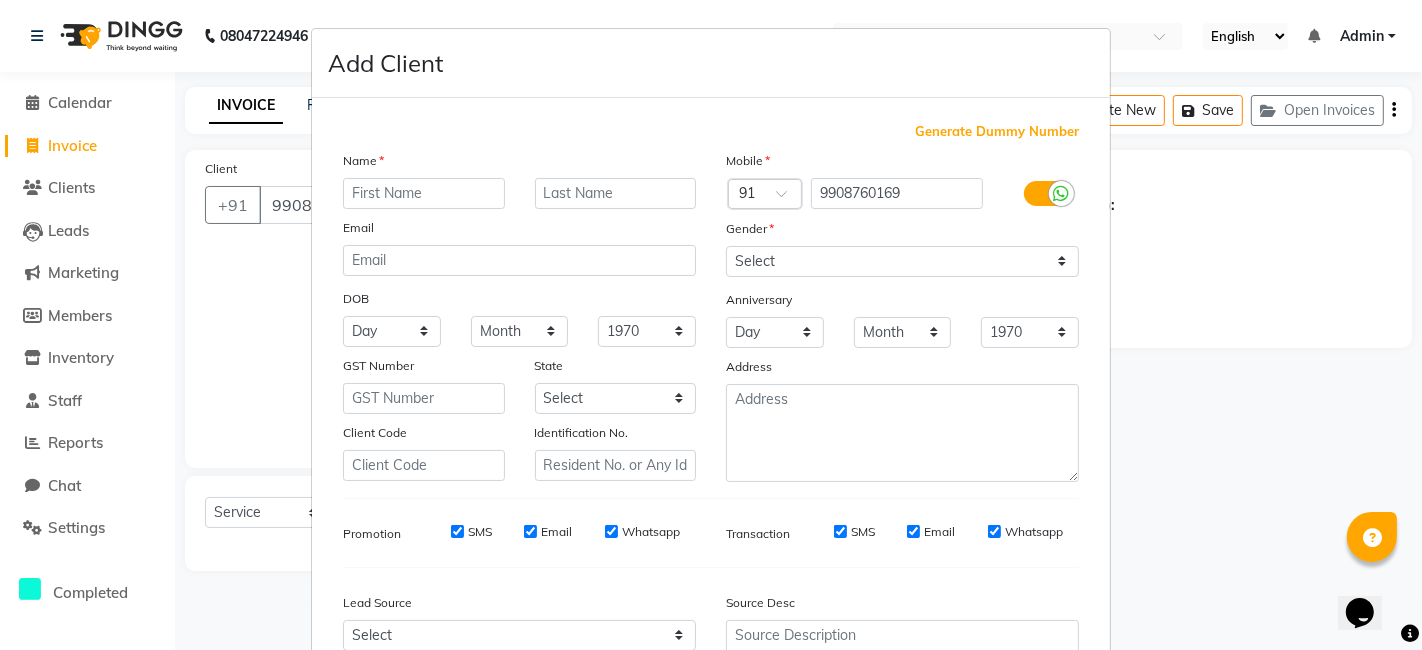 click at bounding box center (424, 193) 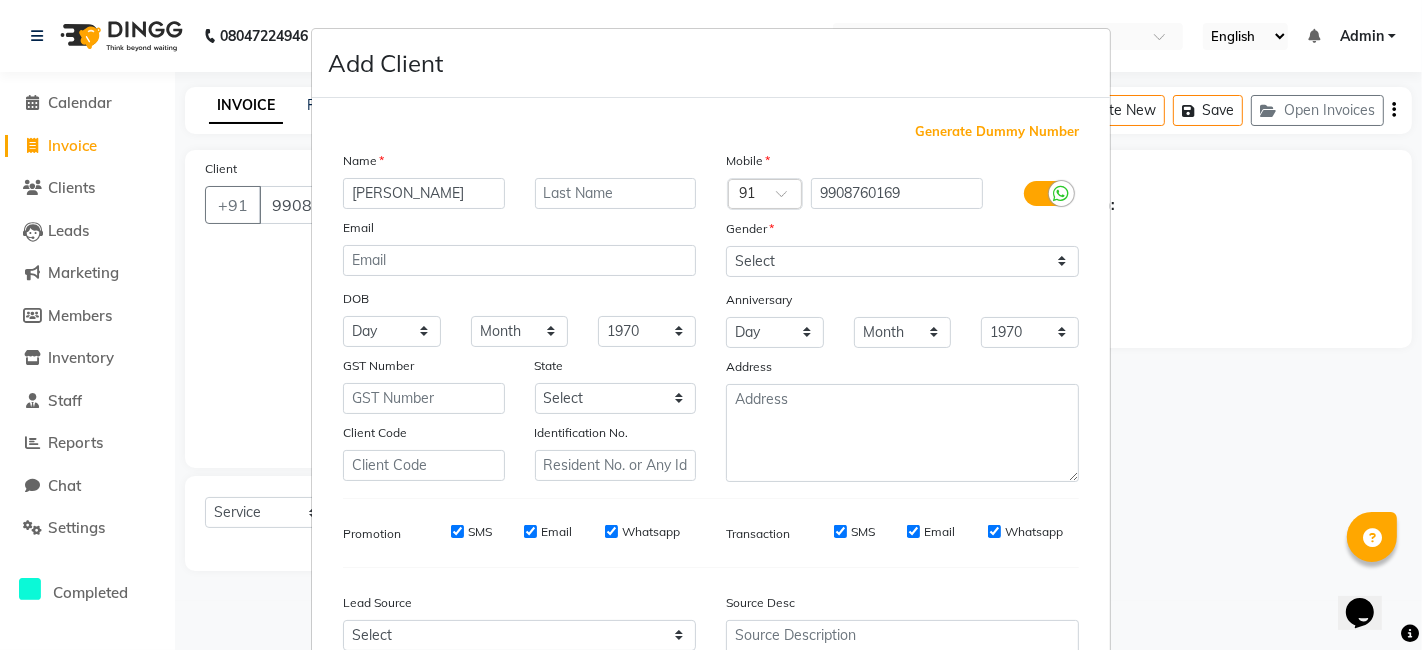 type on "[PERSON_NAME]" 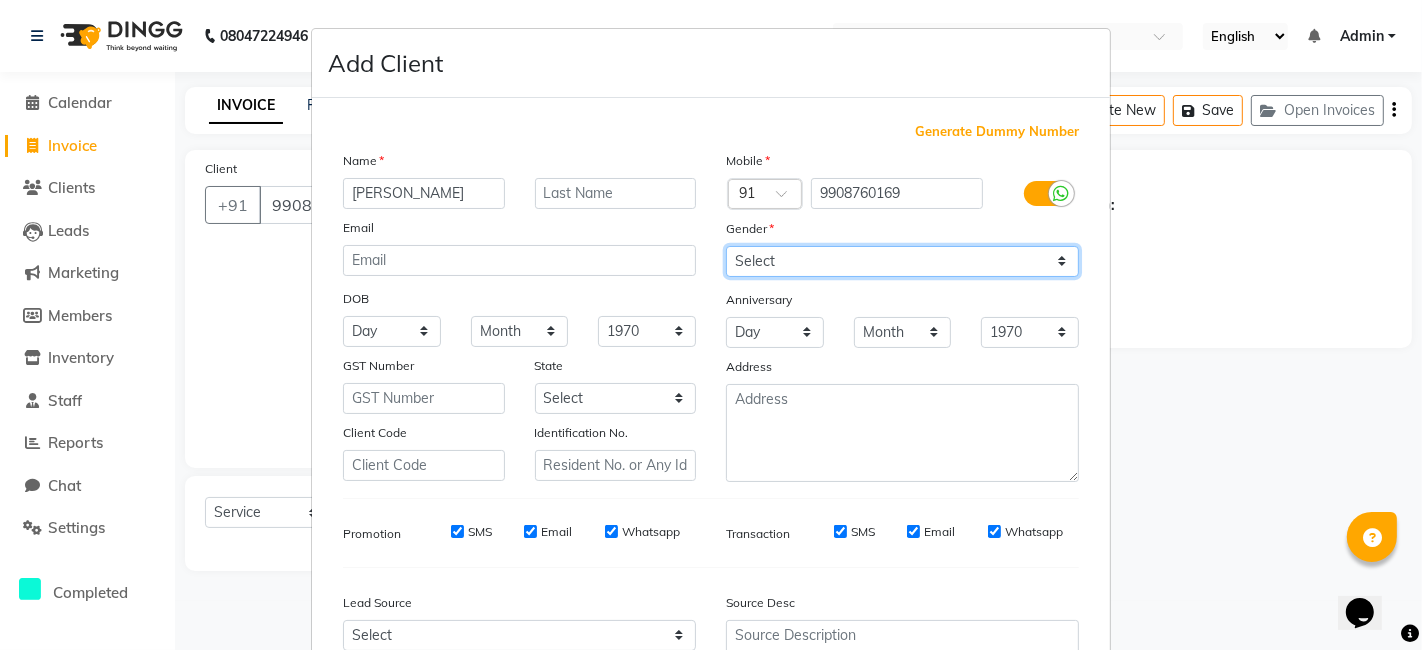 click on "Select [DEMOGRAPHIC_DATA] [DEMOGRAPHIC_DATA] Other Prefer Not To Say" at bounding box center [902, 261] 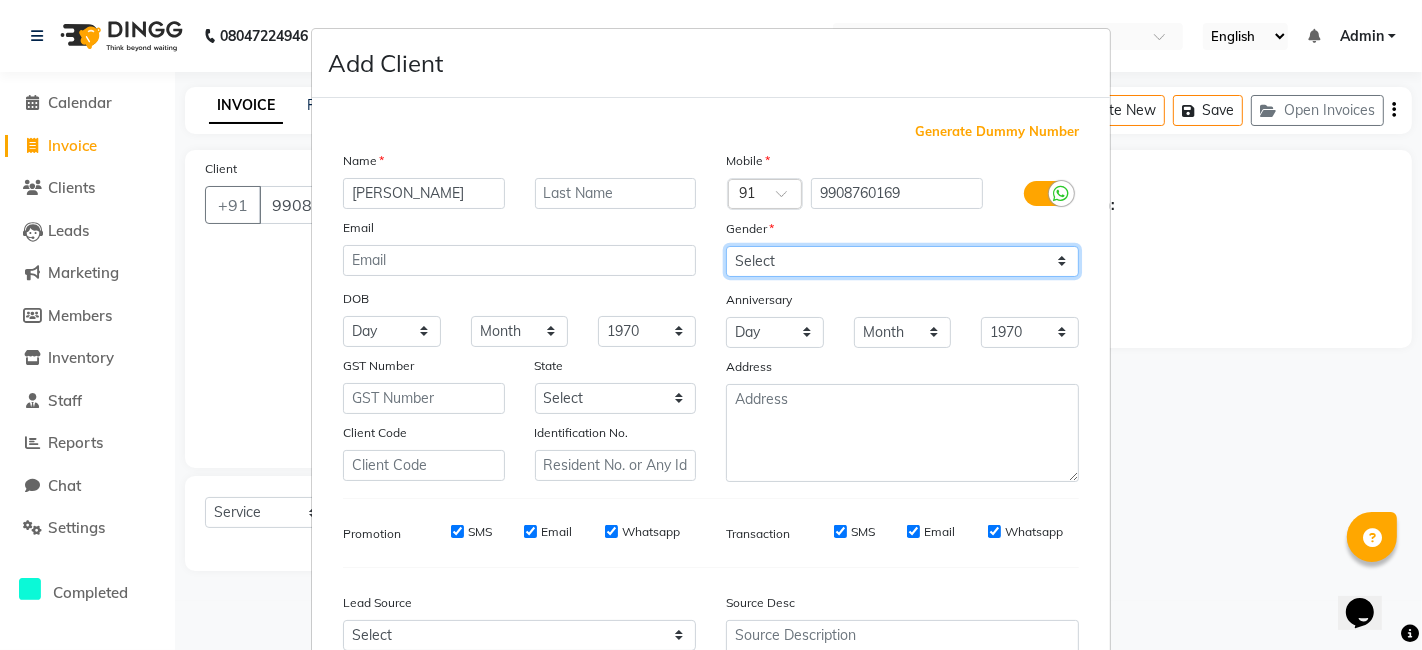select on "[DEMOGRAPHIC_DATA]" 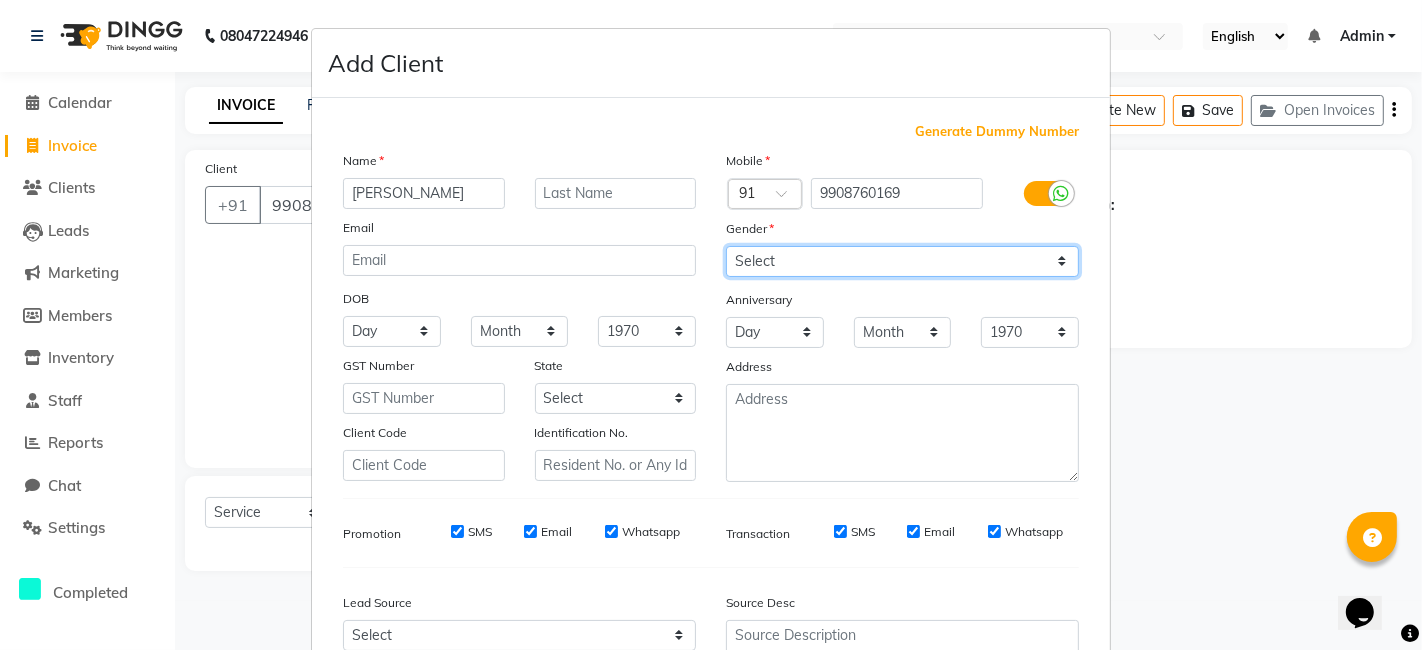 click on "Select [DEMOGRAPHIC_DATA] [DEMOGRAPHIC_DATA] Other Prefer Not To Say" at bounding box center (902, 261) 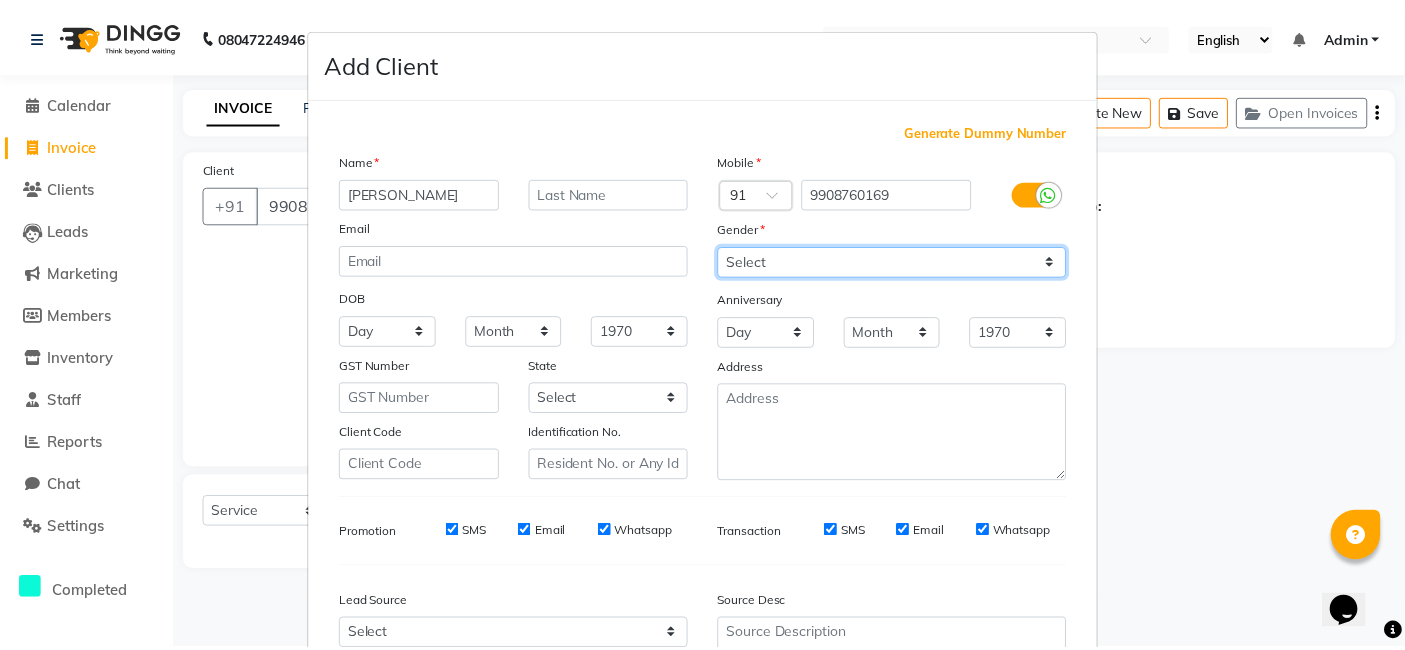 scroll, scrollTop: 197, scrollLeft: 0, axis: vertical 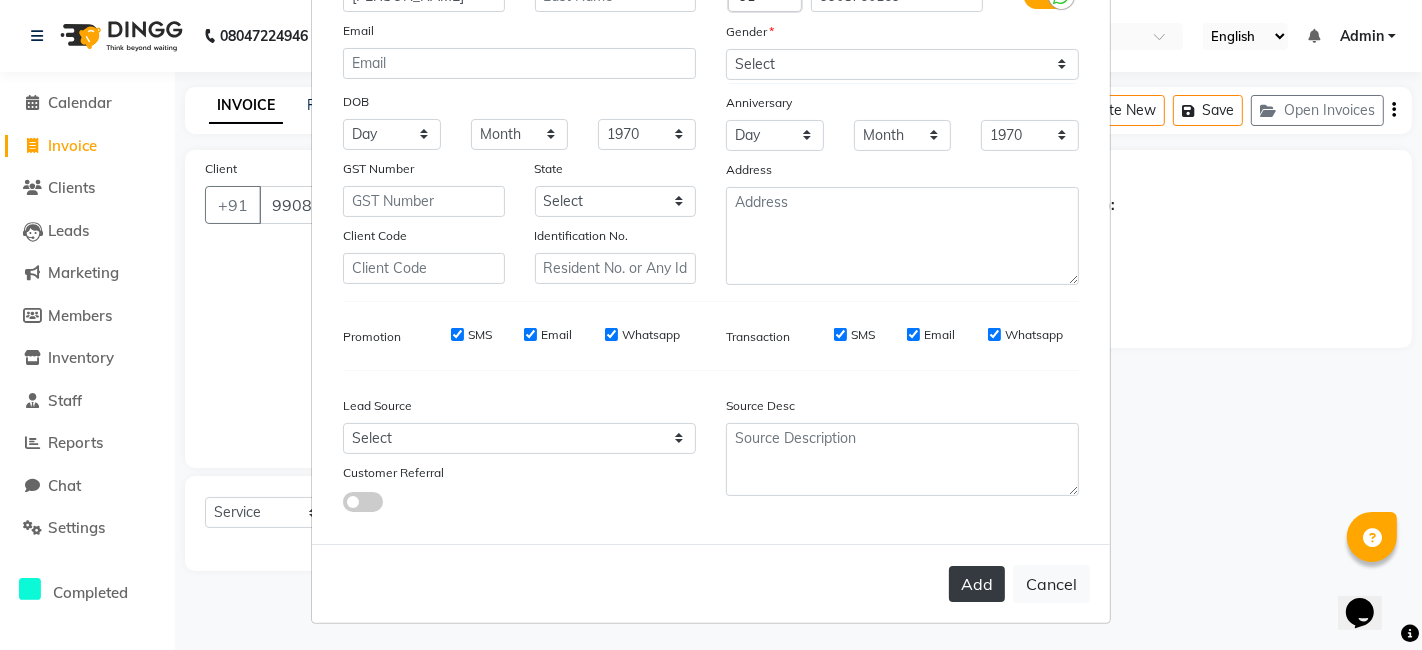click on "Add" at bounding box center (977, 584) 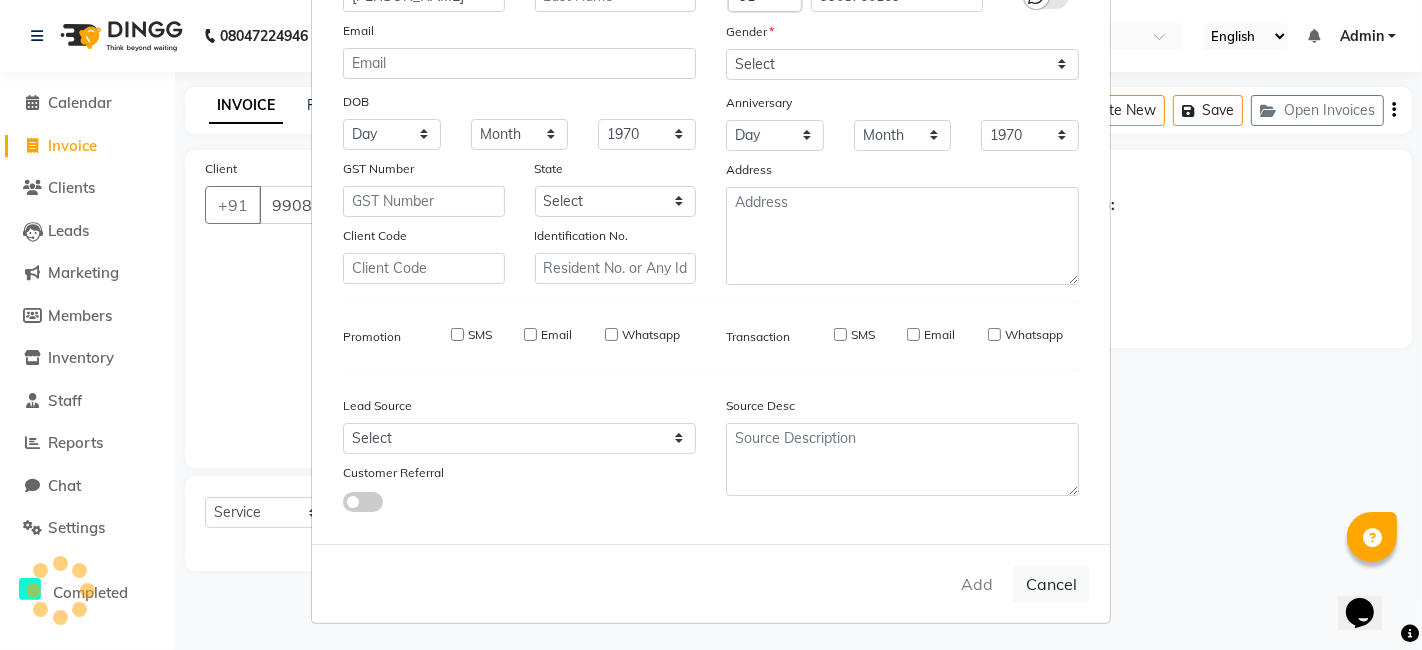 type 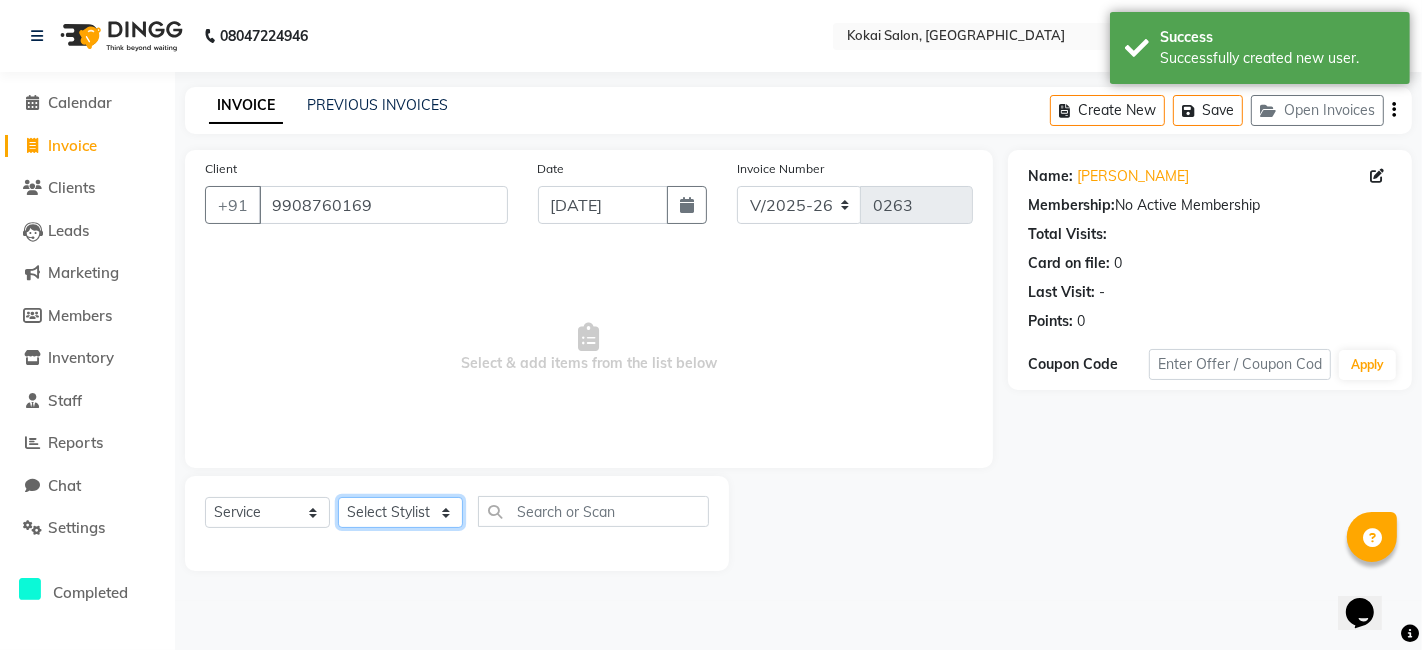 click on "Select Stylist [PERSON_NAME] [PERSON_NAME] Pratikcha [PERSON_NAME]" 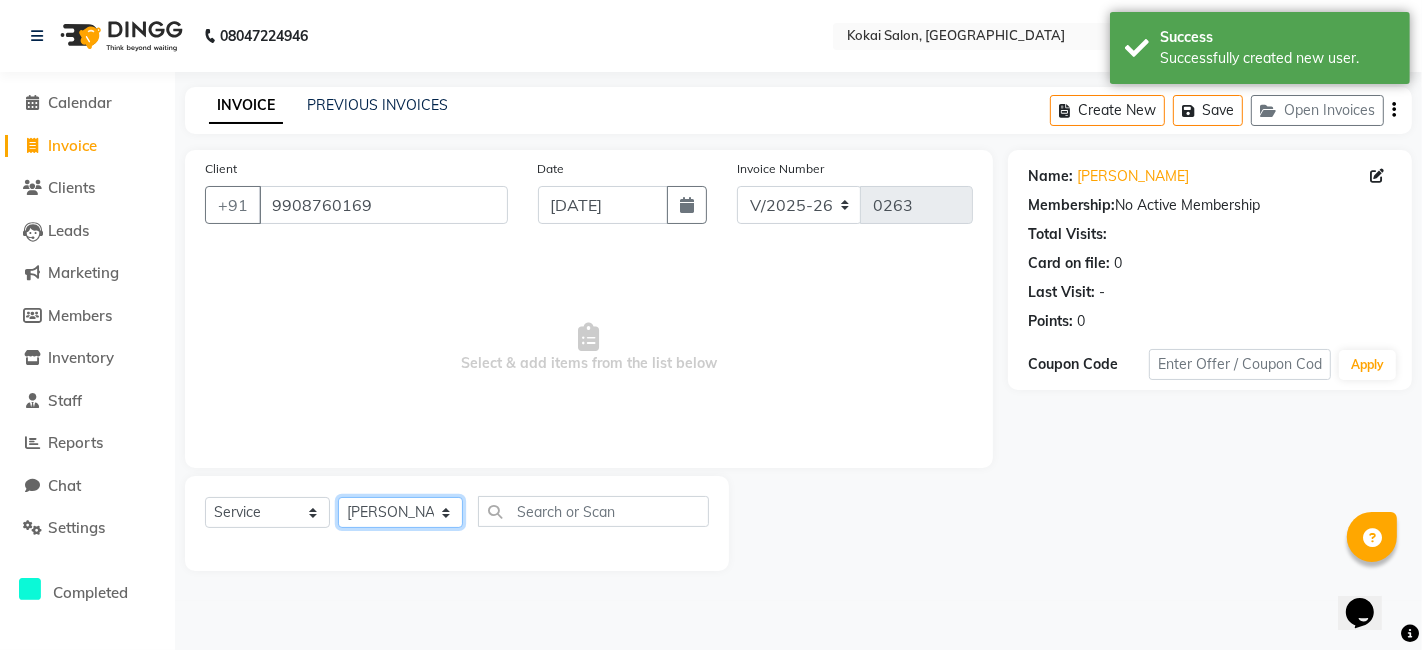 click on "Select Stylist [PERSON_NAME] [PERSON_NAME] Pratikcha [PERSON_NAME]" 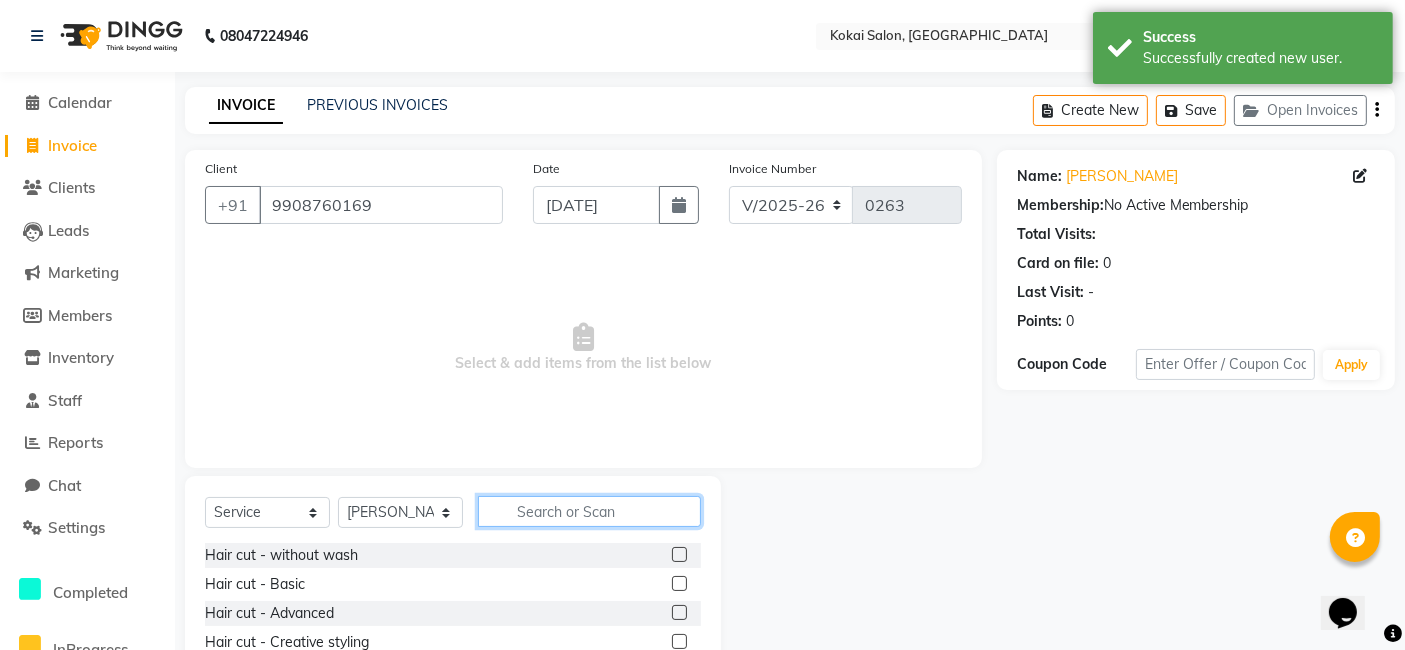 click 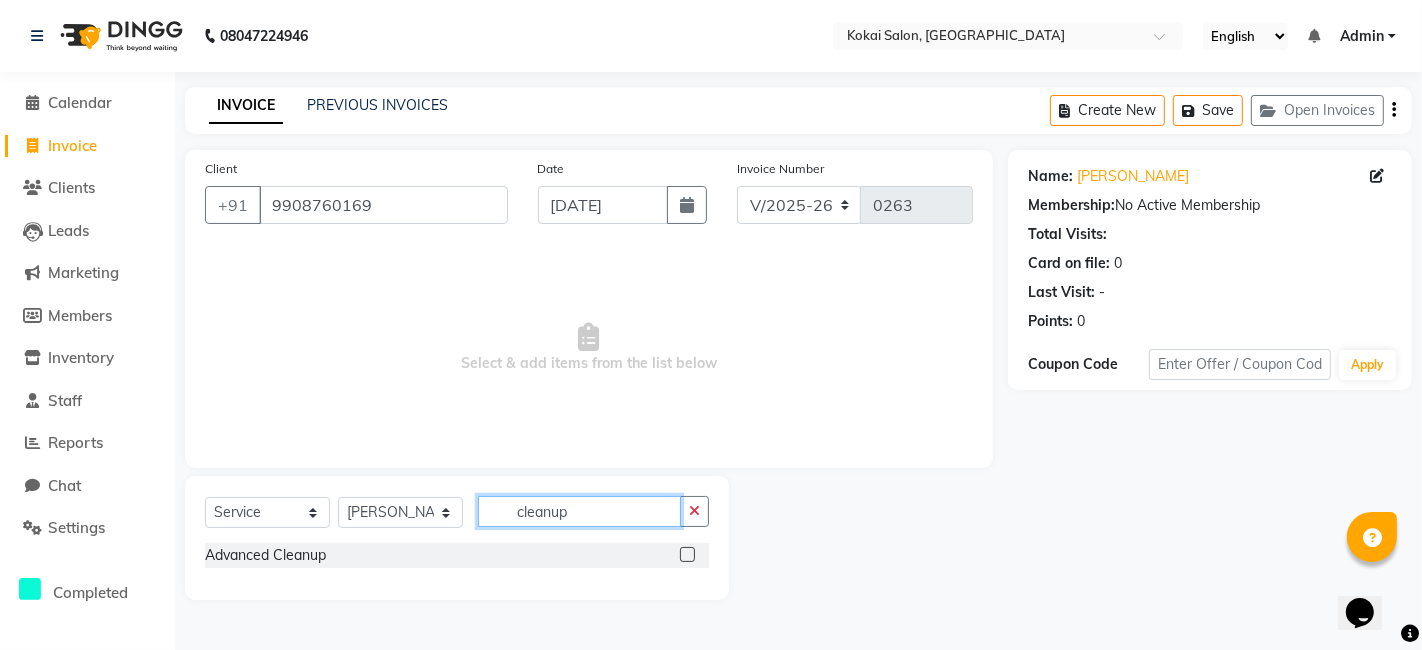 type on "cleanup" 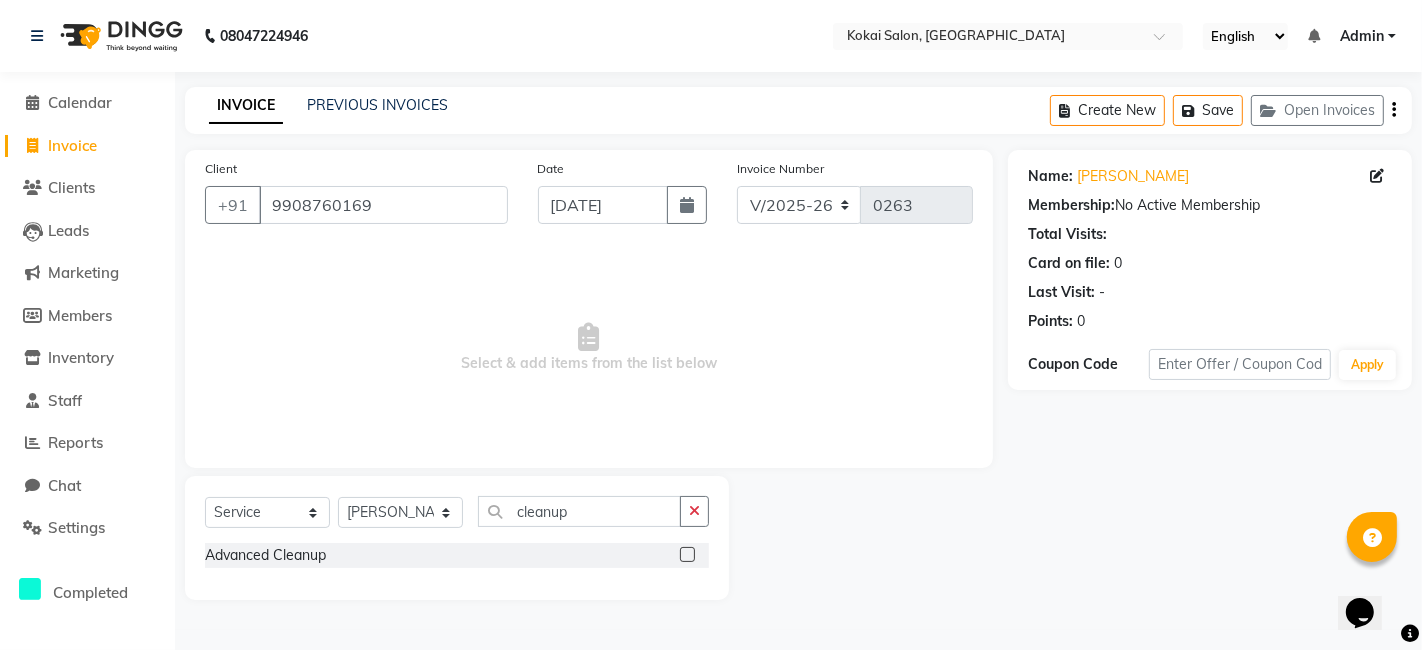 click 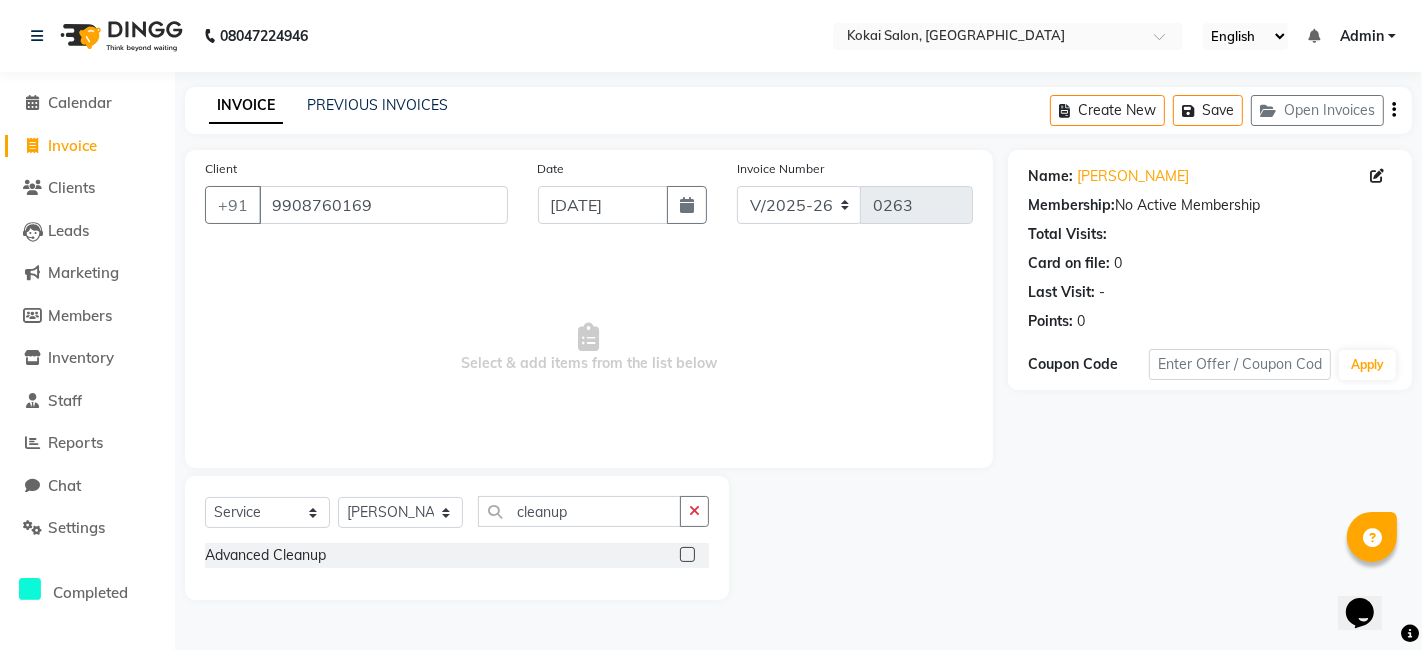 click 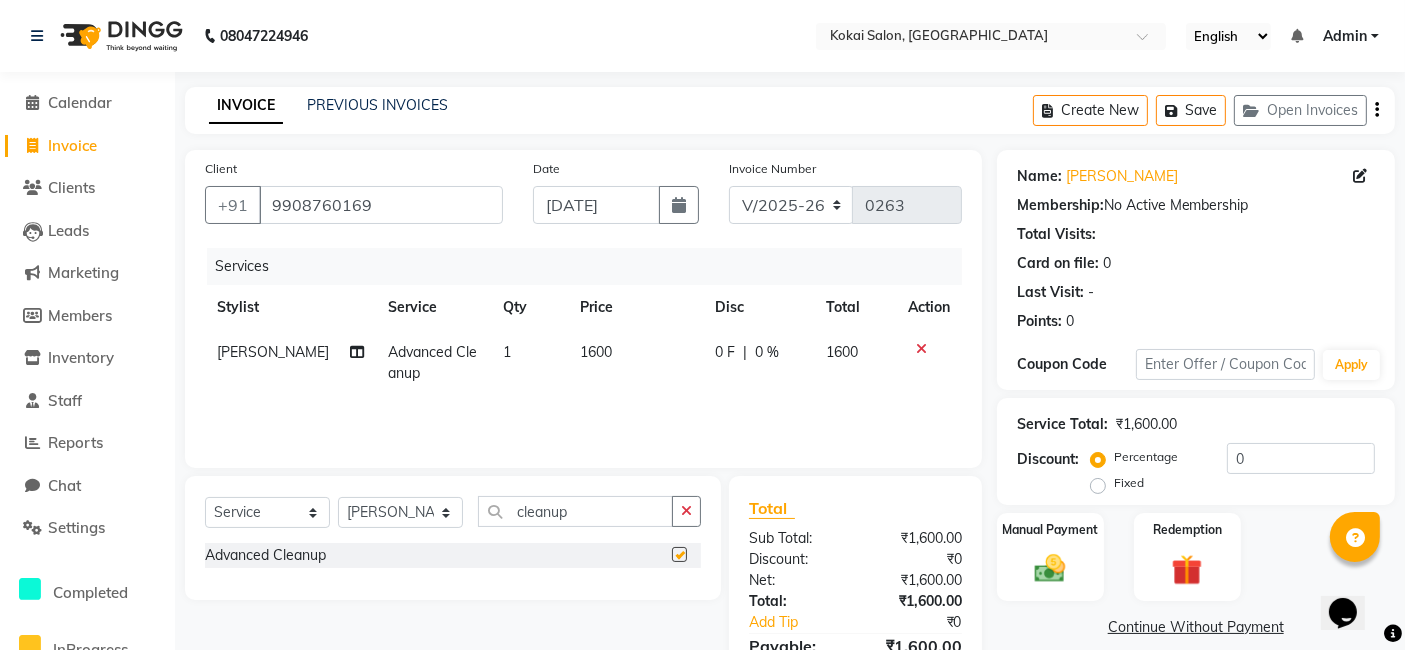 checkbox on "false" 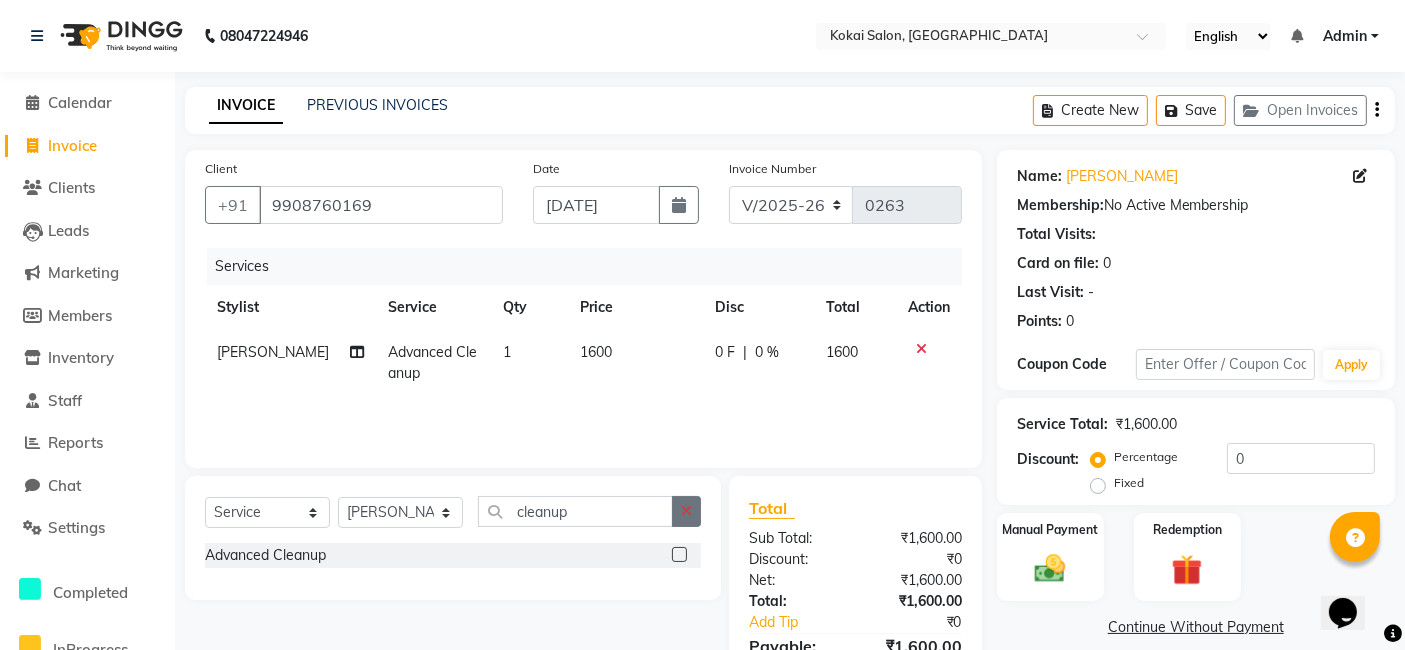 click 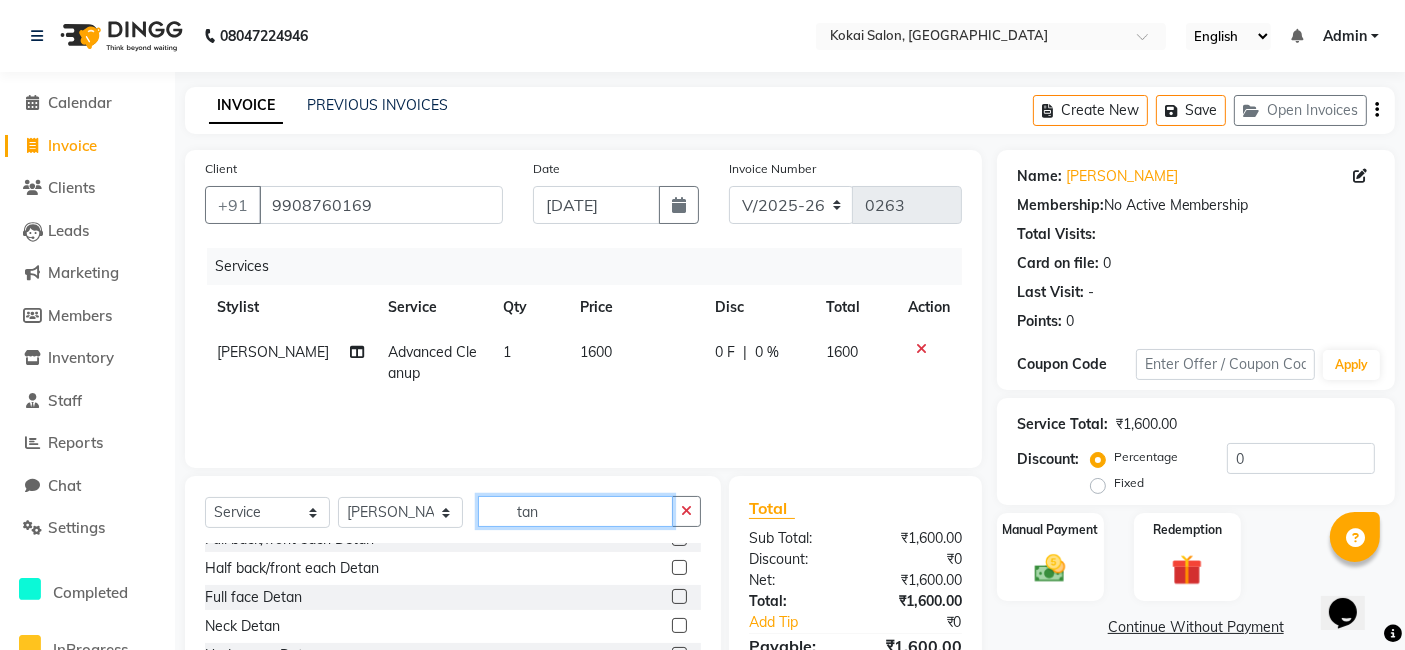 scroll, scrollTop: 133, scrollLeft: 0, axis: vertical 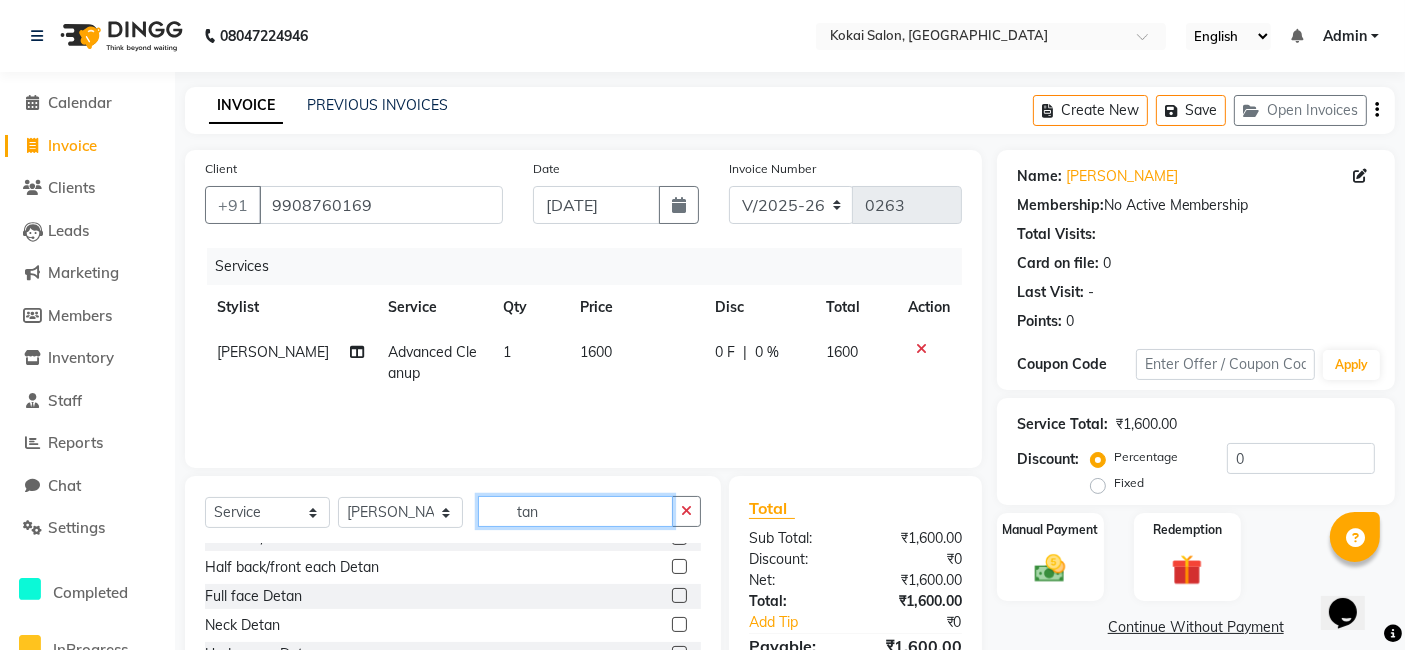 type on "tan" 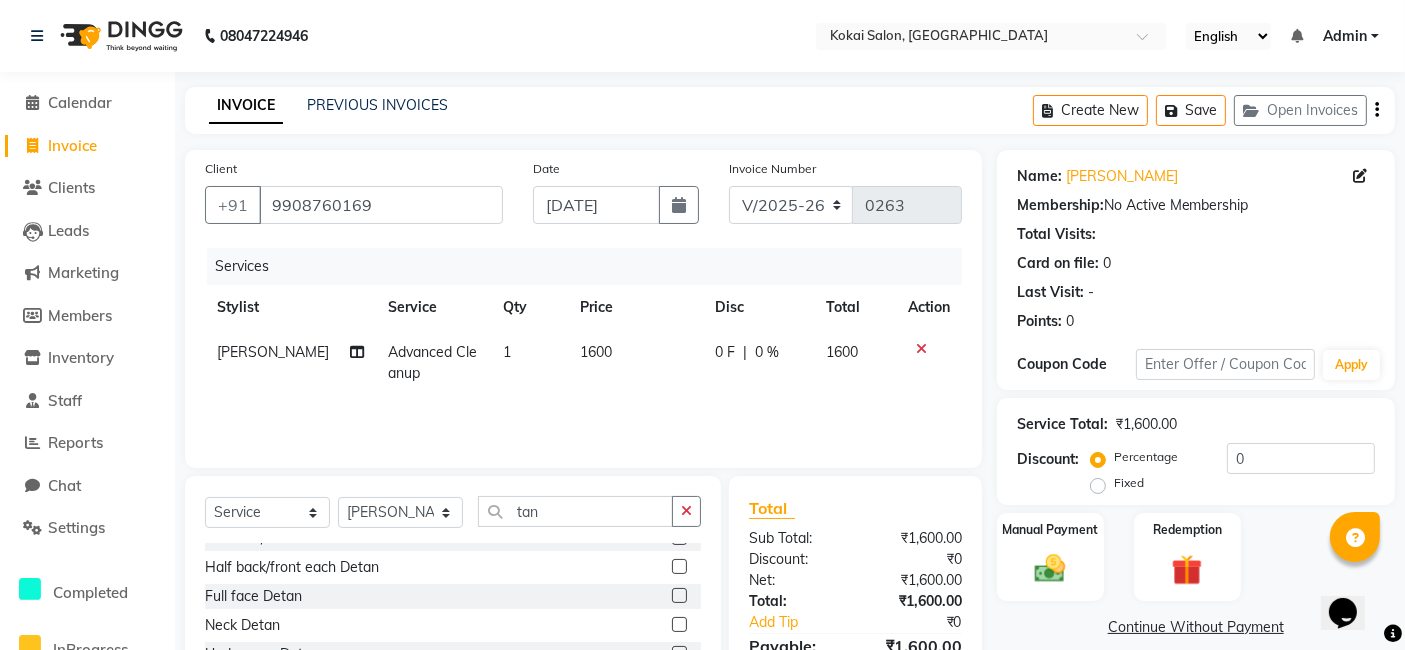 click 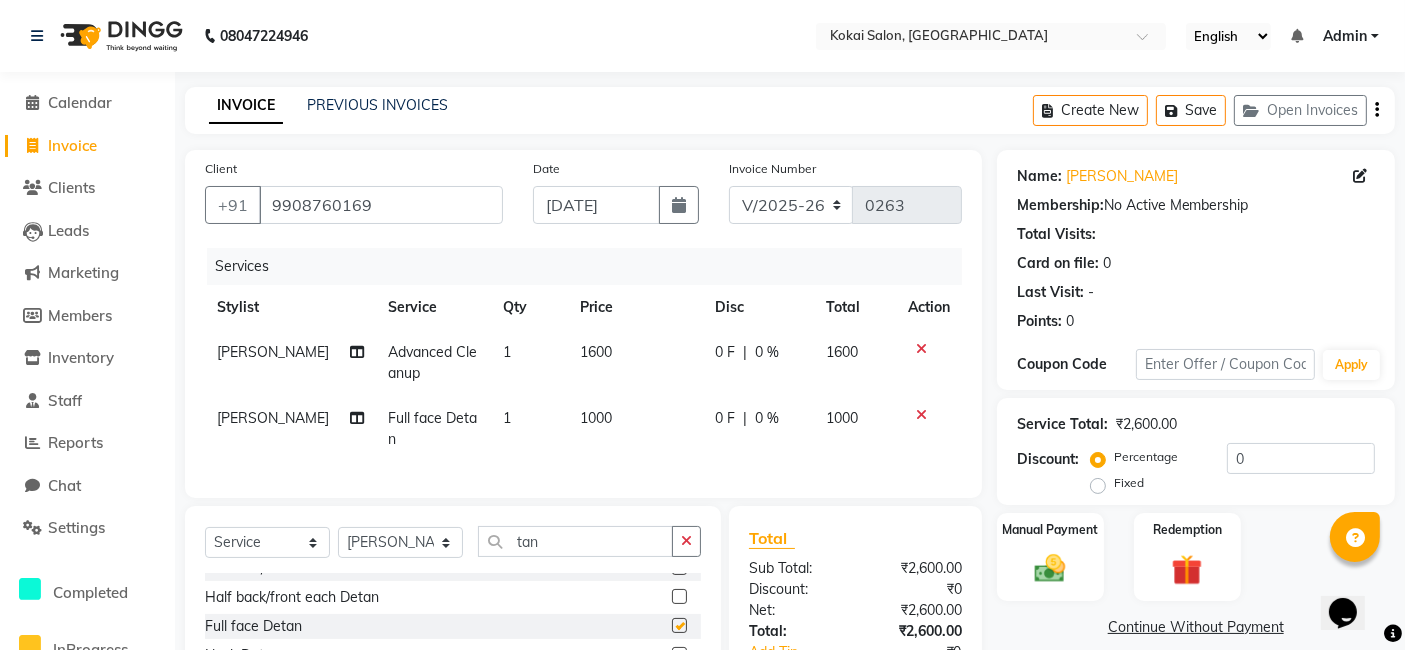 checkbox on "false" 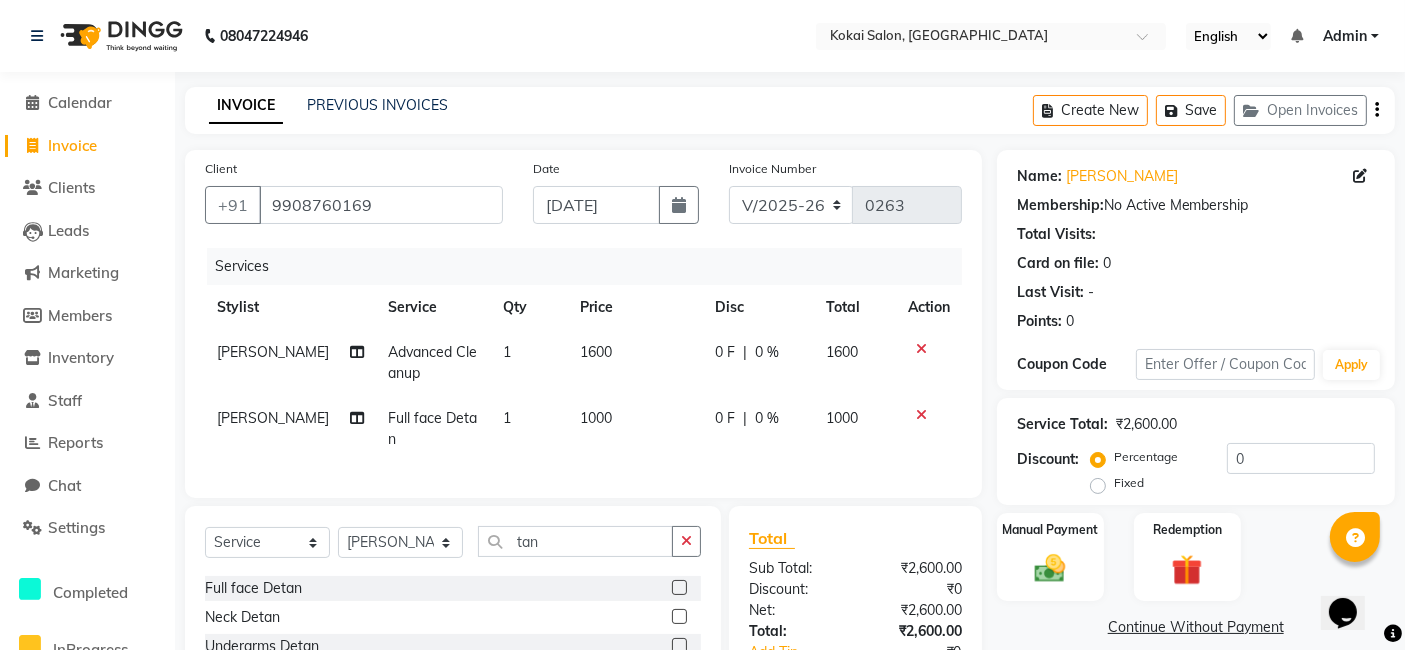 scroll, scrollTop: 172, scrollLeft: 0, axis: vertical 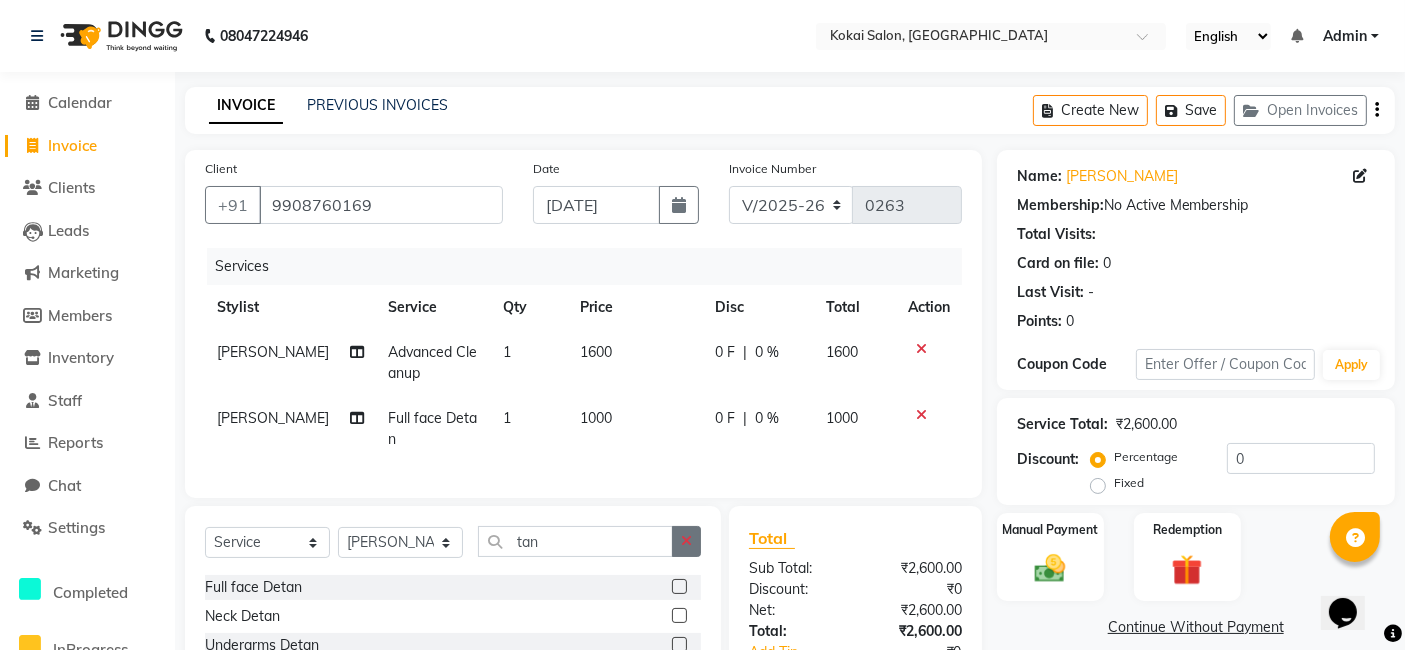 click 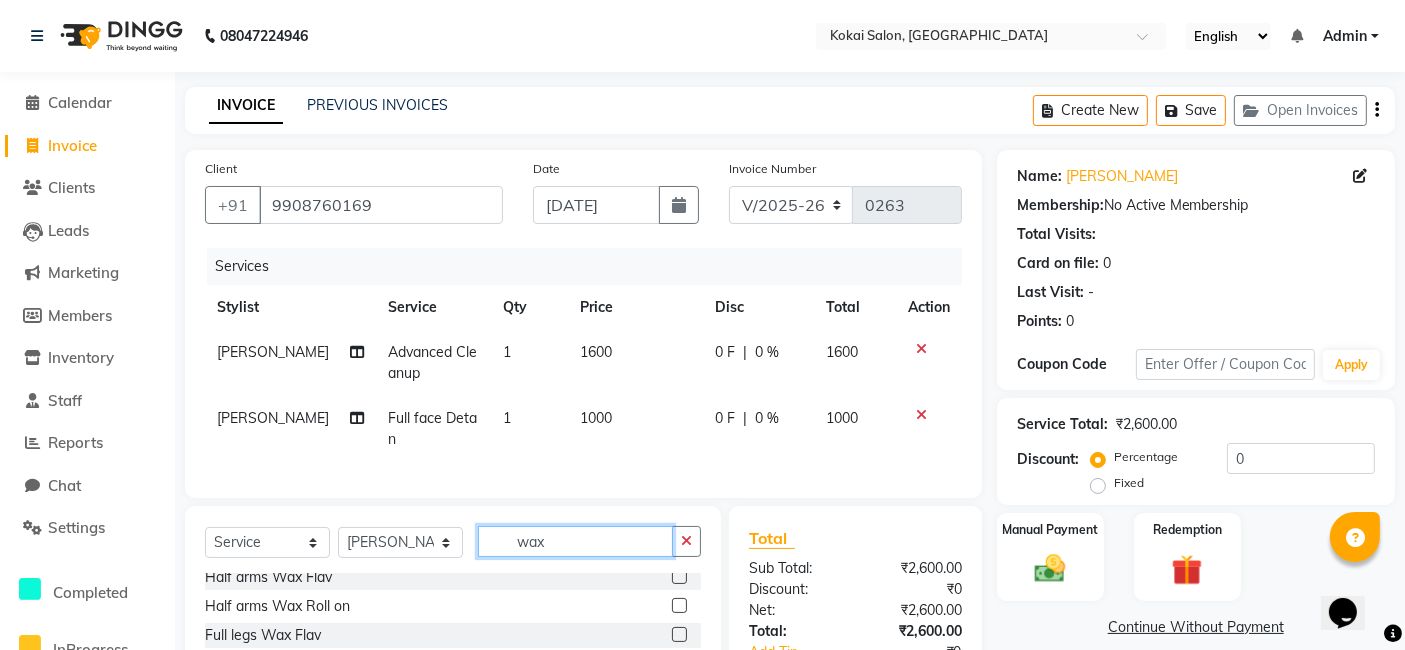 scroll, scrollTop: 67, scrollLeft: 0, axis: vertical 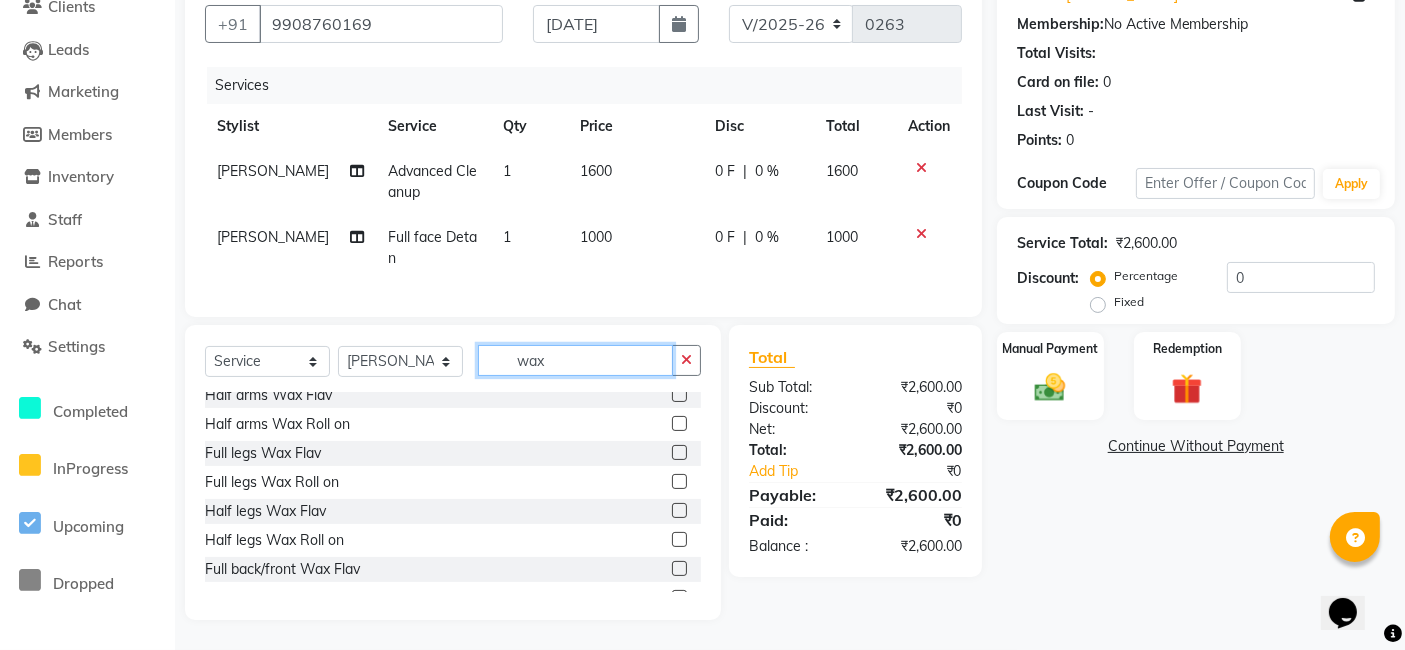 type on "wax" 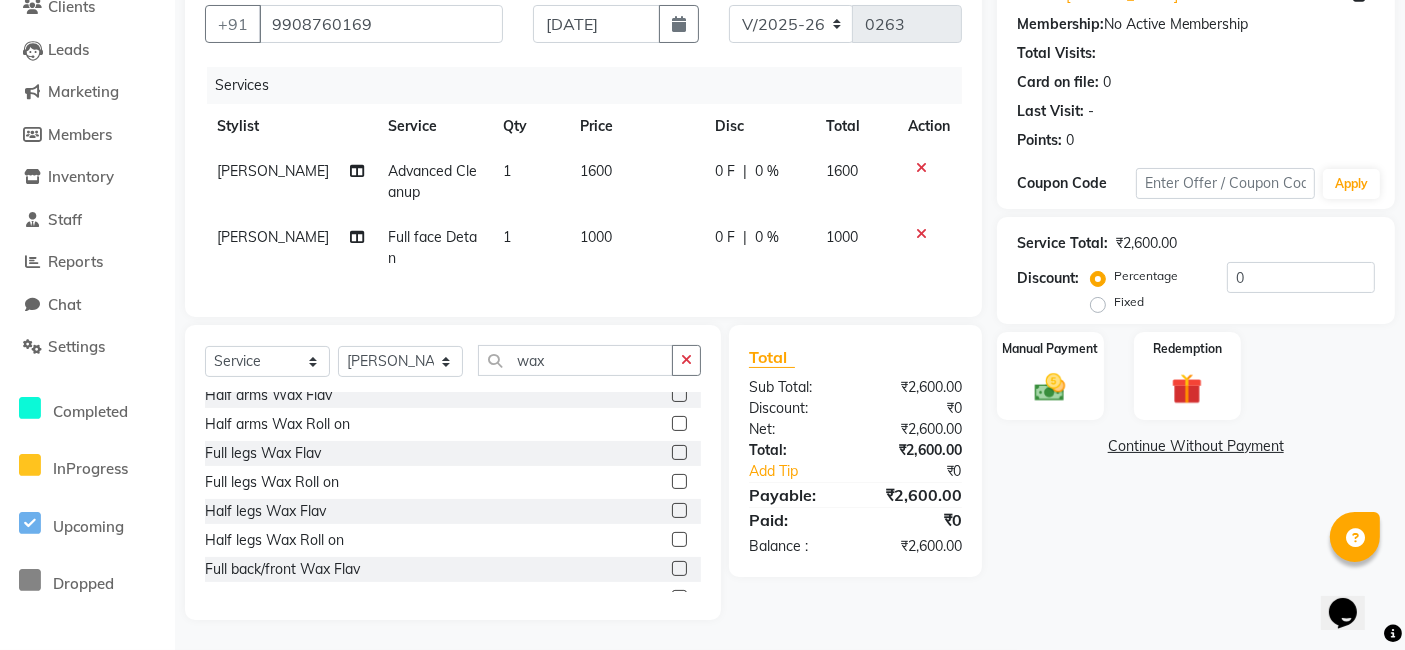 click 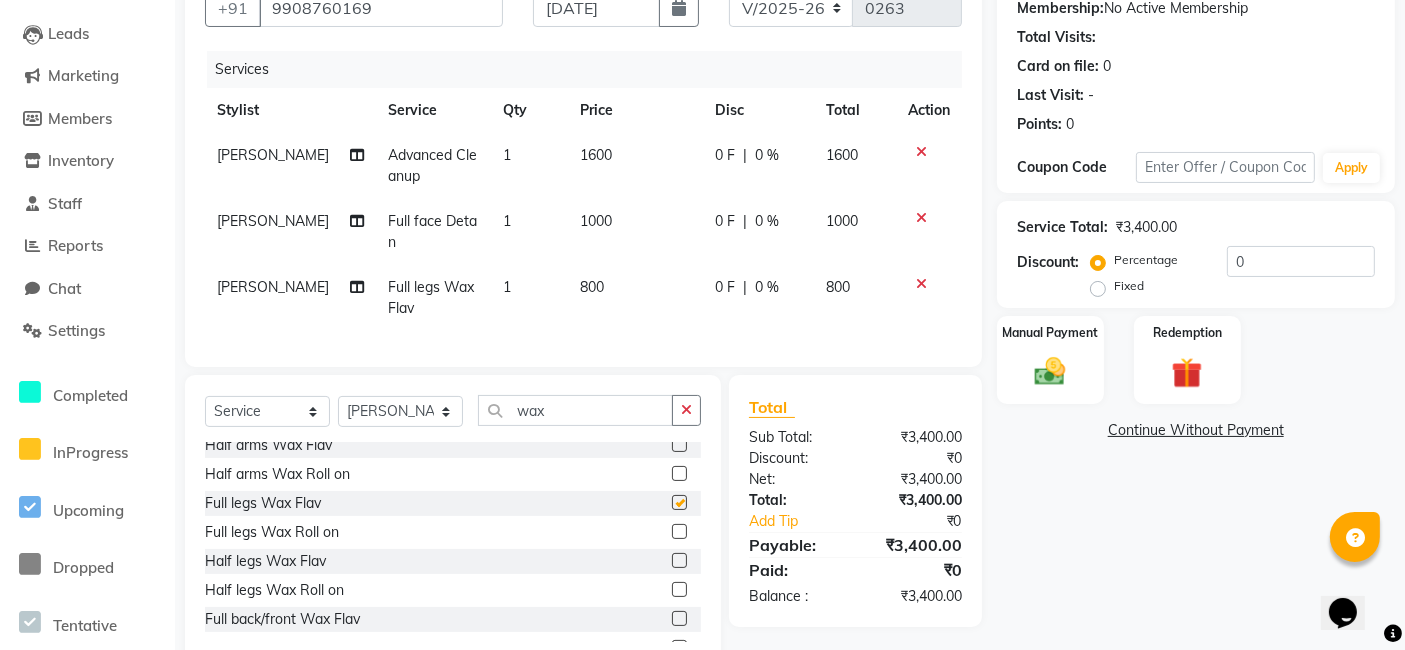 checkbox on "false" 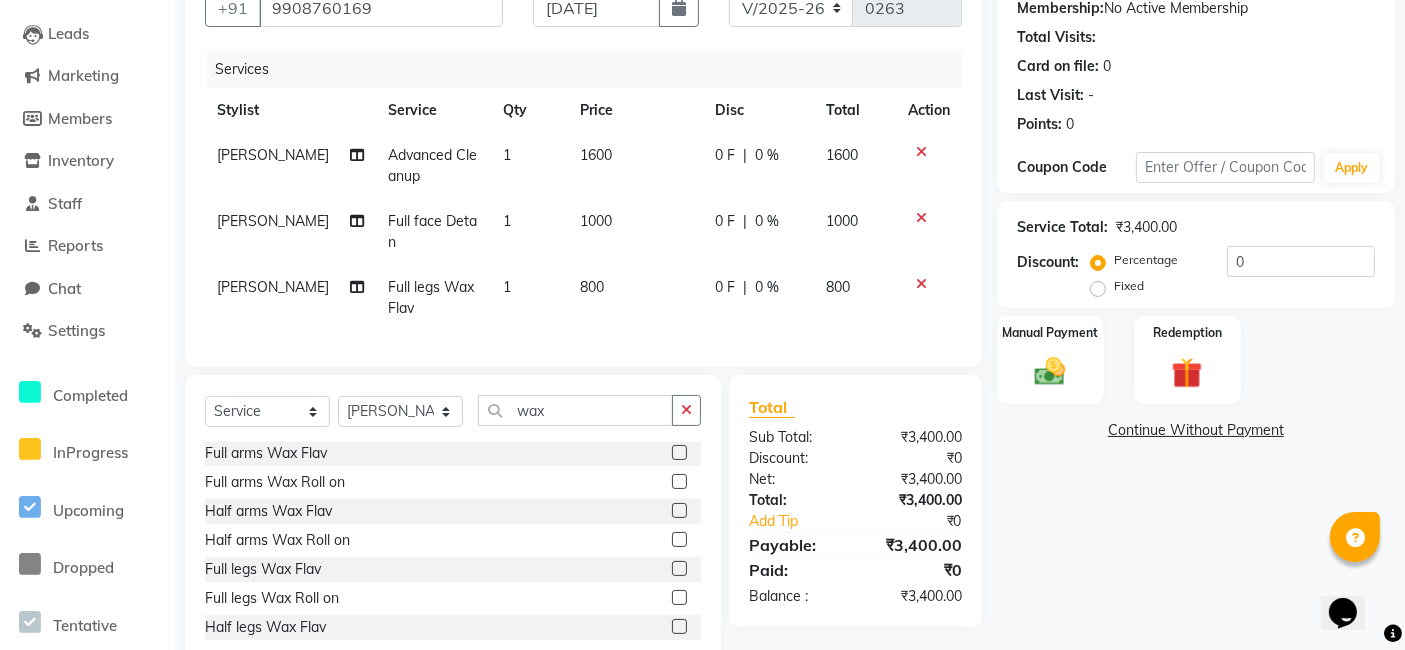 scroll, scrollTop: 2, scrollLeft: 0, axis: vertical 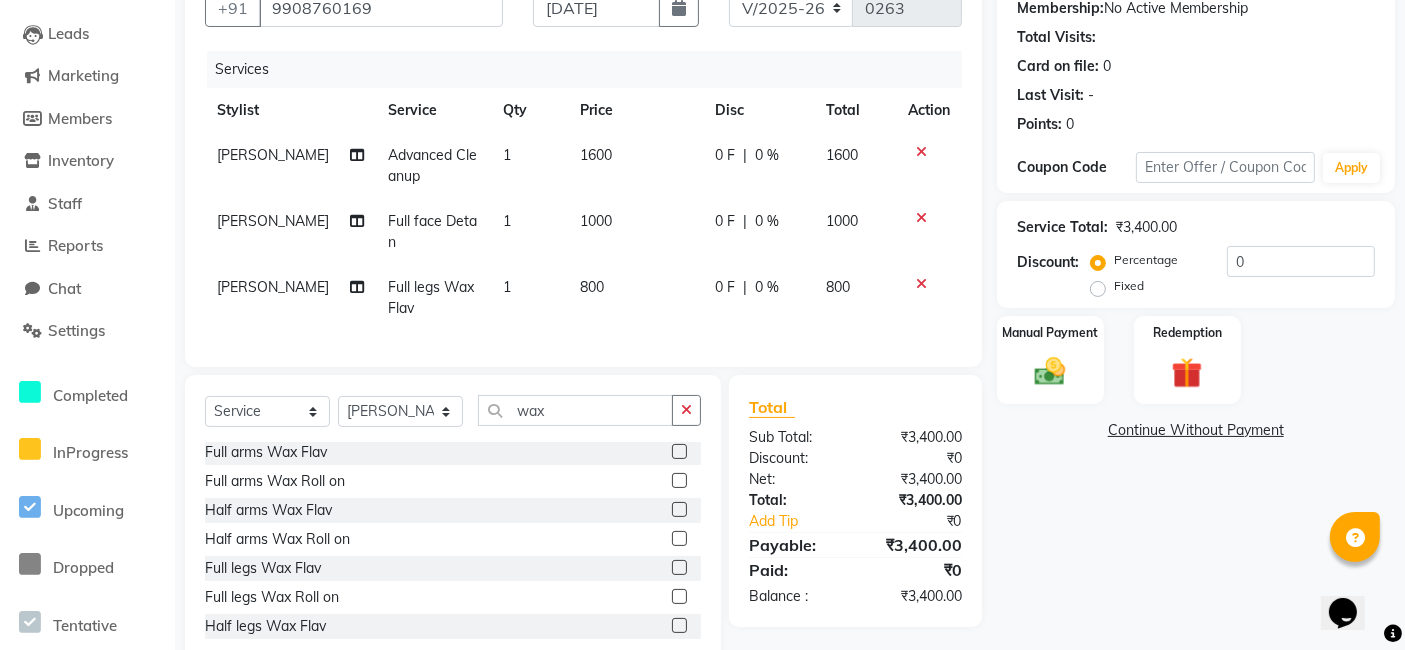 click 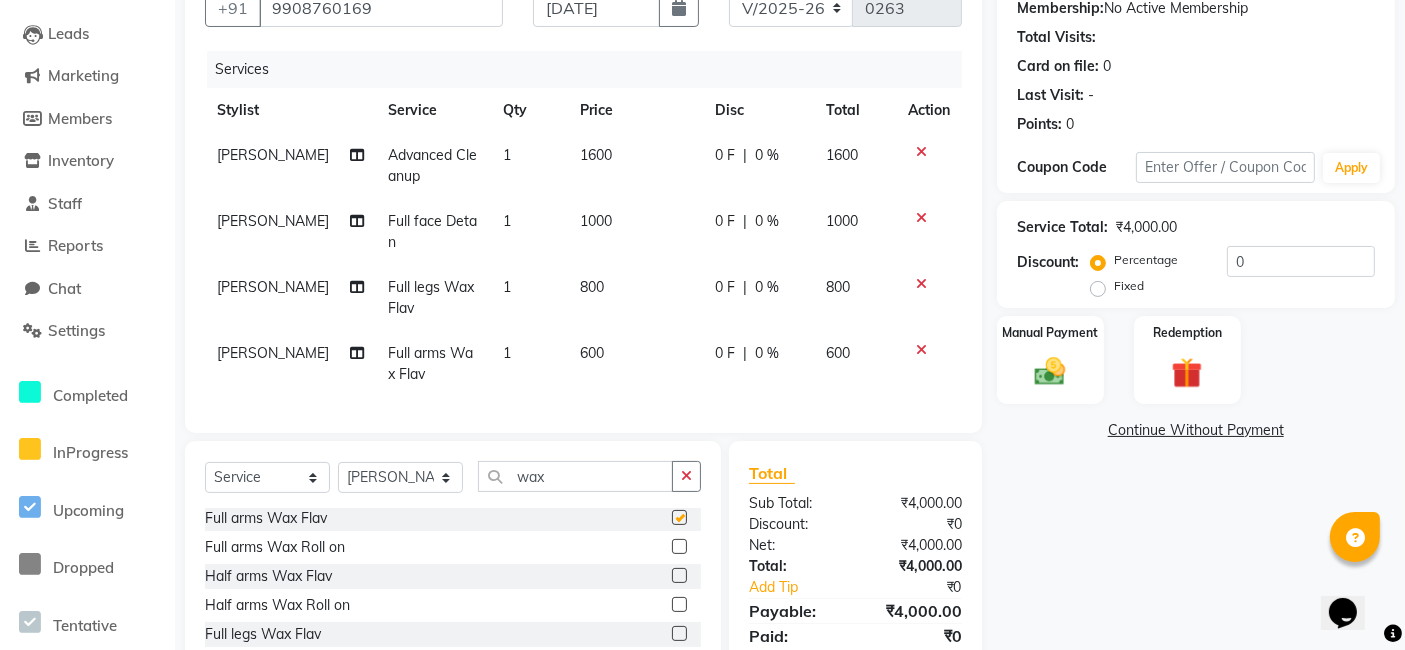 checkbox on "false" 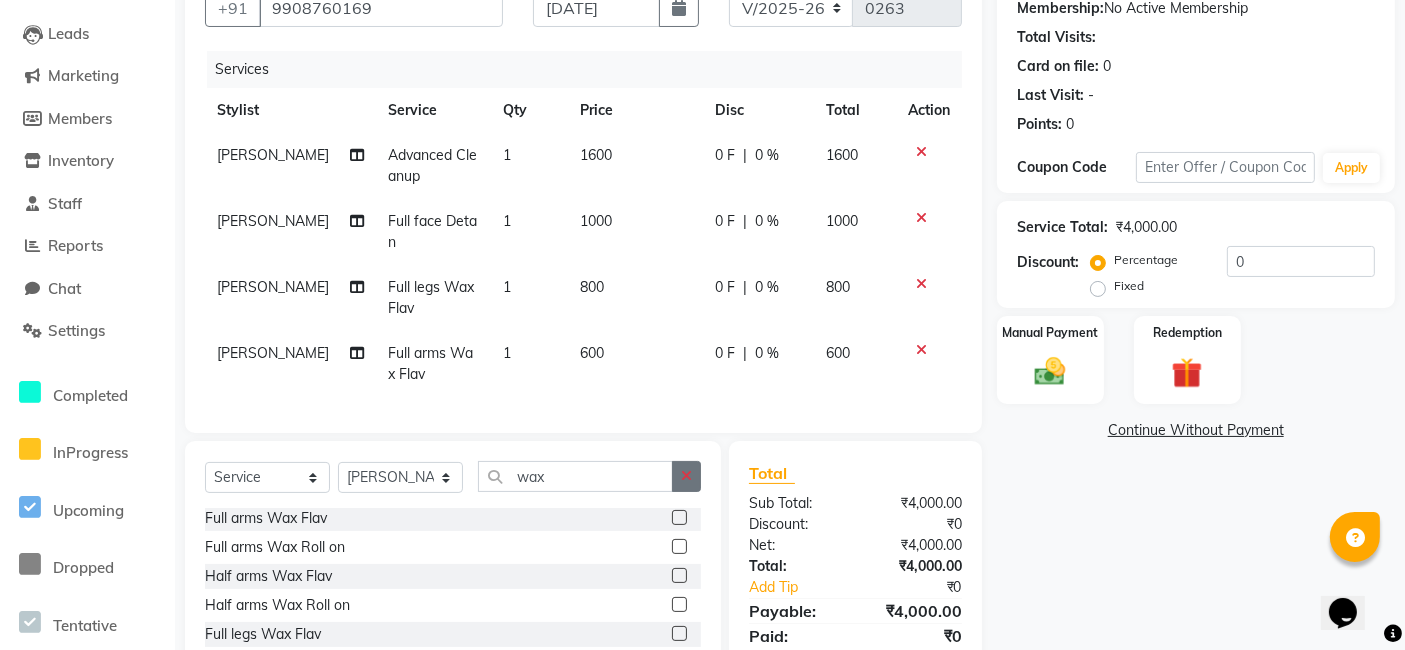 click 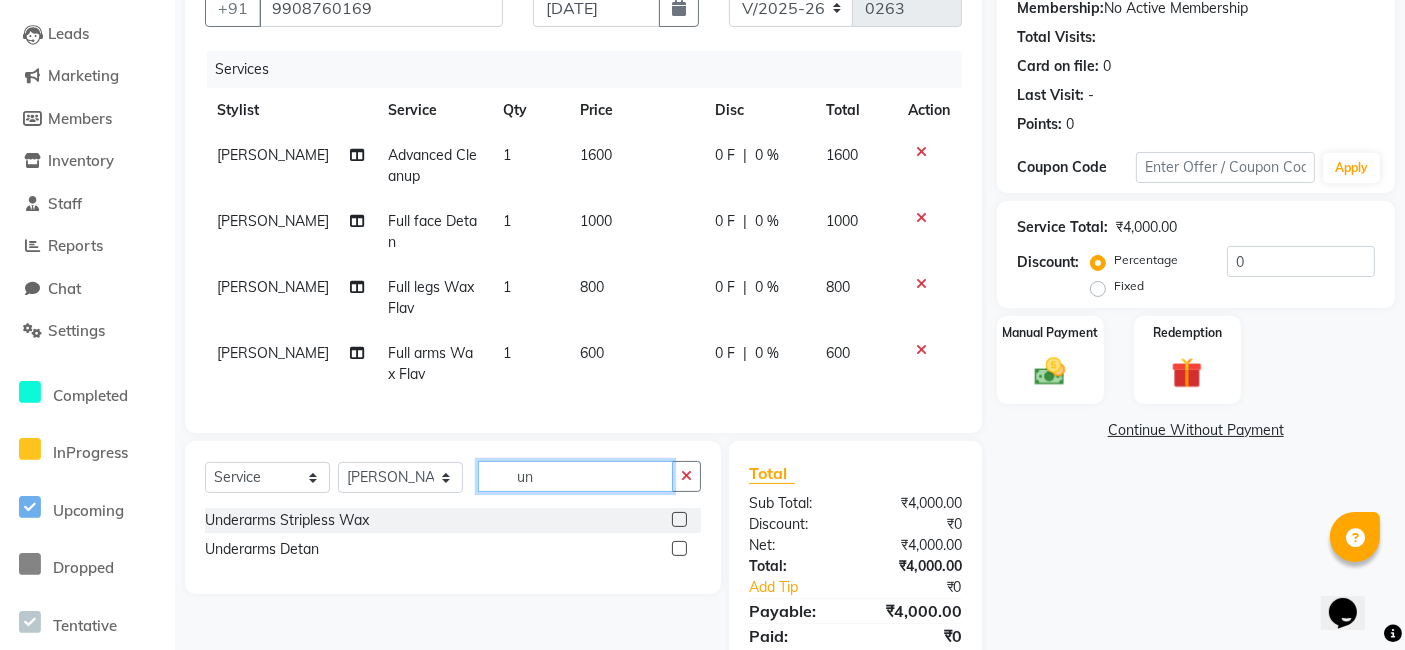 scroll, scrollTop: 0, scrollLeft: 0, axis: both 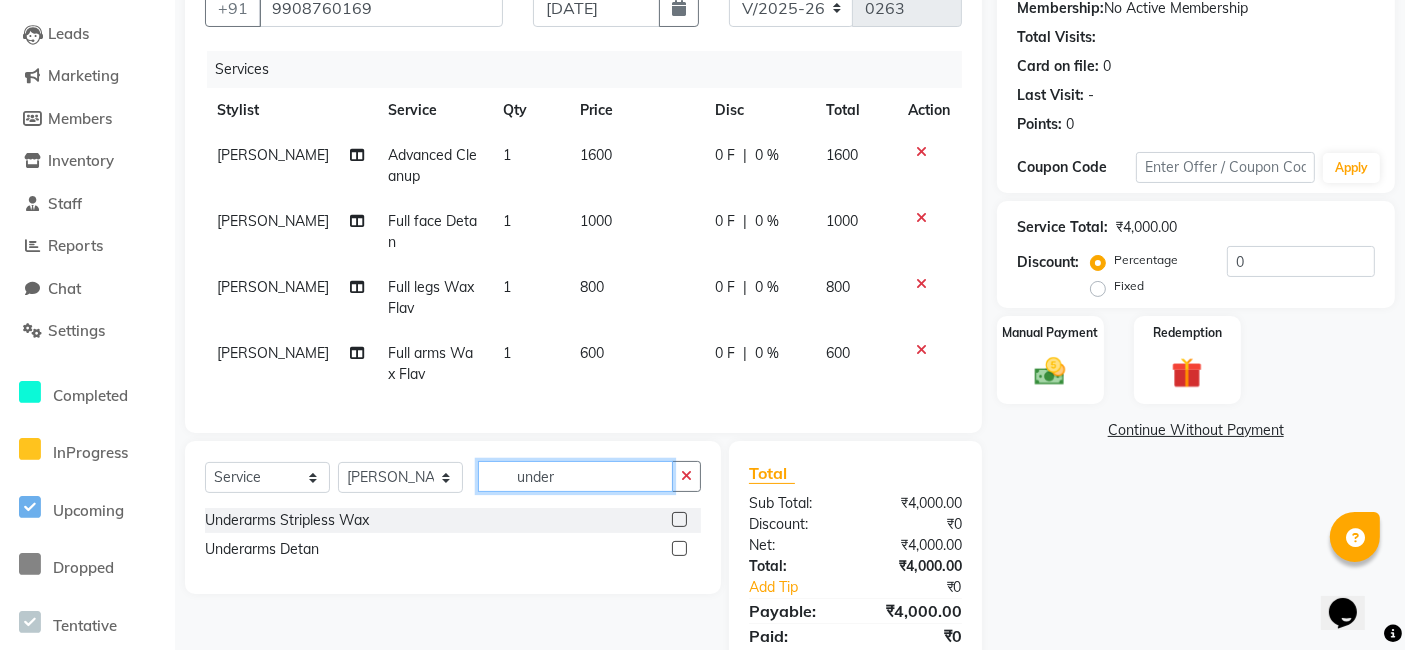 type on "under" 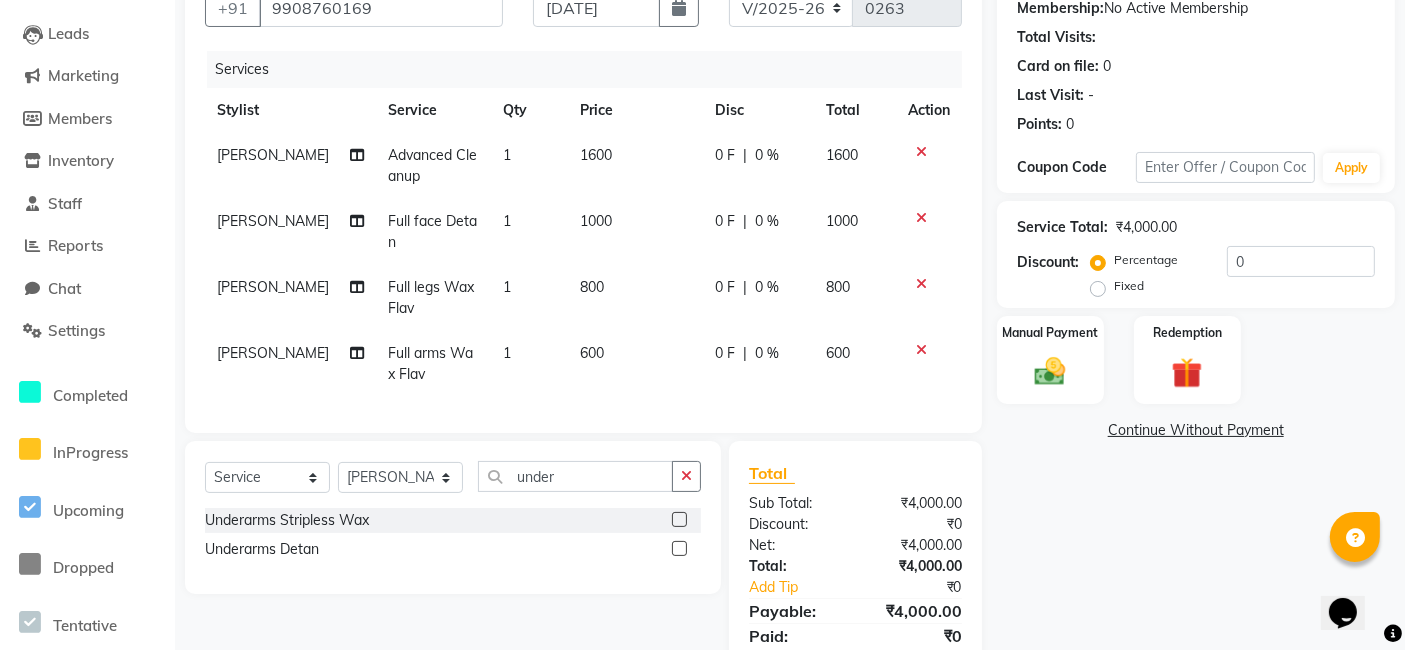 click 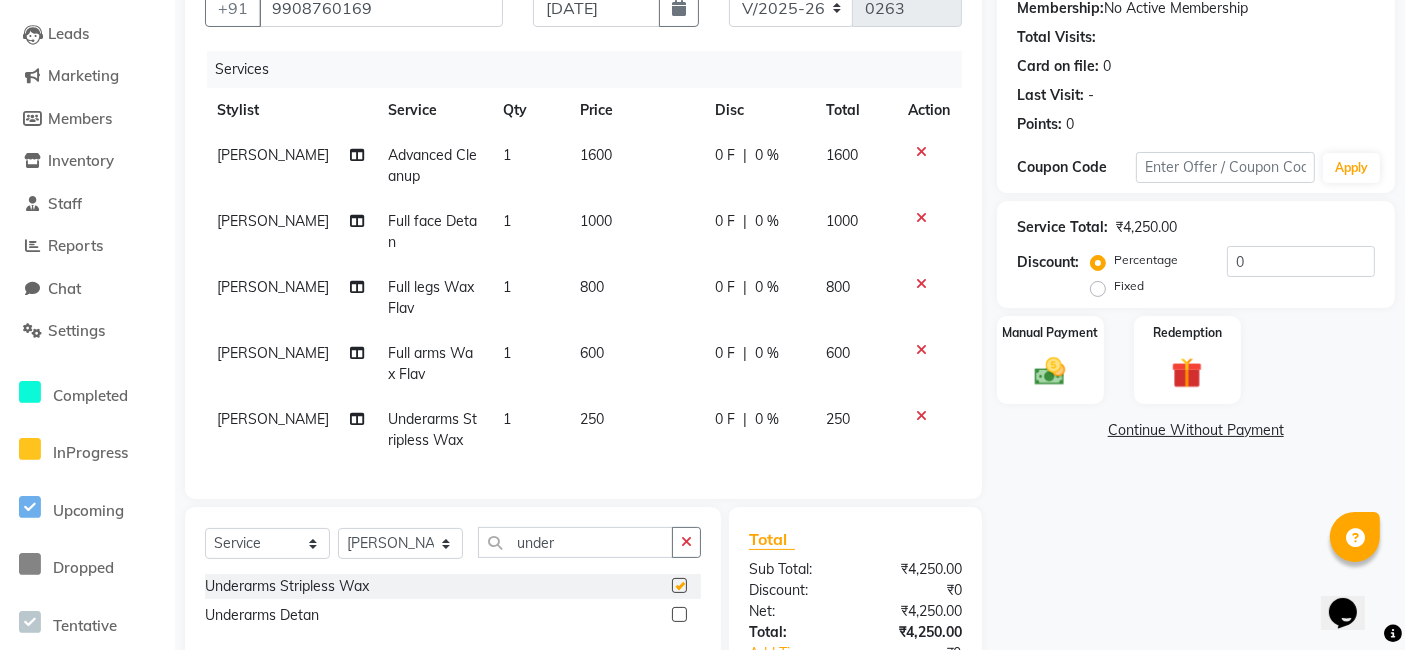 checkbox on "false" 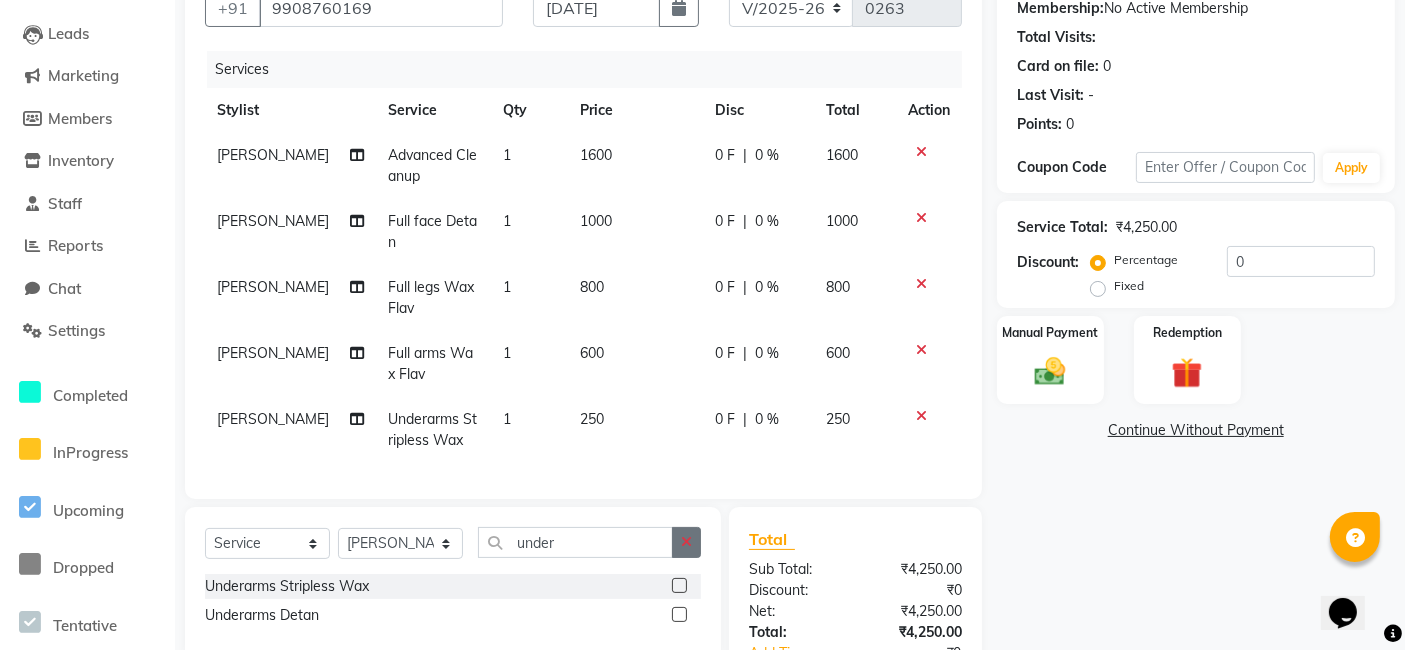 click 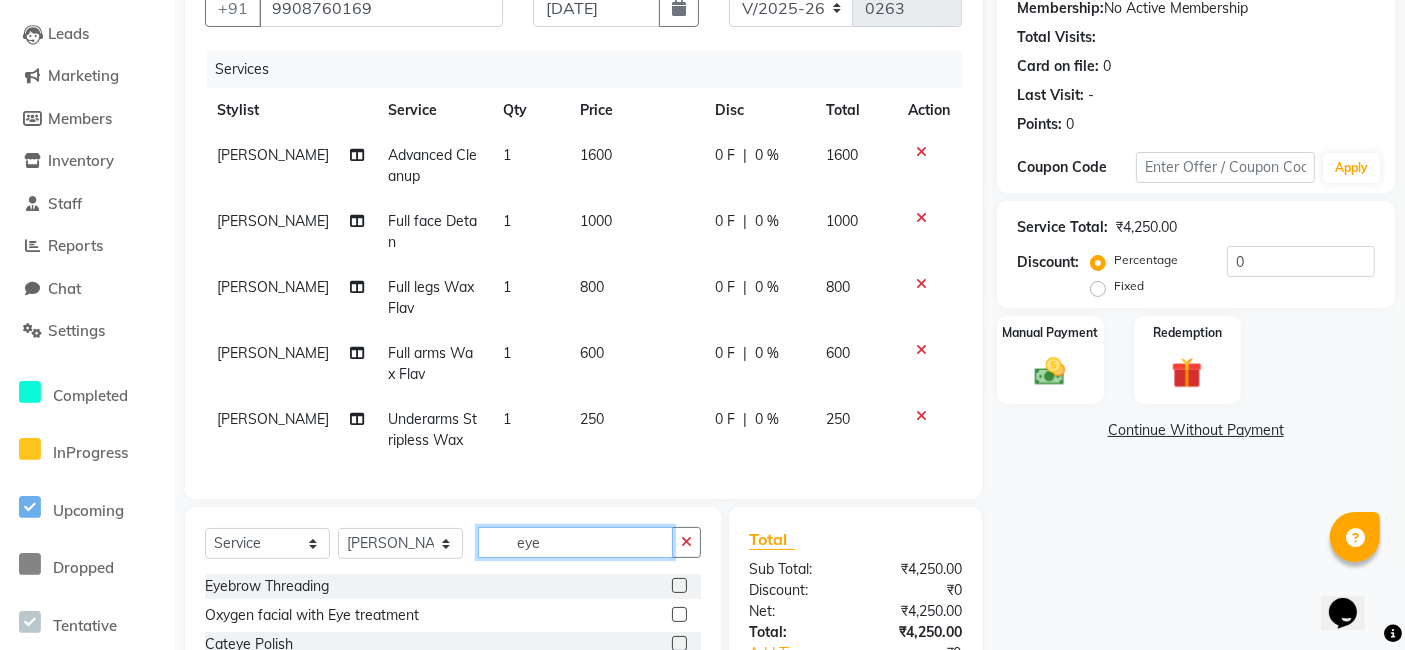 type on "eye" 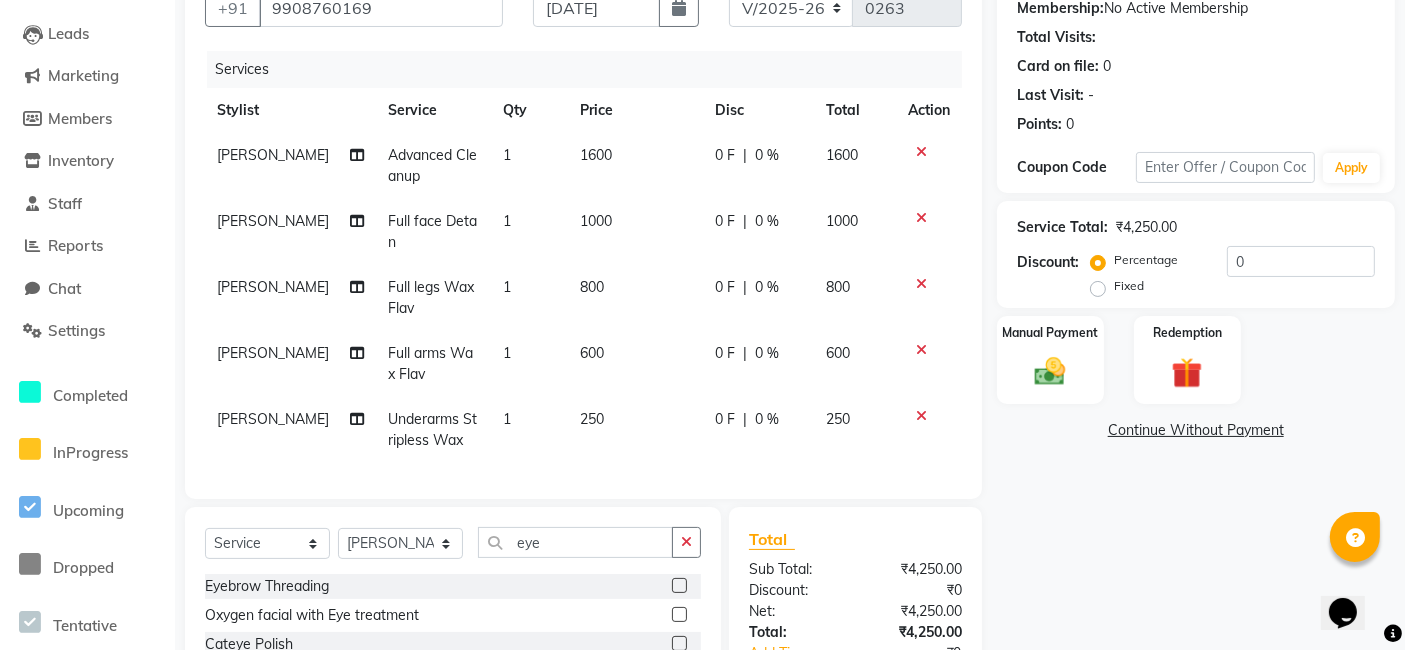 click 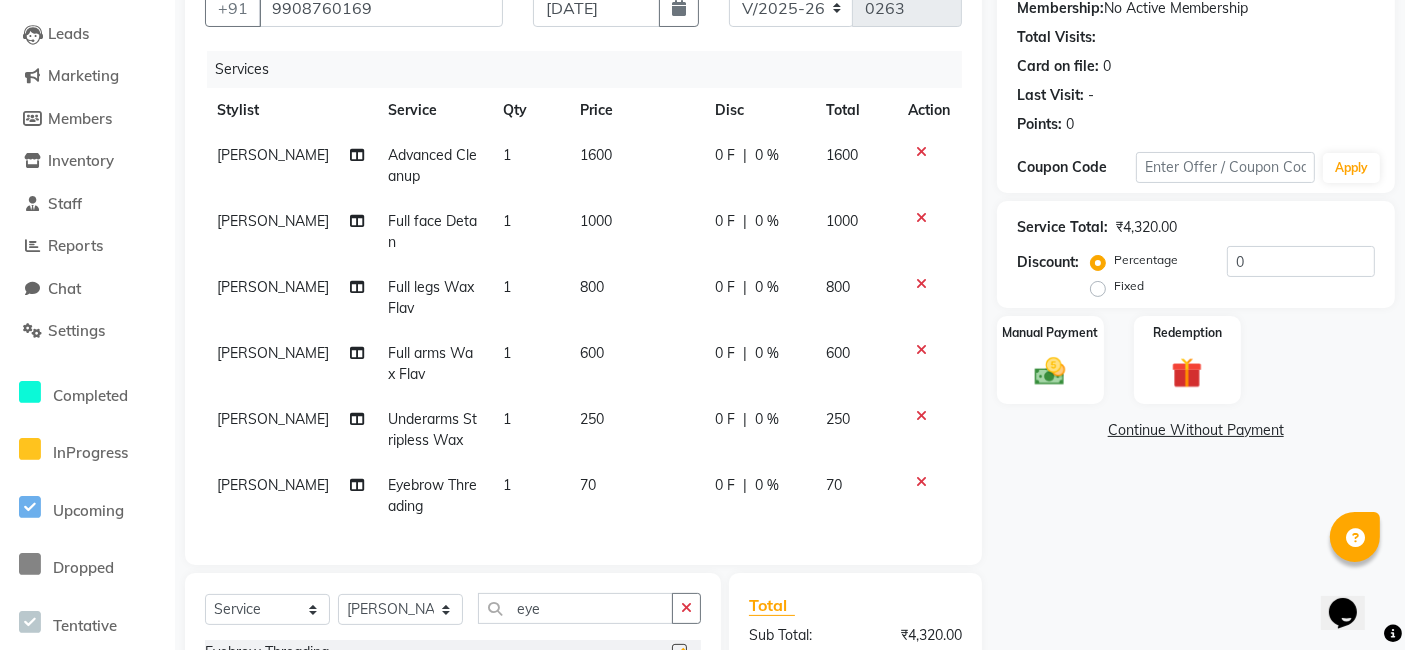 checkbox on "false" 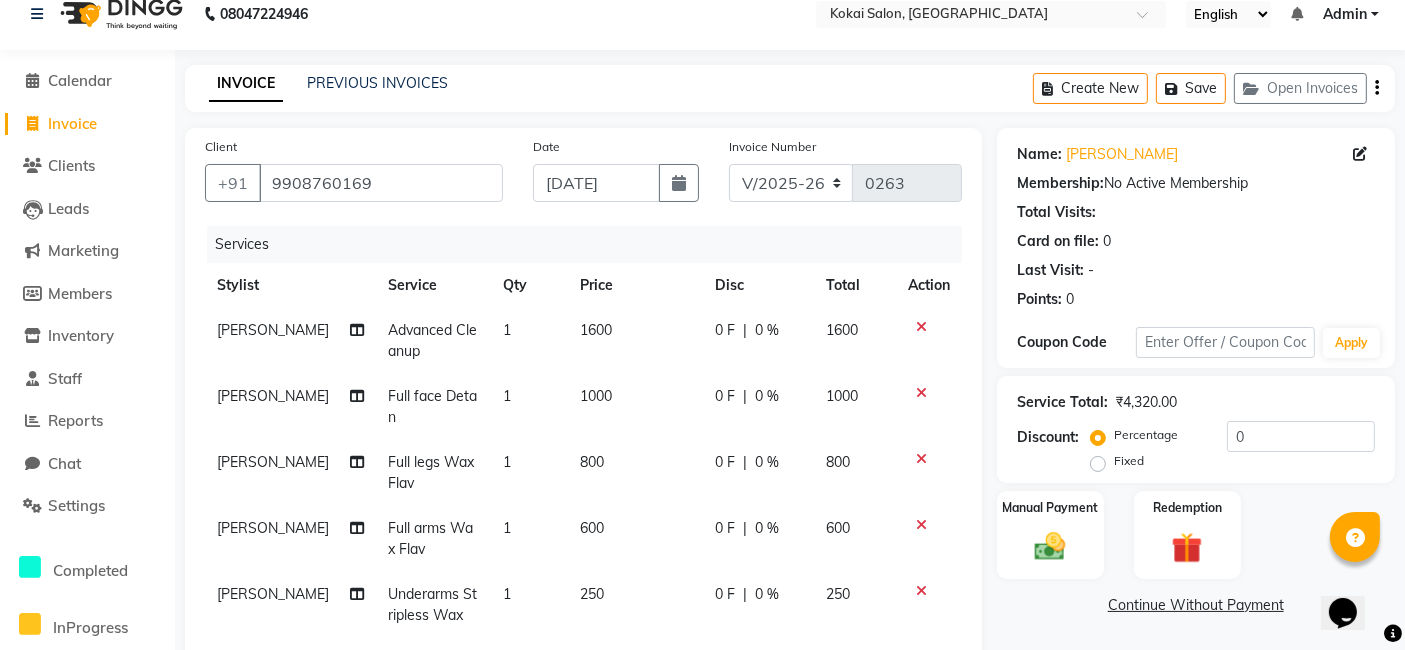 scroll, scrollTop: 0, scrollLeft: 0, axis: both 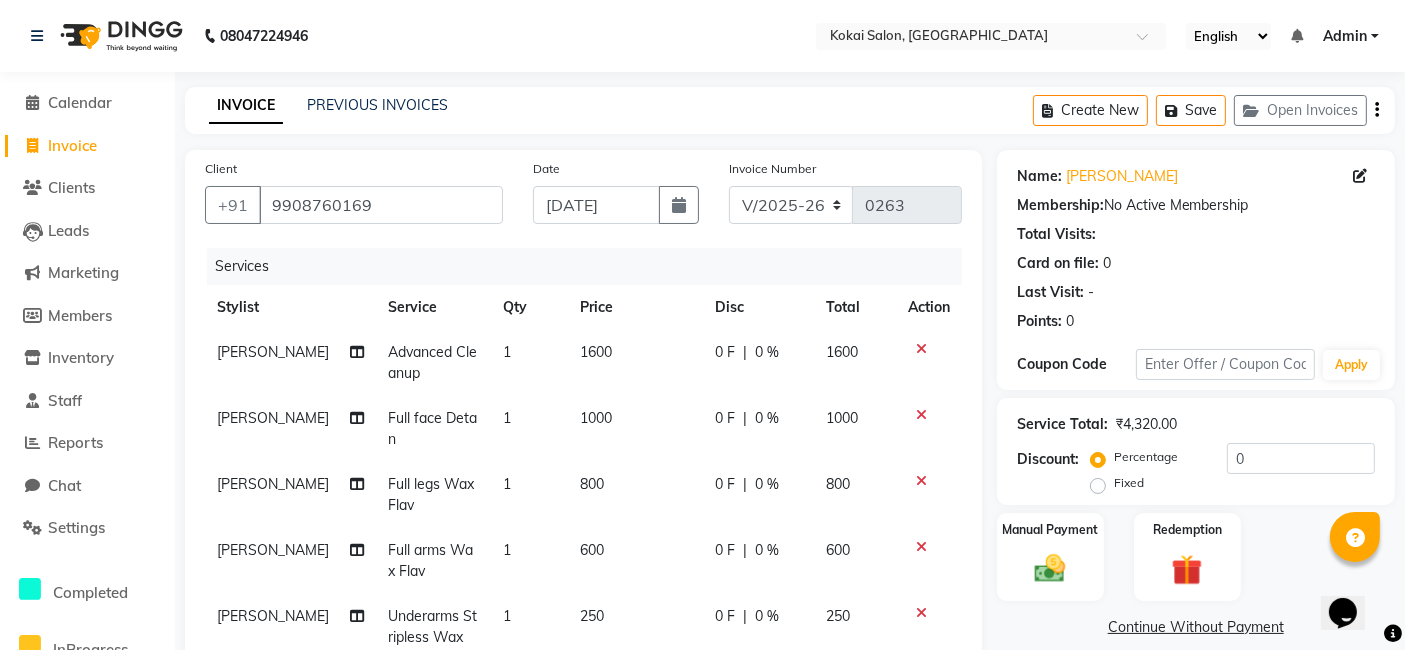 click on "0 %" 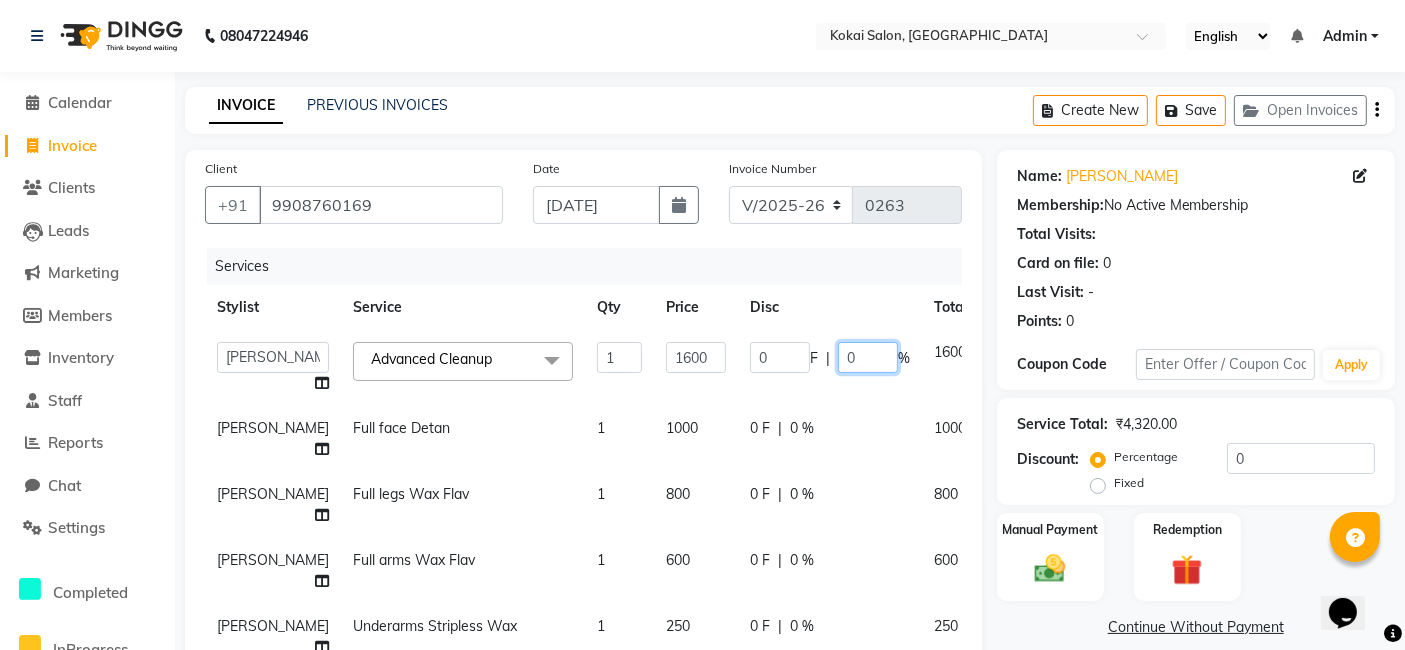 click on "0" 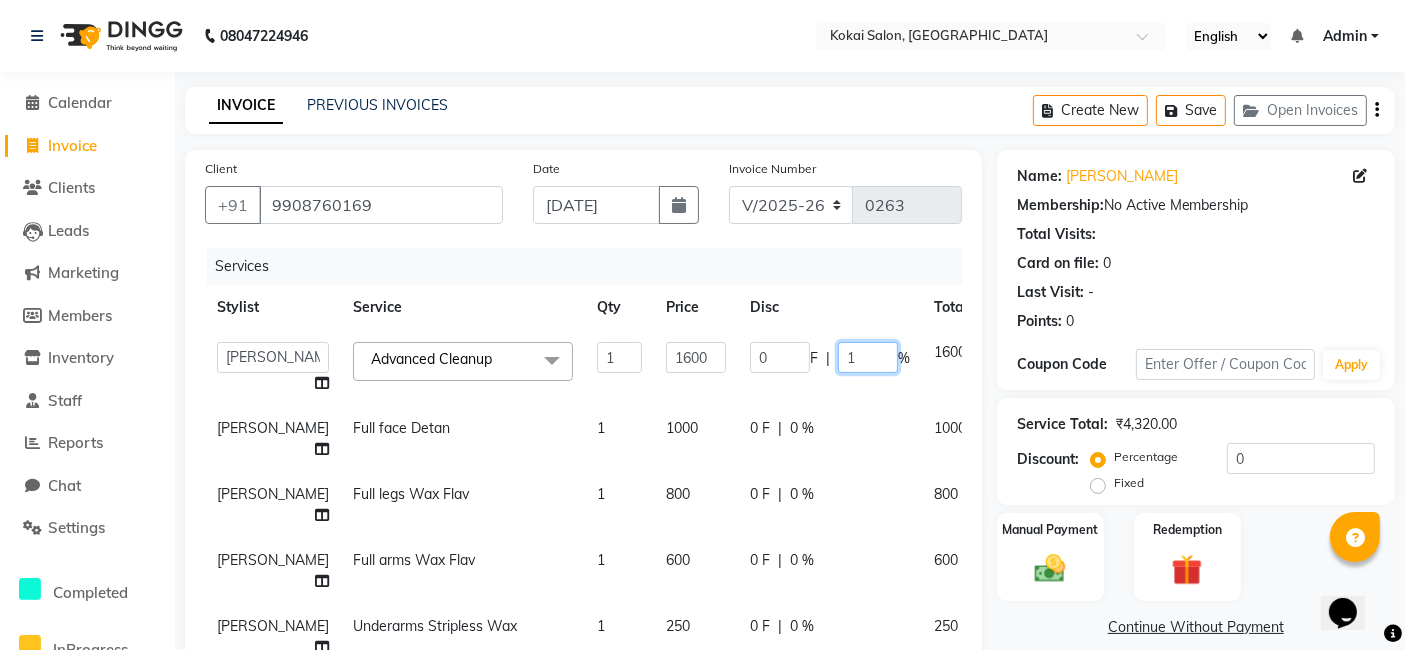 type on "10" 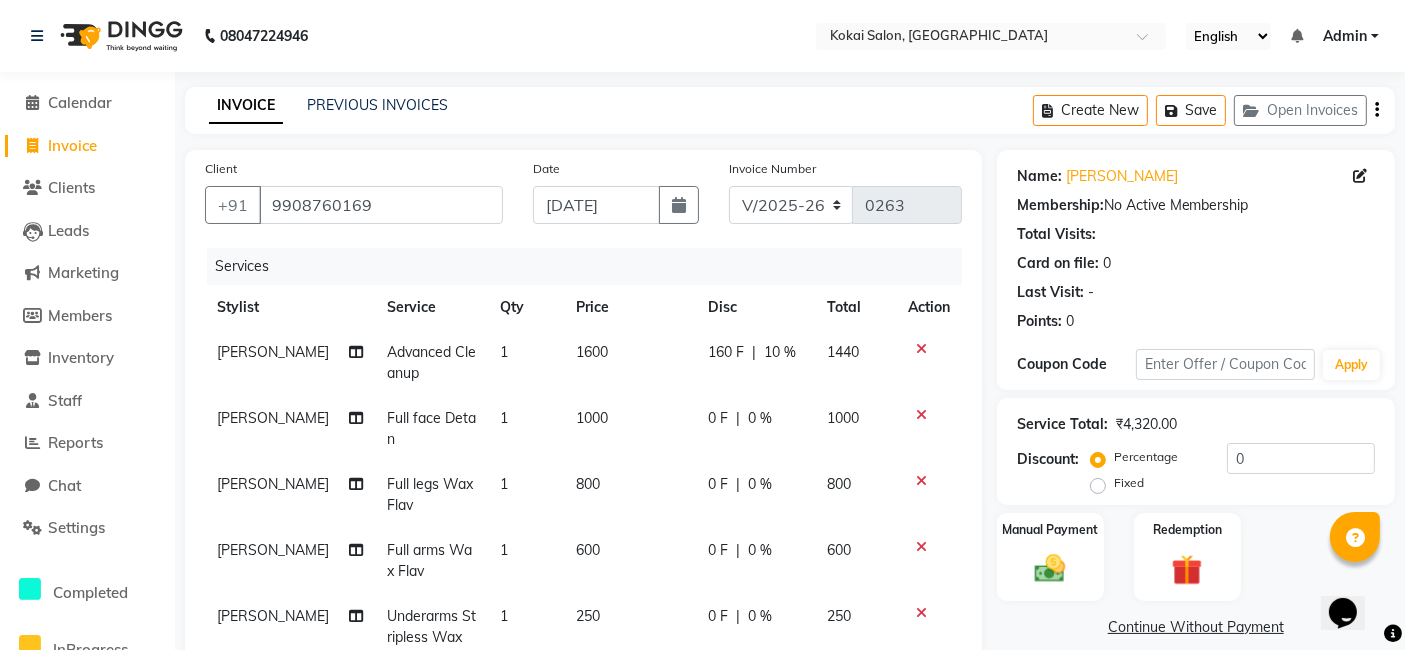 click on "0 F | 0 %" 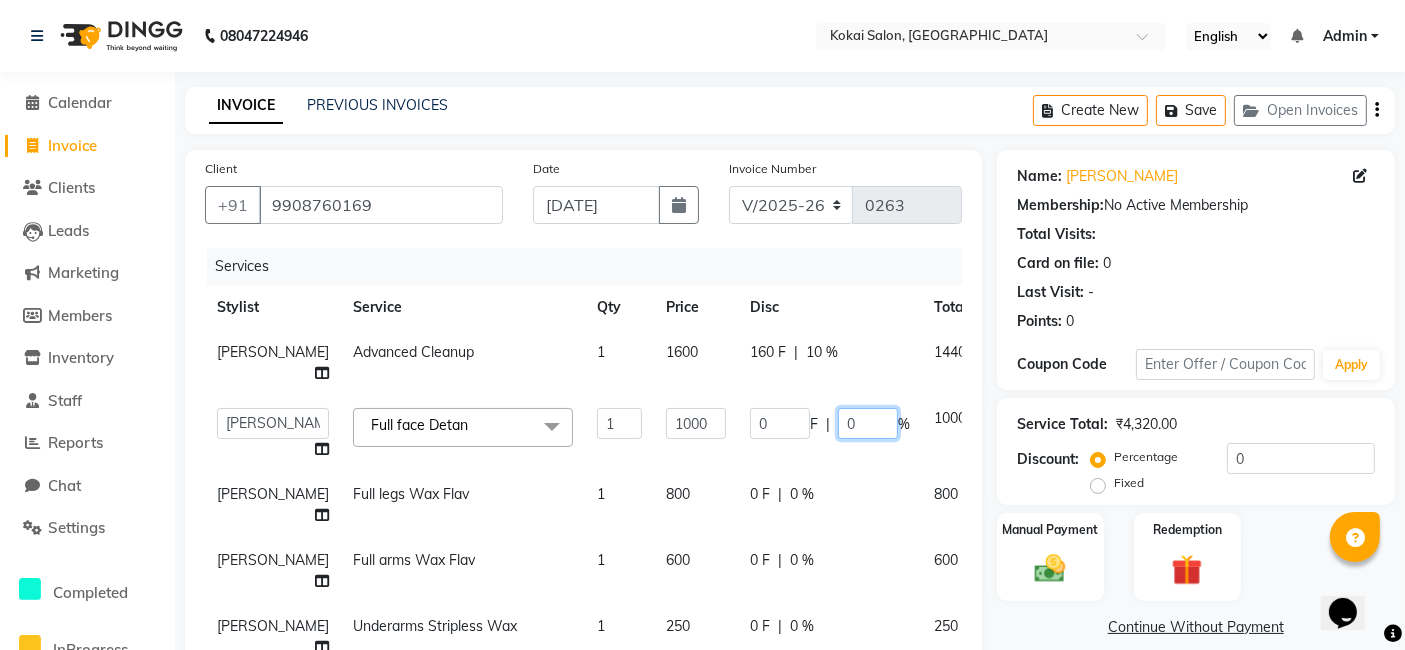drag, startPoint x: 782, startPoint y: 425, endPoint x: 709, endPoint y: 452, distance: 77.83315 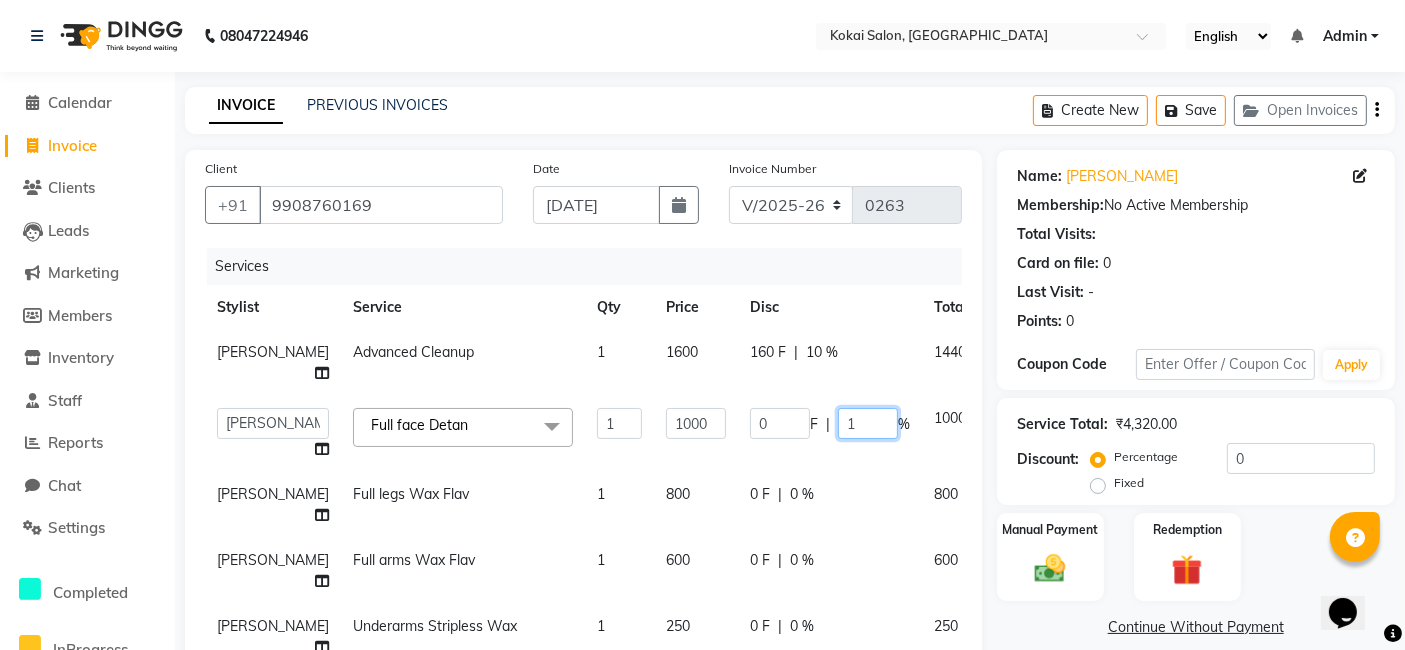 type on "10" 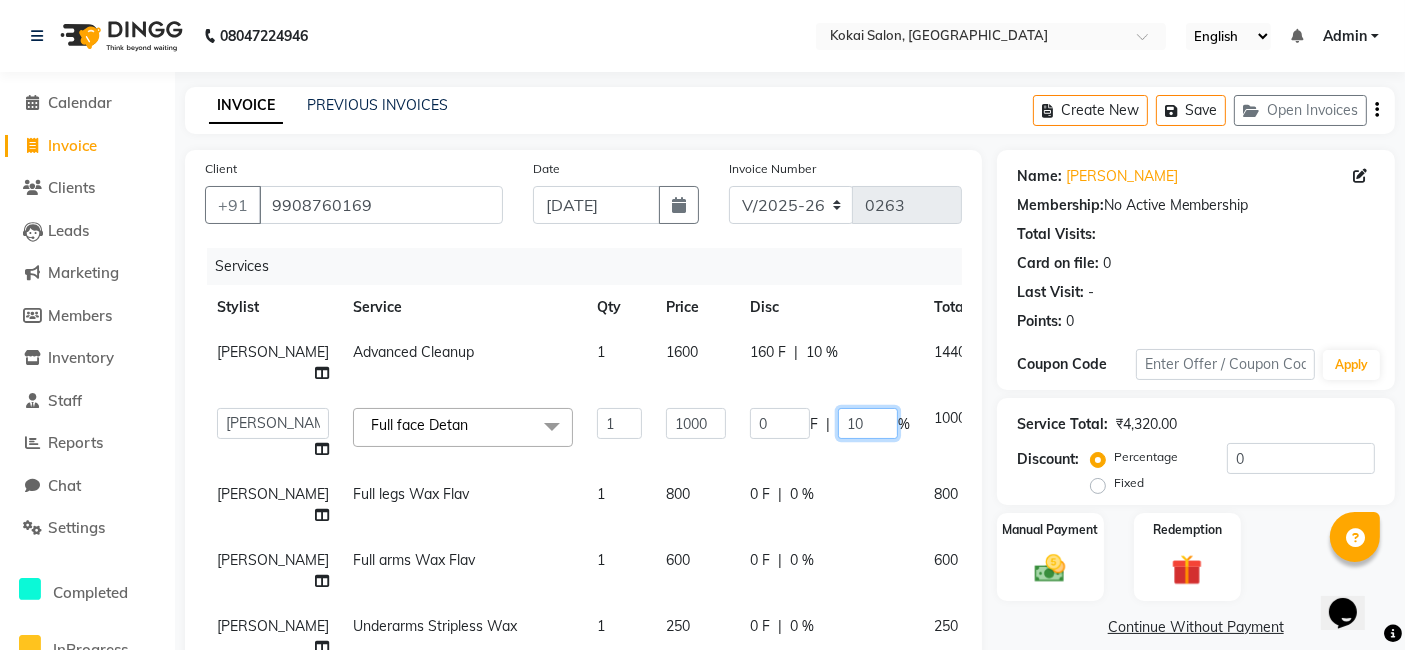 scroll, scrollTop: 20, scrollLeft: 0, axis: vertical 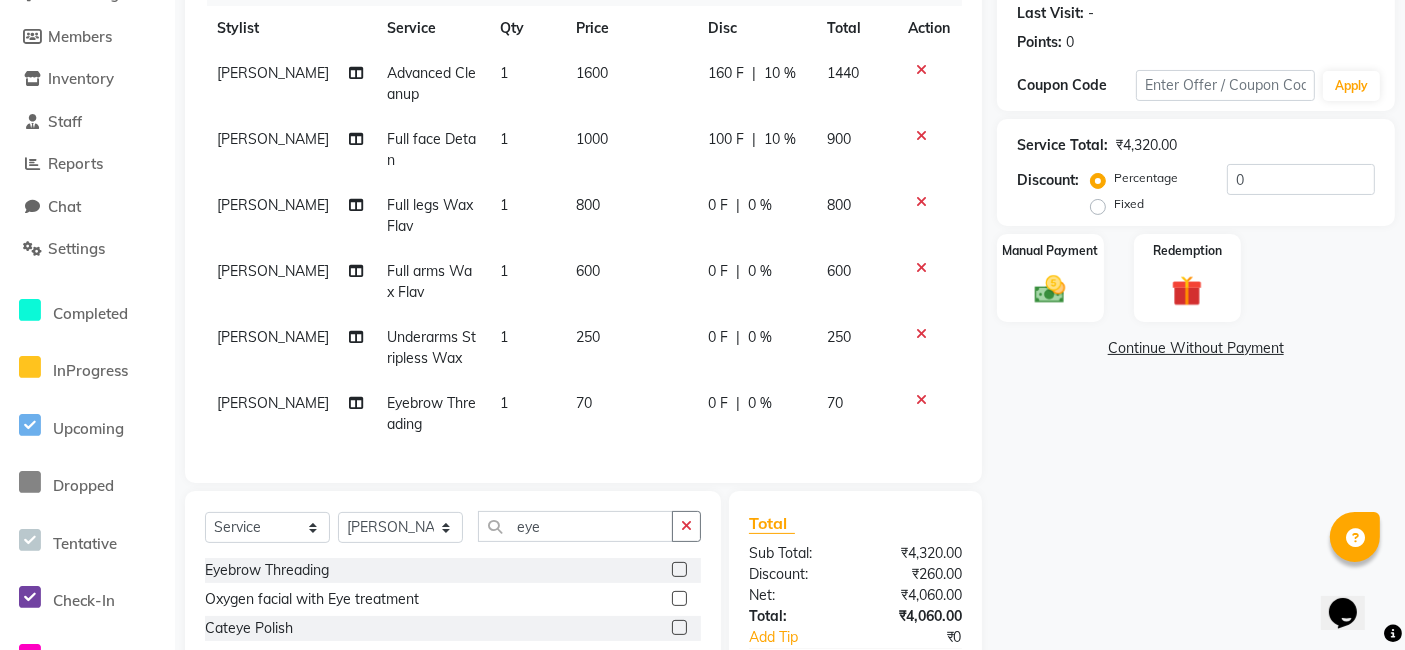 click on "0 F | 0 %" 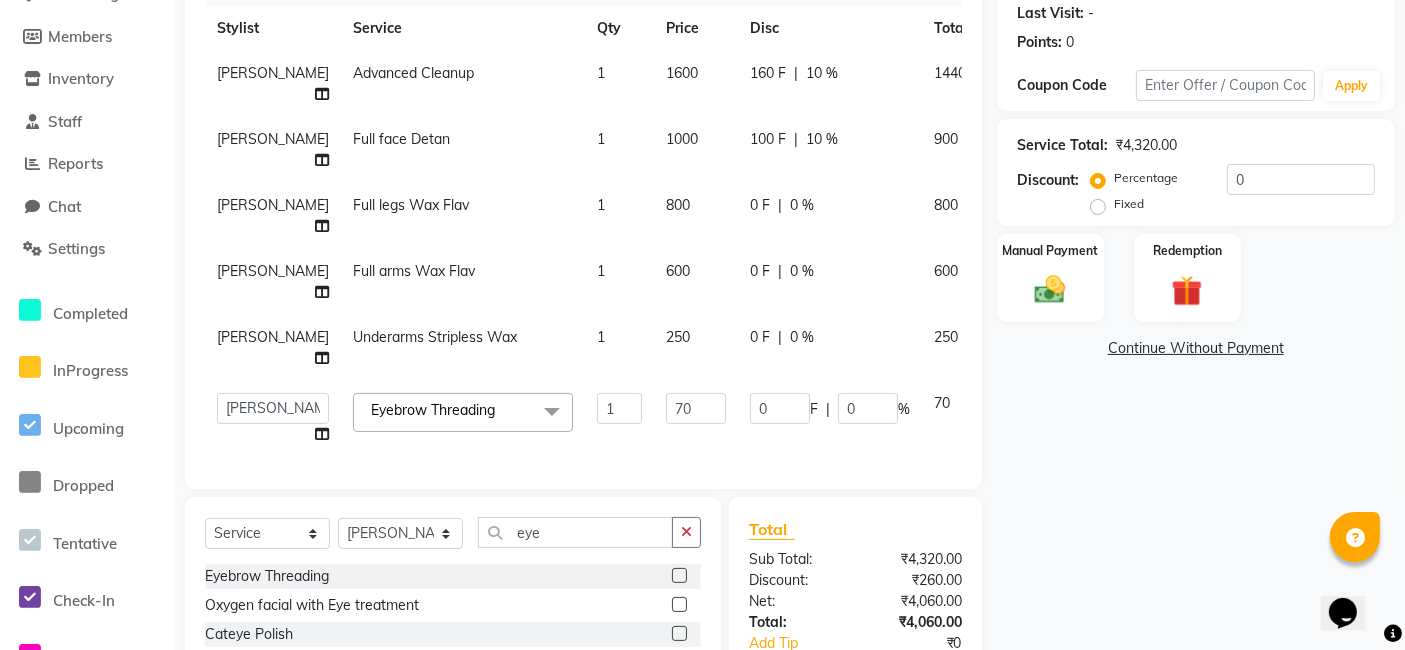scroll, scrollTop: 286, scrollLeft: 0, axis: vertical 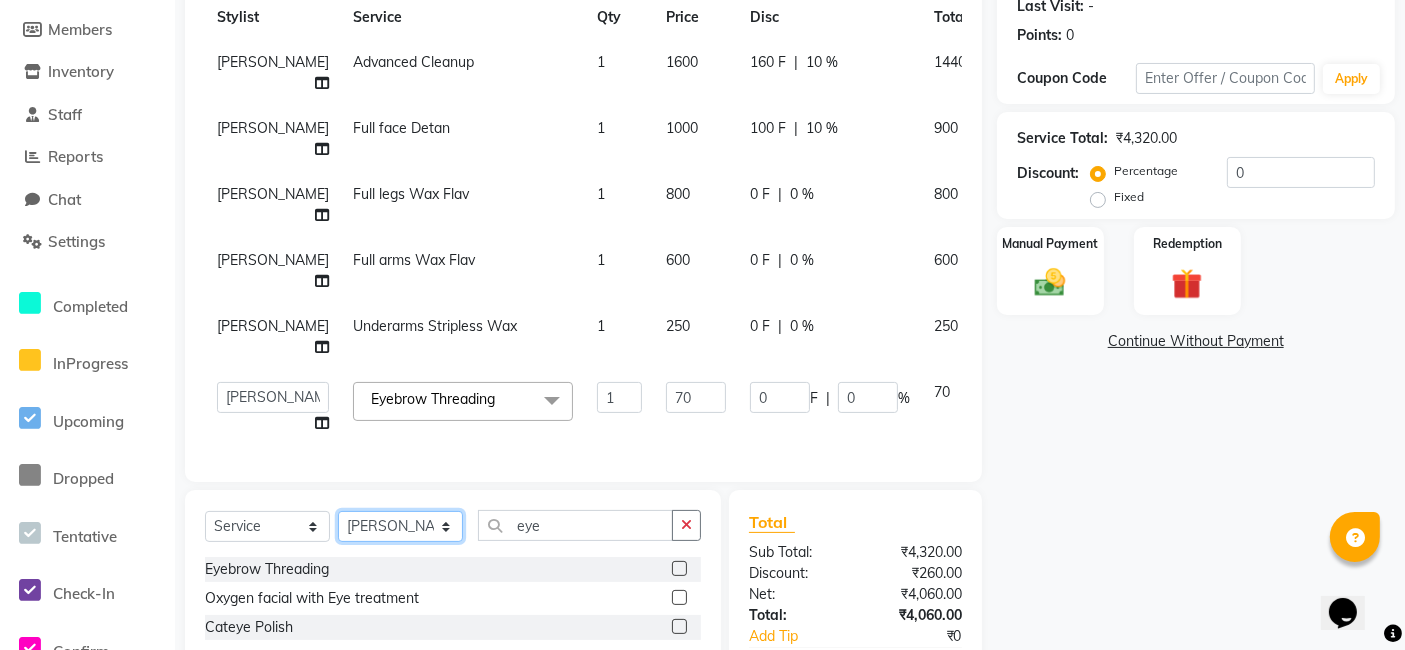click on "Select Stylist [PERSON_NAME] [PERSON_NAME] Pratikcha [PERSON_NAME]" 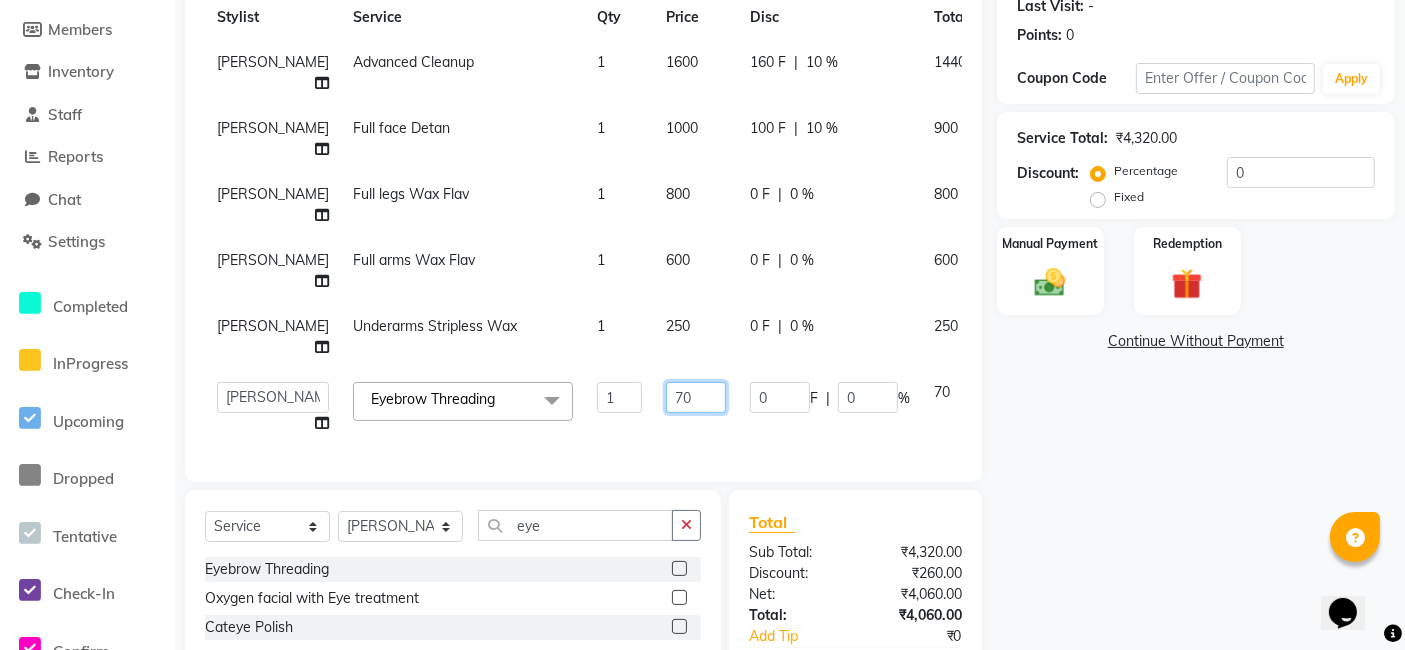 click on "70" 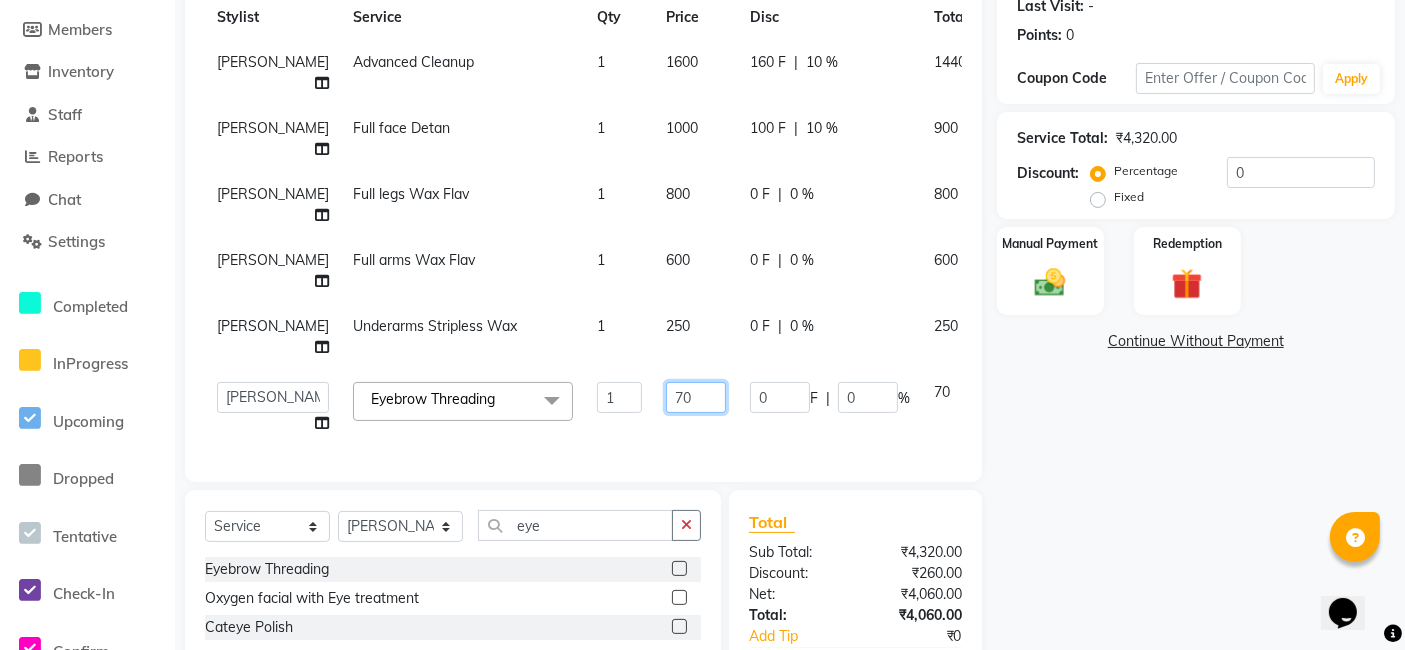 drag, startPoint x: 623, startPoint y: 378, endPoint x: 470, endPoint y: 399, distance: 154.43445 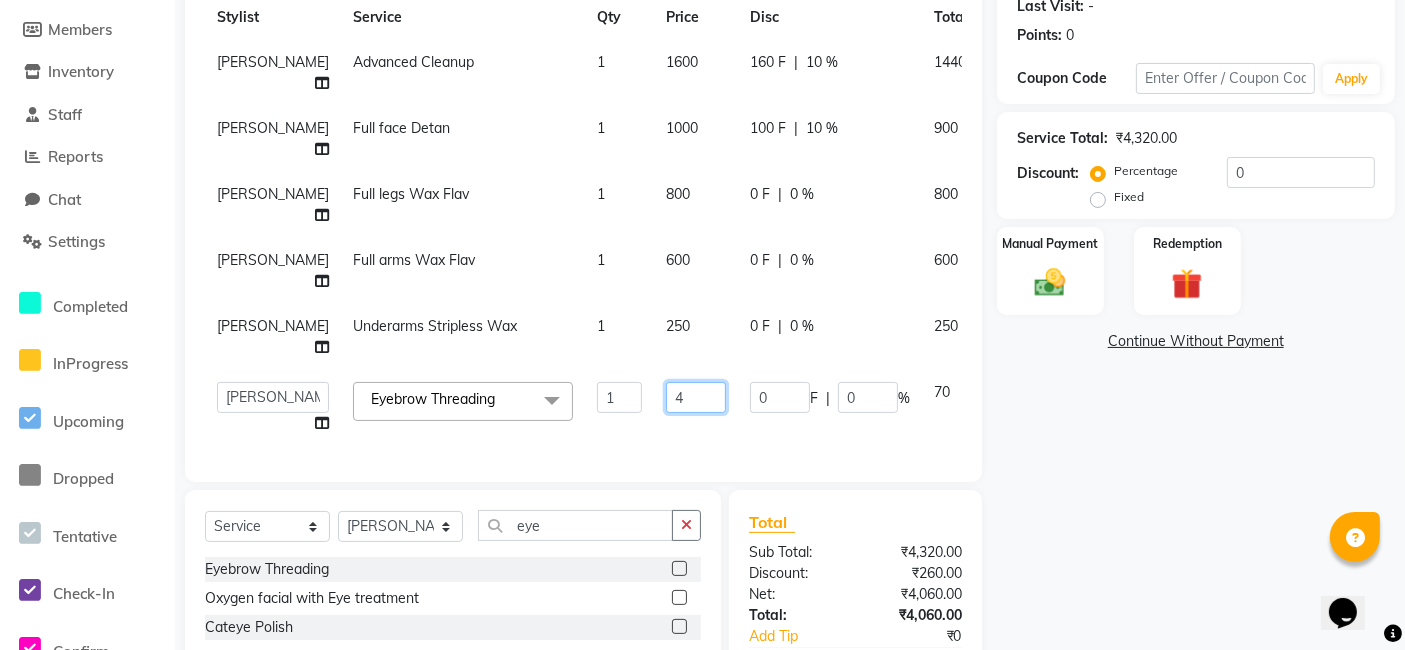 type on "40" 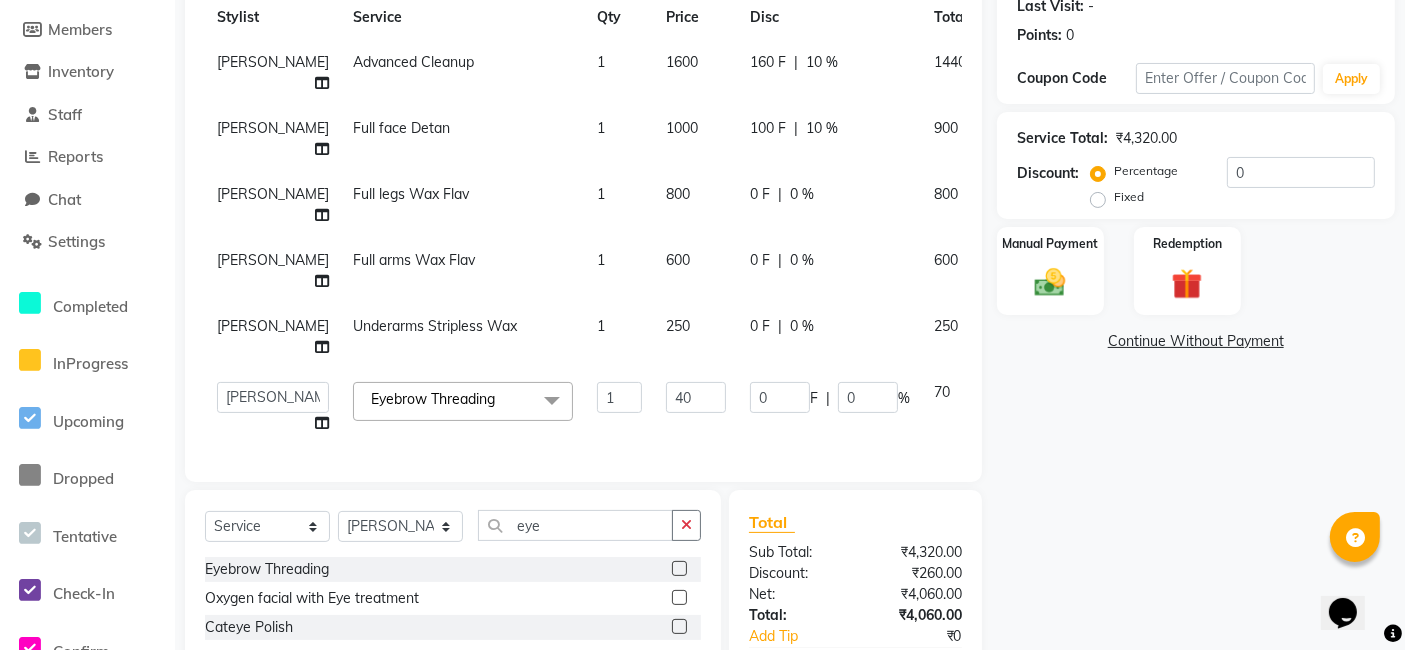 scroll, scrollTop: 0, scrollLeft: 0, axis: both 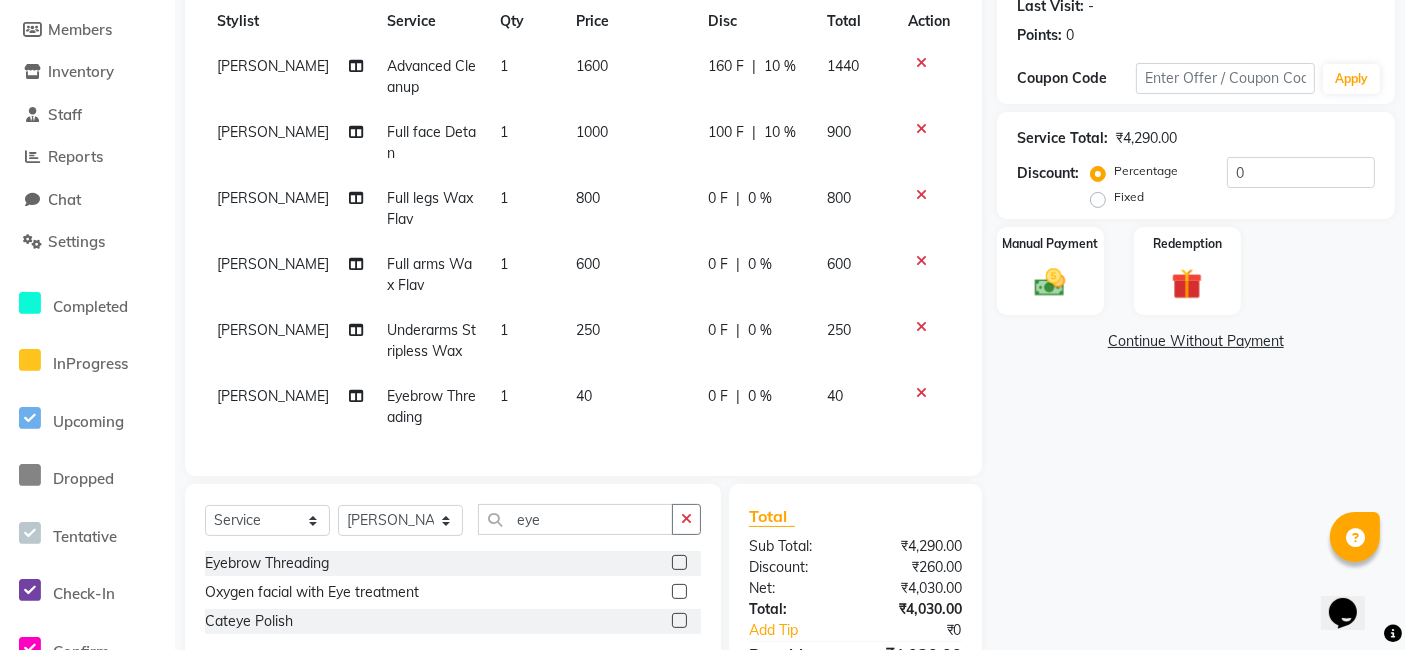 click on "1" 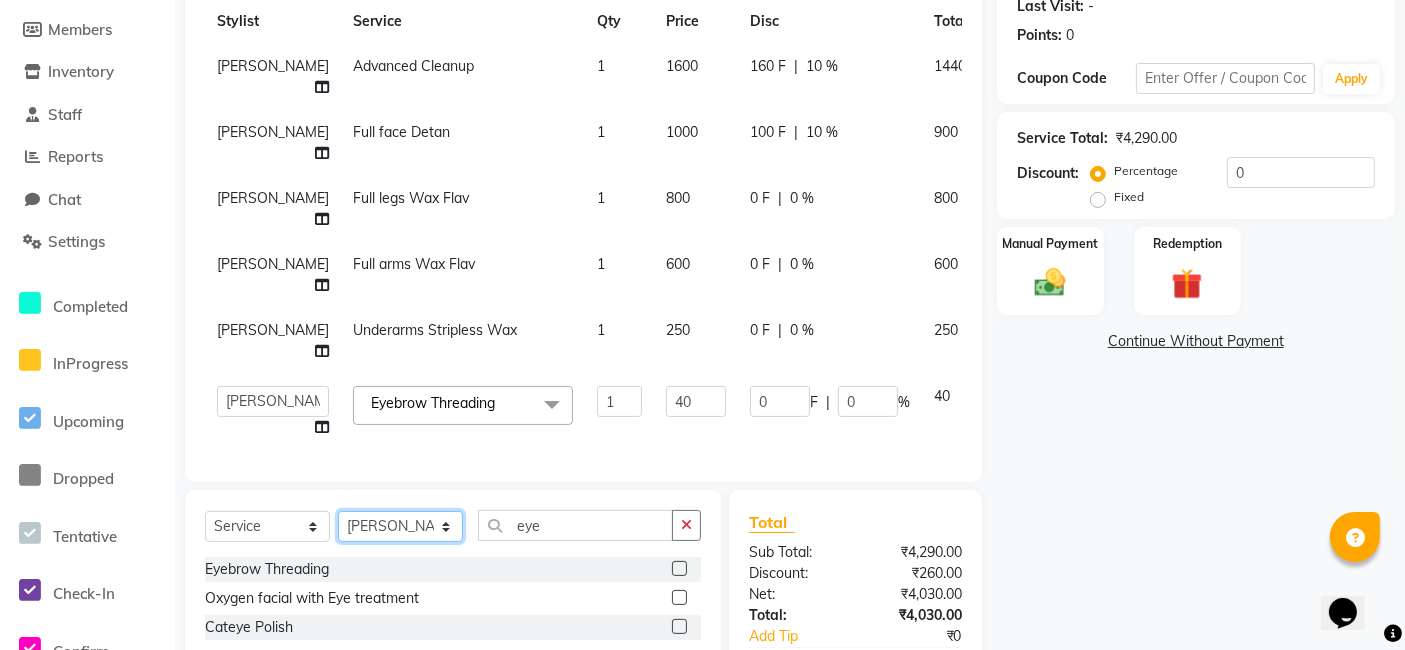 click on "Select Stylist [PERSON_NAME] [PERSON_NAME] Pratikcha [PERSON_NAME]" 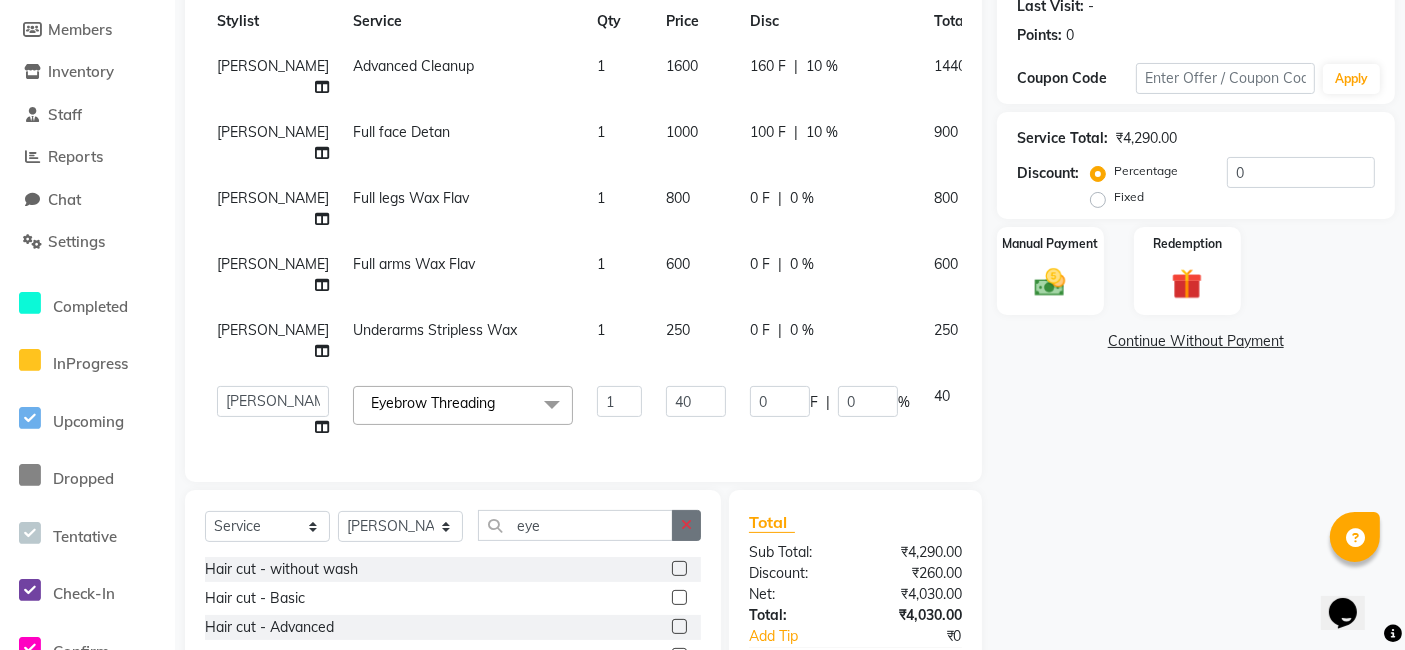 click 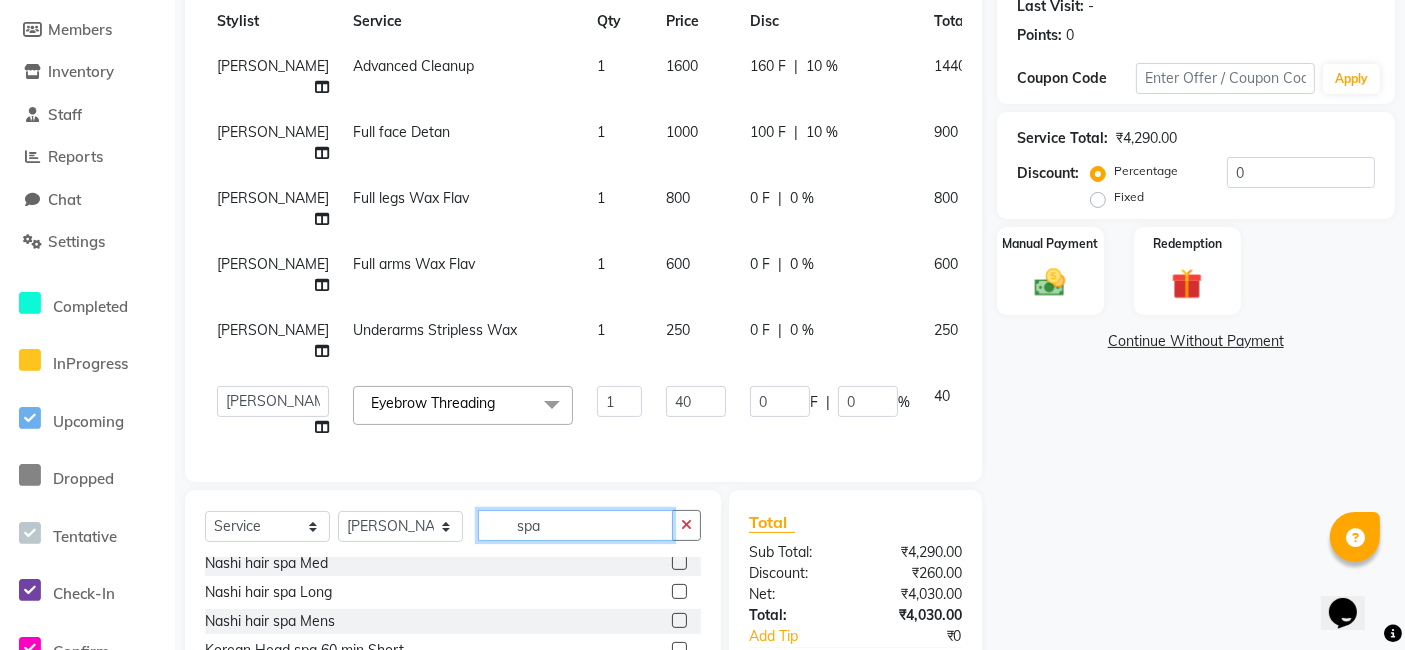 scroll, scrollTop: 173, scrollLeft: 0, axis: vertical 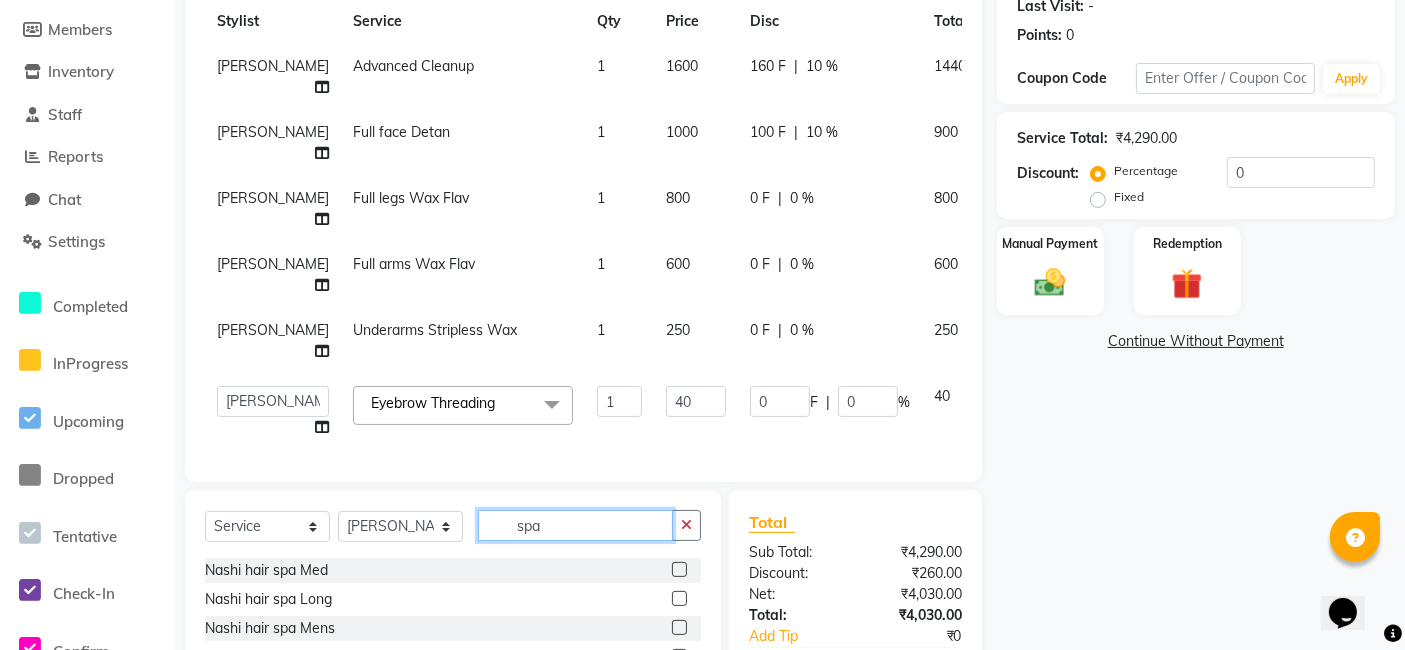 type on "spa" 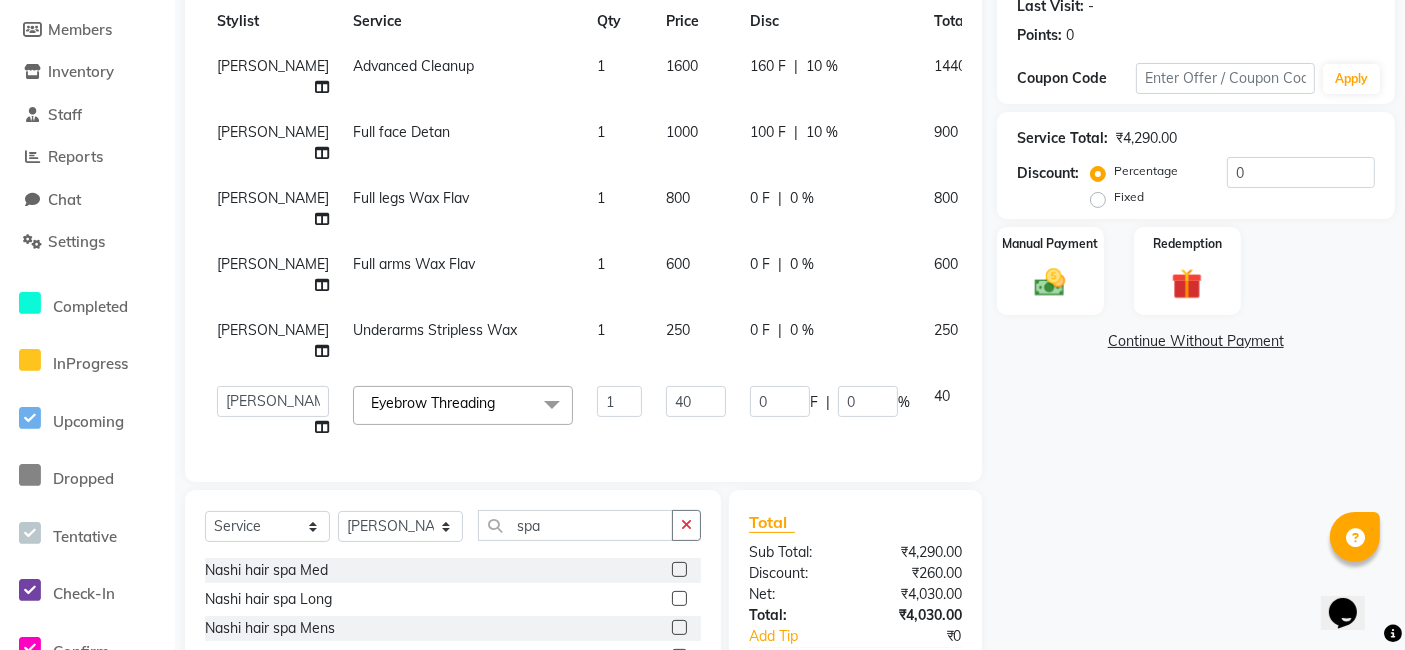 click 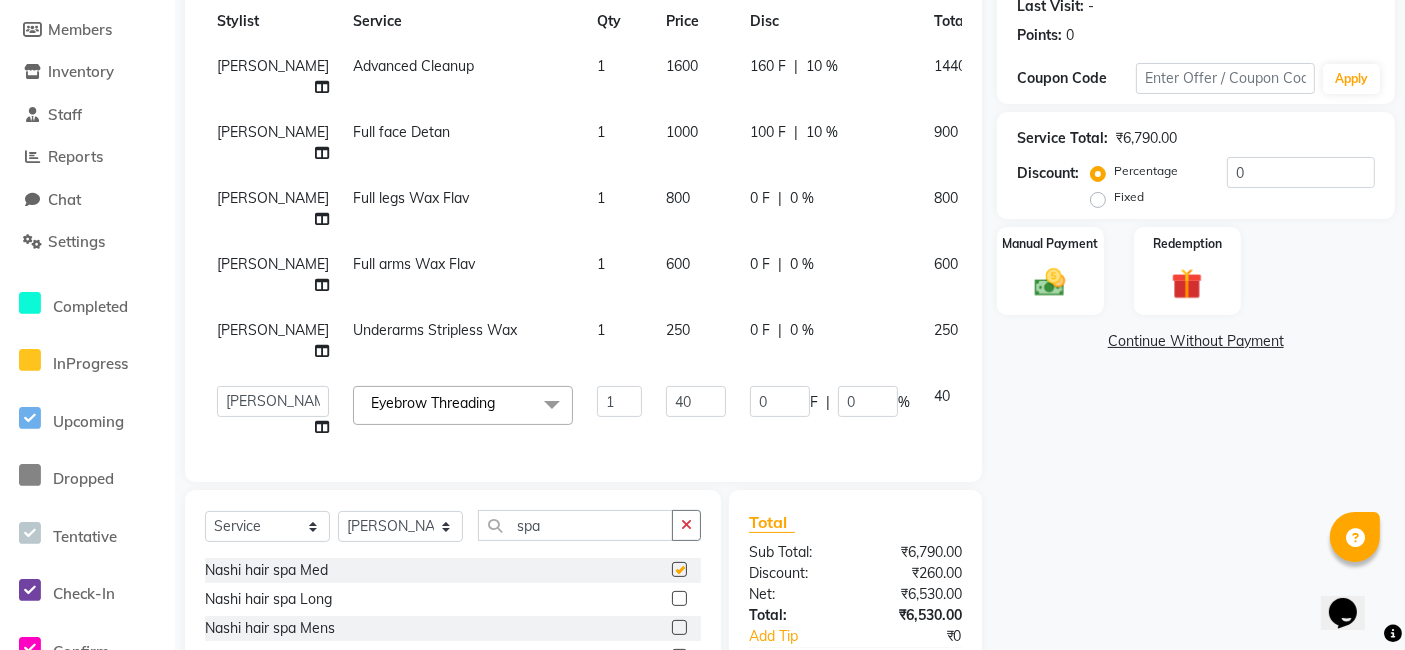 checkbox on "false" 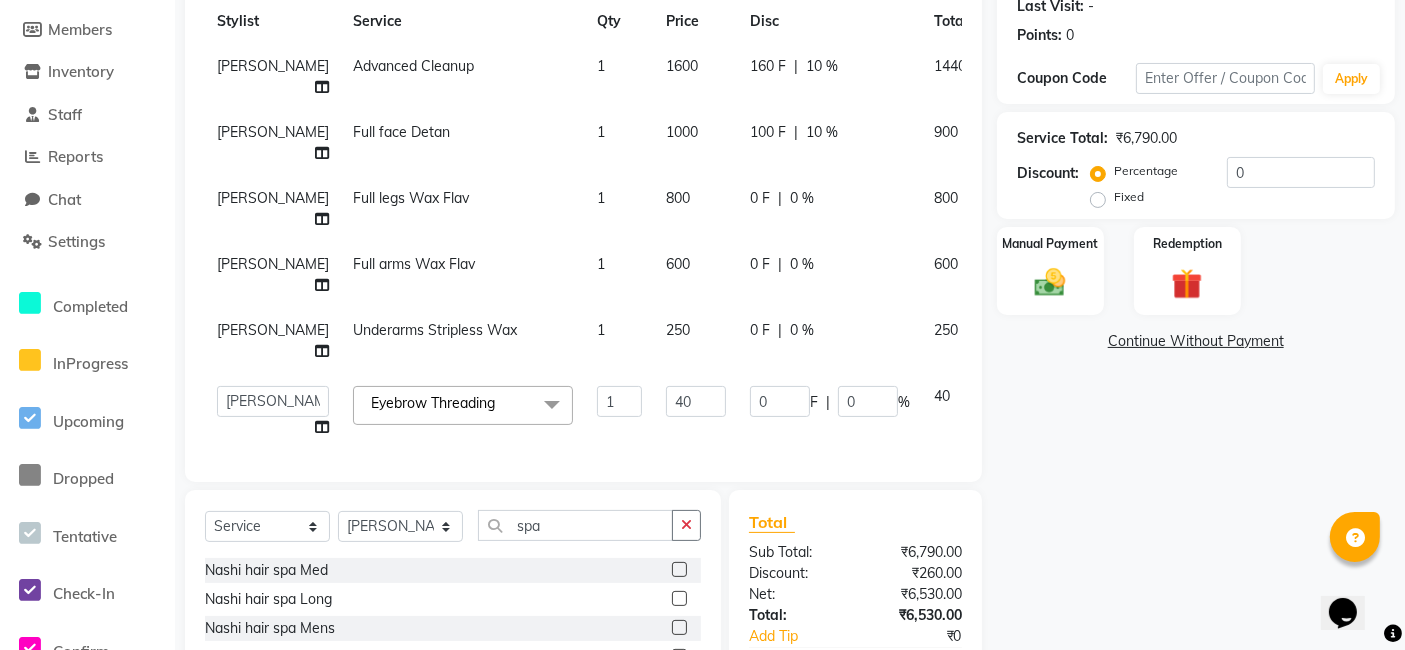 scroll, scrollTop: 108, scrollLeft: 0, axis: vertical 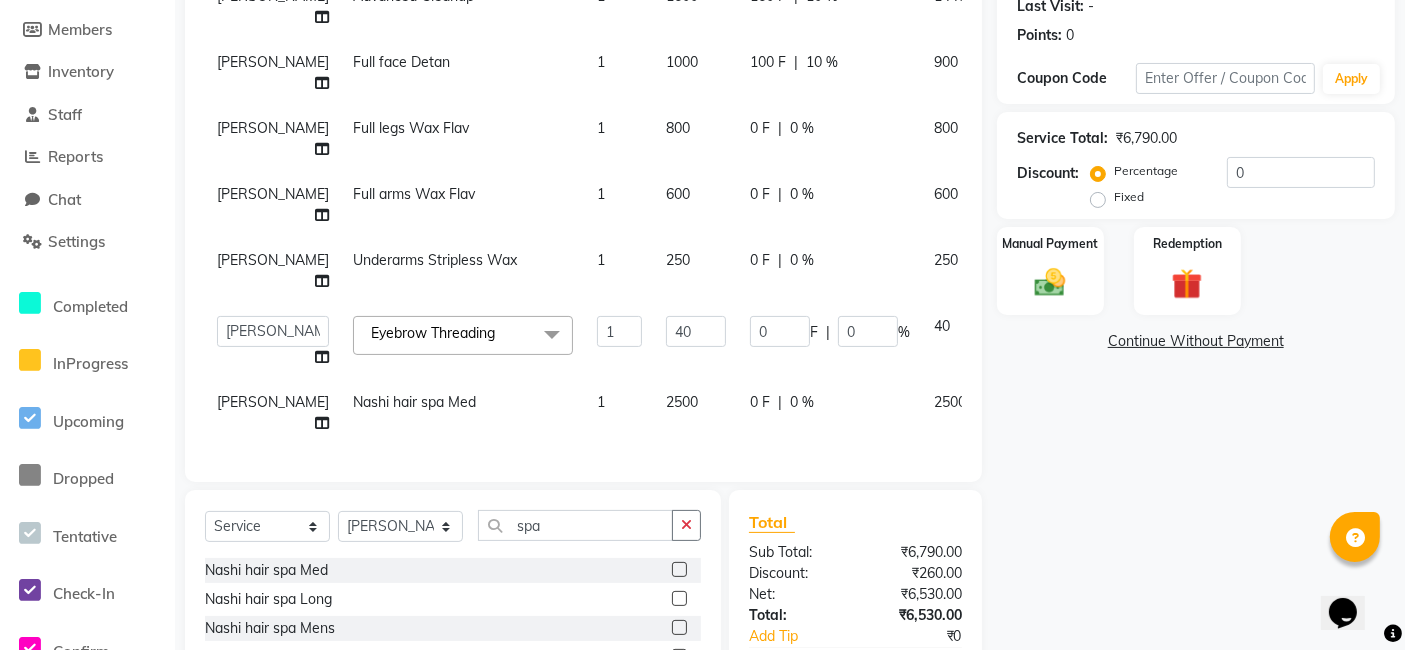 click 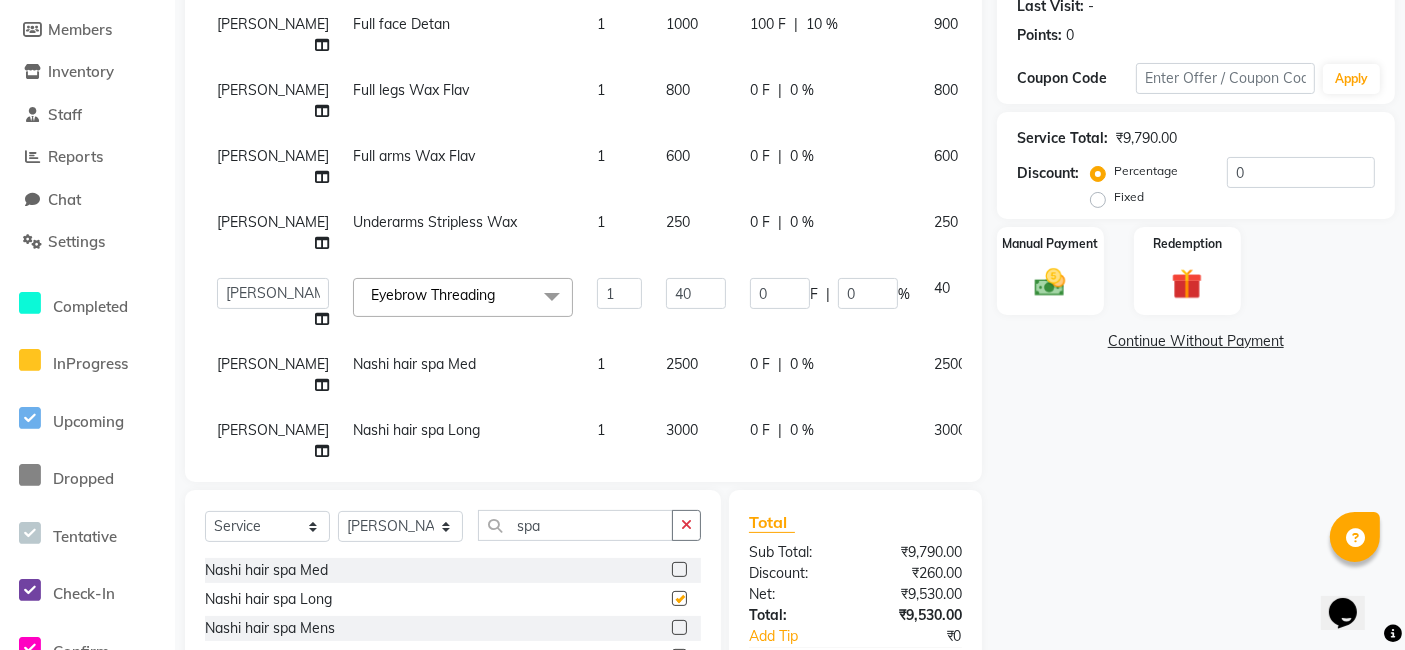 checkbox on "false" 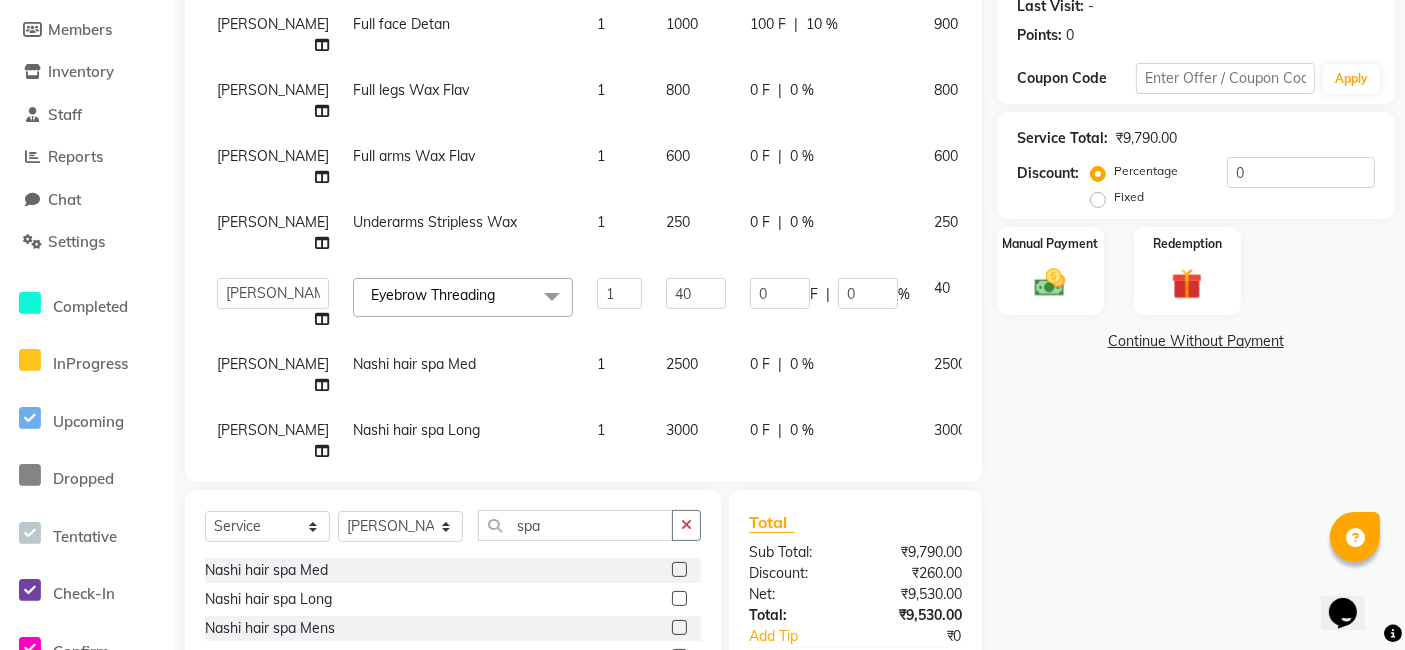 scroll, scrollTop: 194, scrollLeft: 0, axis: vertical 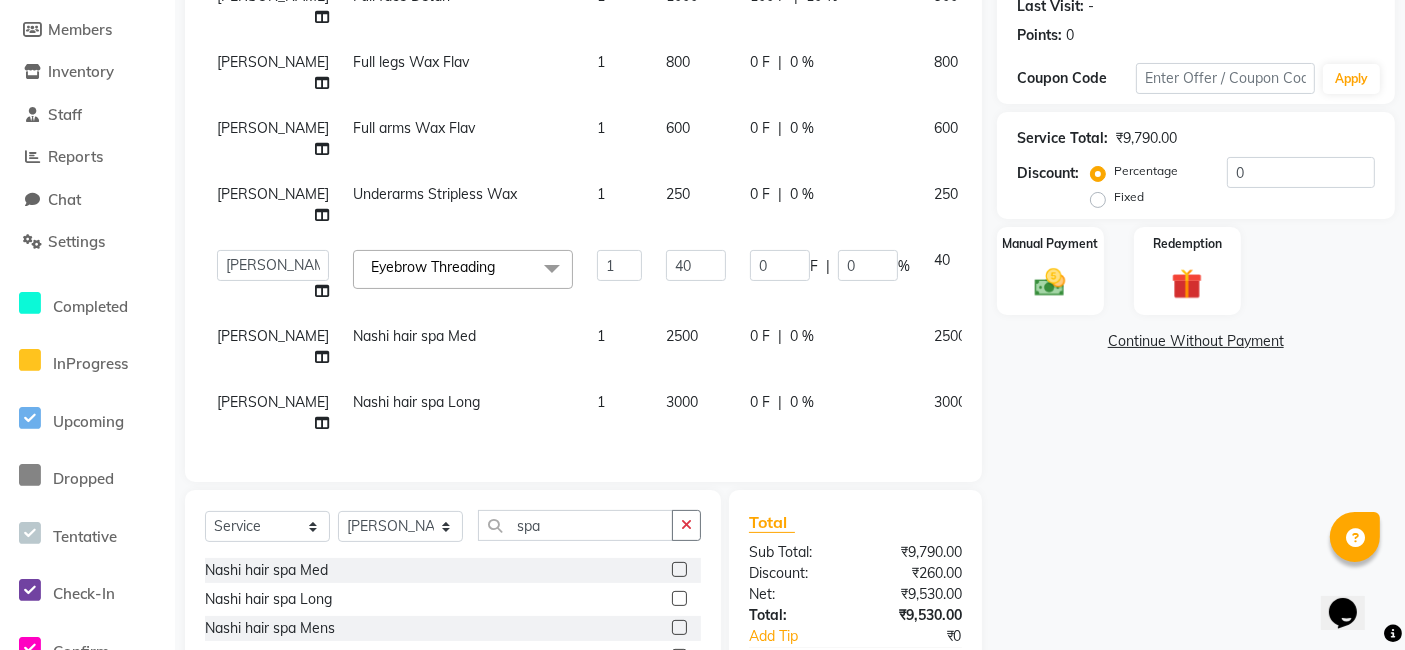 click 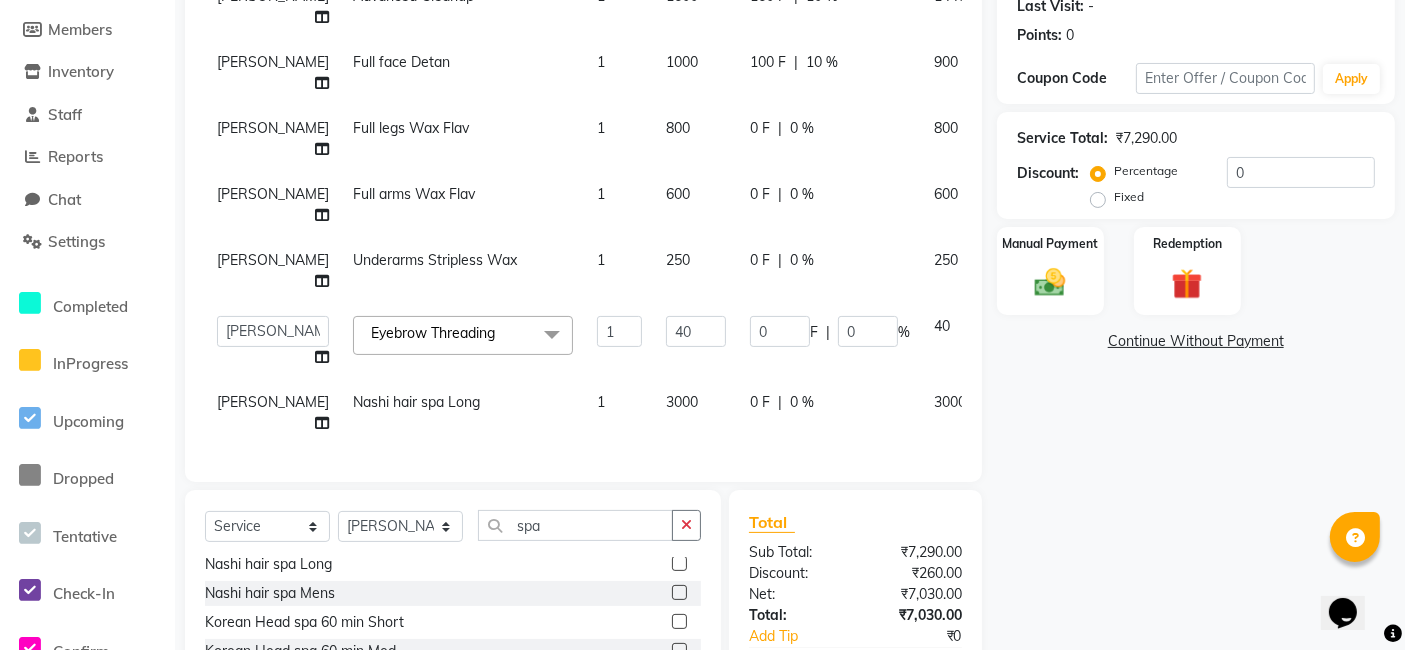 scroll, scrollTop: 210, scrollLeft: 0, axis: vertical 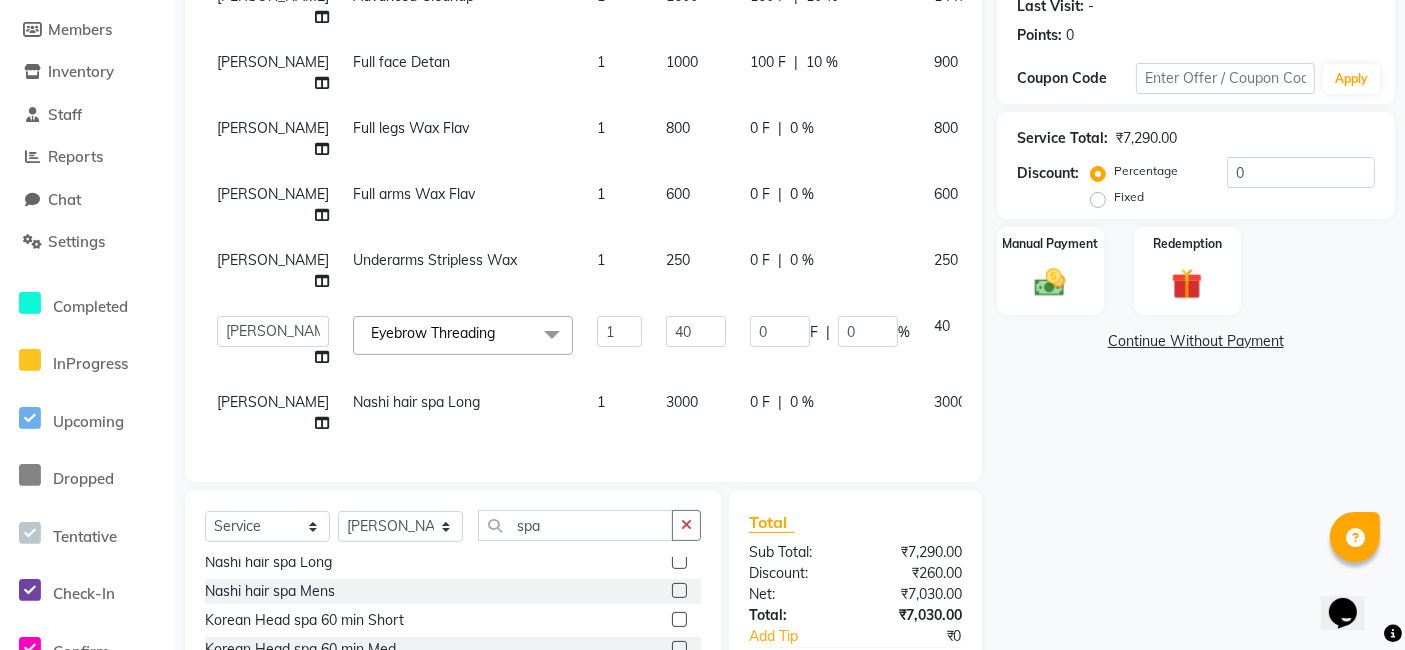 click on "3000" 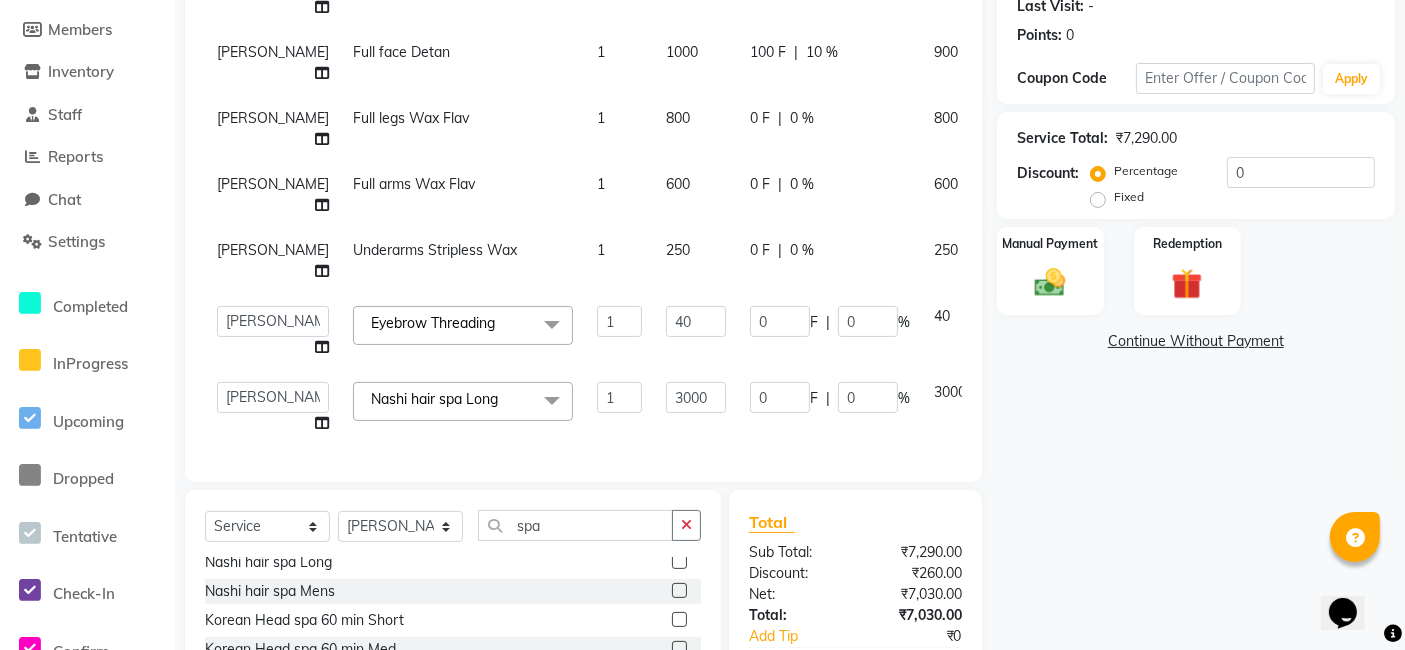 scroll, scrollTop: 97, scrollLeft: 0, axis: vertical 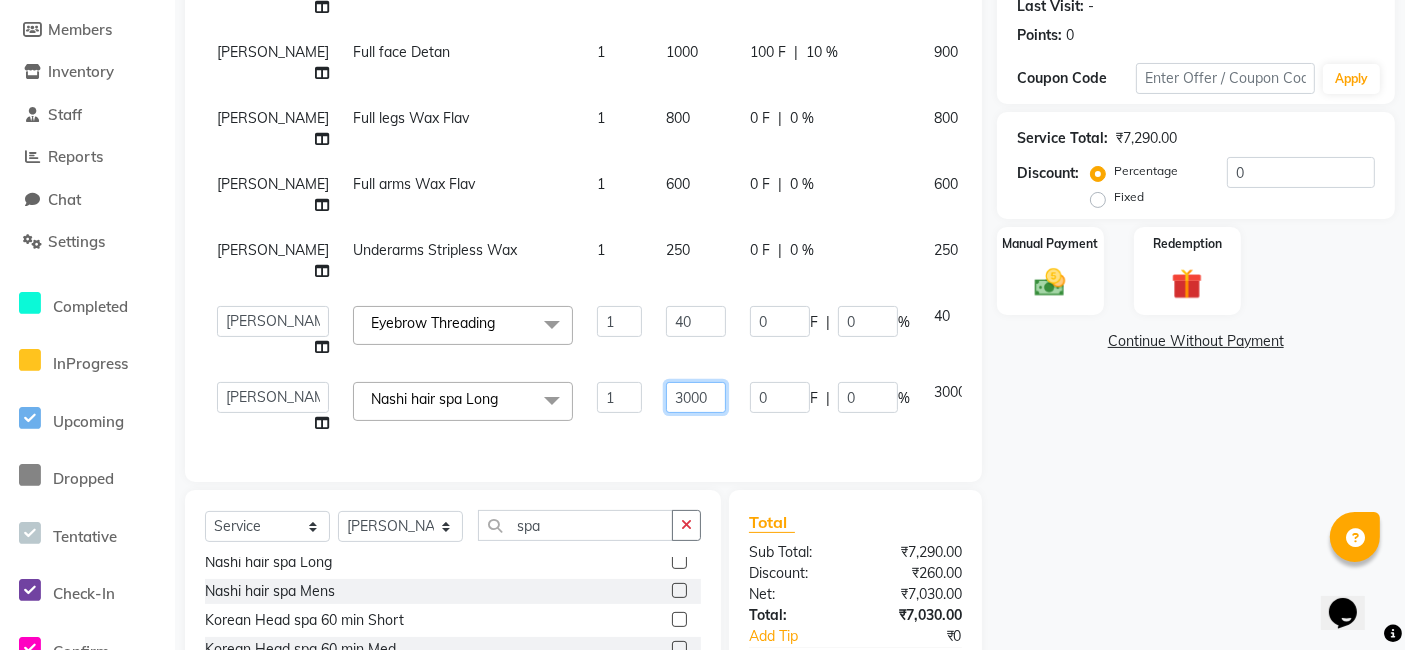 drag, startPoint x: 637, startPoint y: 379, endPoint x: 517, endPoint y: 375, distance: 120.06665 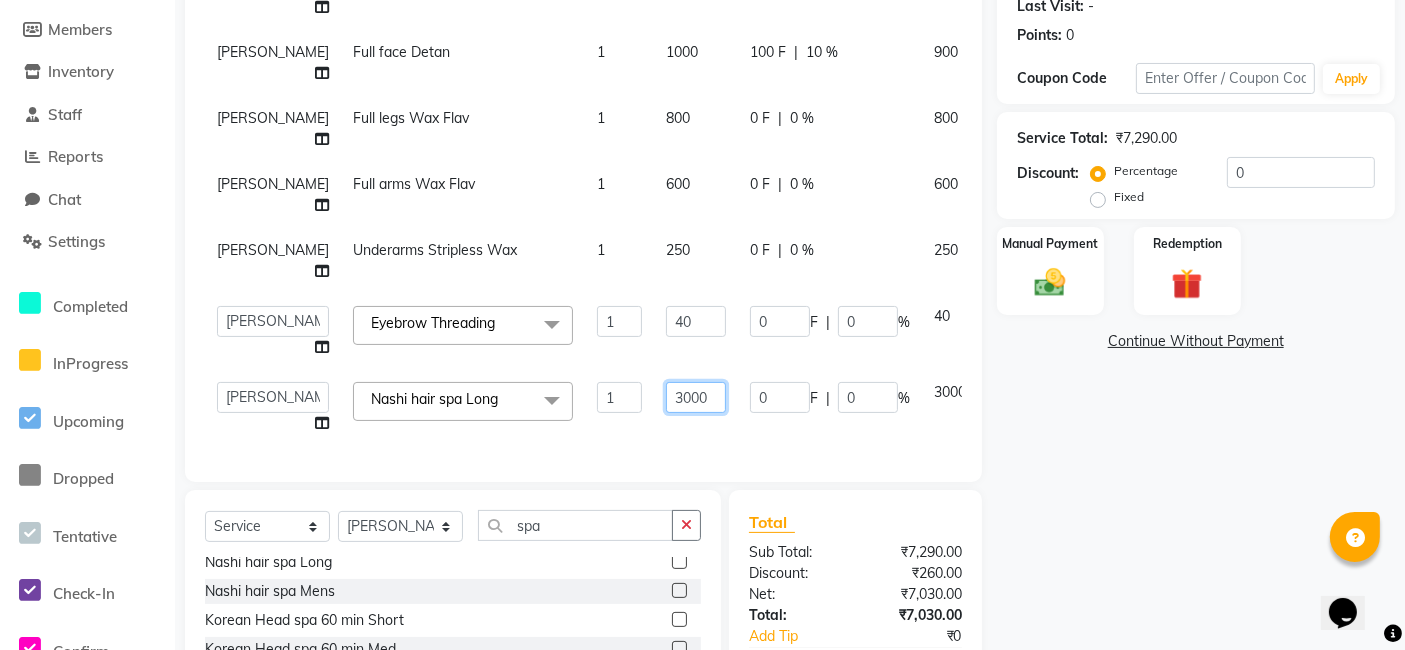 click on "[PERSON_NAME]   [PERSON_NAME]   Pratikcha   [PERSON_NAME] hair spa Long  x Hair cut - without wash Hair cut - Basic Hair cut - Advanced Hair cut - Creative styling Bangs Hair wash & blow dry Short Hair wash & blow dry Med Hair wash & blow dry Long Hair wash & blow dry (nashi) Short Hair wash & blow dry (nashi) Med Hair wash & blow dry (nashi) Long Tongs Short Tongs Med Tongs Long Iron Short Iron Med Iron Long Party styling face wash men hairtstyling men haircut [PERSON_NAME] men - advance [PERSON_NAME] trim scalp masage almond / olive oil scalp oil masage coconut loreal - mythic oil [PERSON_NAME] styling regular shave  hairwash men premium hairwash (nashi) men hairwash & styling fiberplex treatment Global color [MEDICAL_DATA] Short Global color [MEDICAL_DATA] Med Global color [MEDICAL_DATA] Long Global color non [MEDICAL_DATA] Short Global color non [MEDICAL_DATA] Med Global color non [MEDICAL_DATA] Long Highlights Short Highlights Med Highlights Long Highlights per Foil Ombre / Balayage Root touch up [MEDICAL_DATA] 1 Inch Root touchup non [MEDICAL_DATA] 1 Inch [MEDICAL_DATA] control Short Hair [MEDICAL_DATA]" 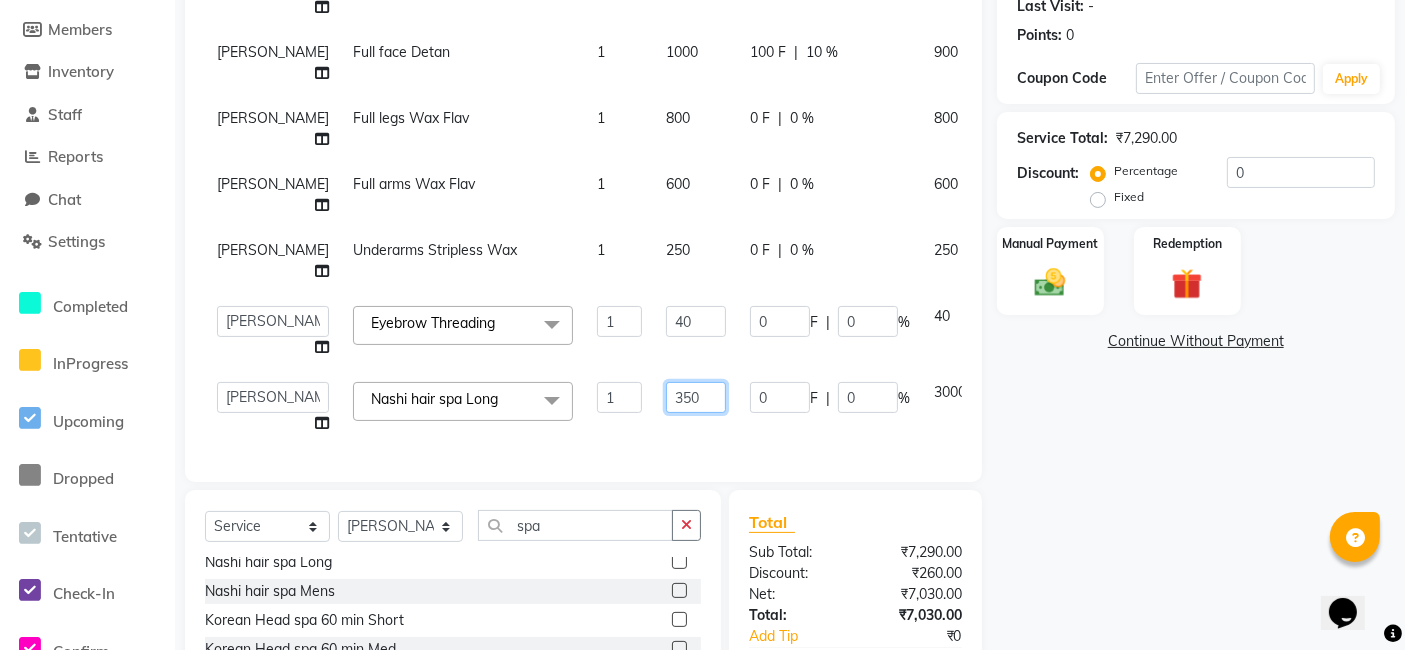 type on "3500" 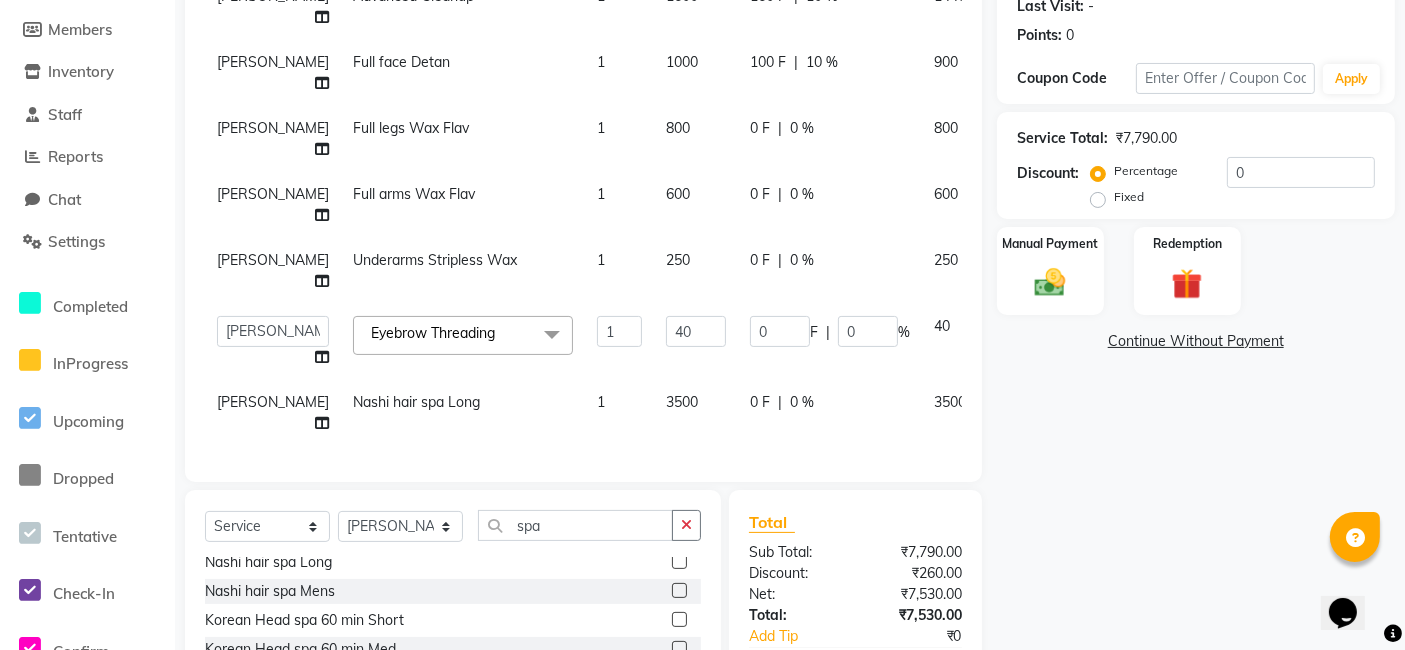 click on "3500" 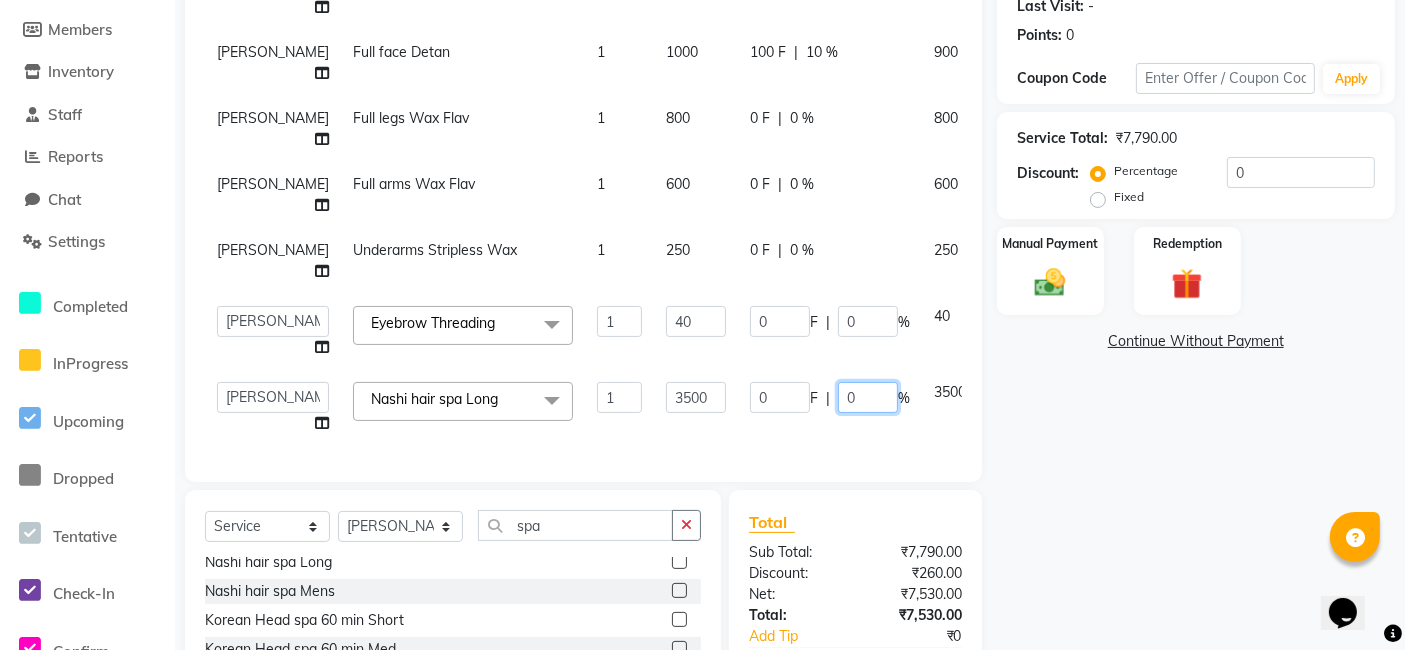 drag, startPoint x: 785, startPoint y: 379, endPoint x: 771, endPoint y: 393, distance: 19.79899 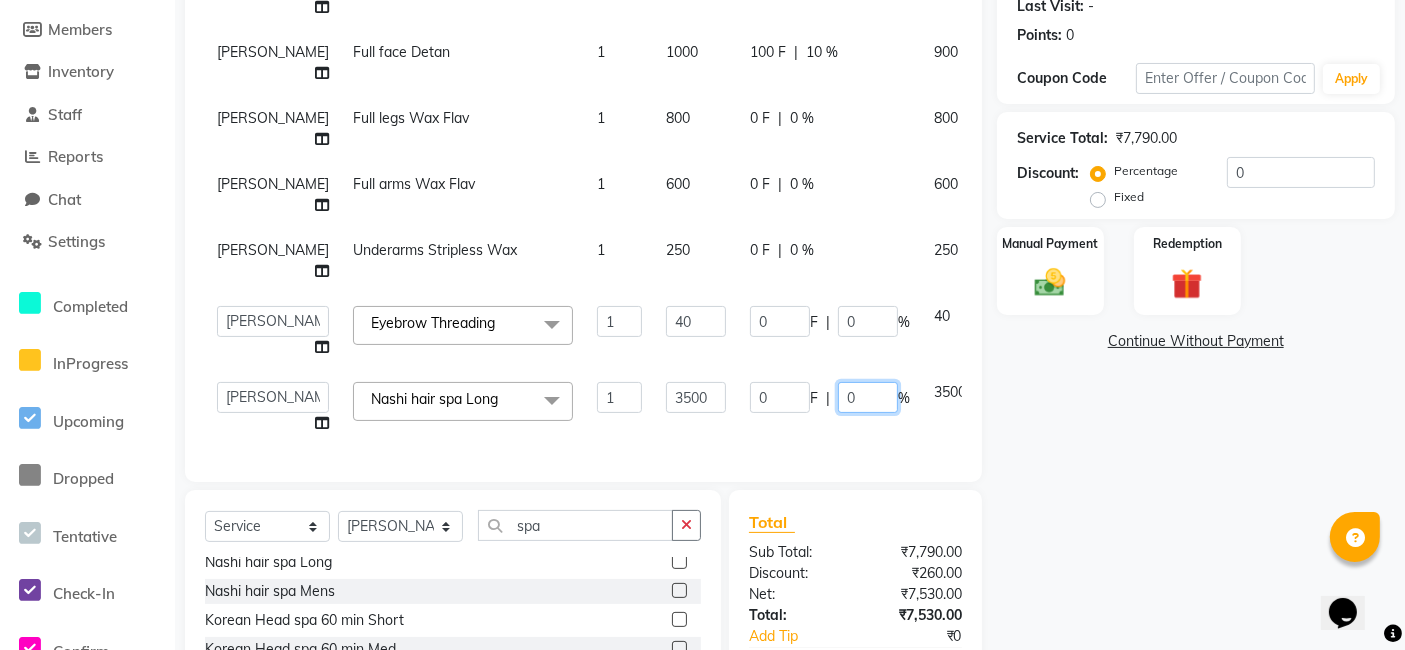 click on "0" 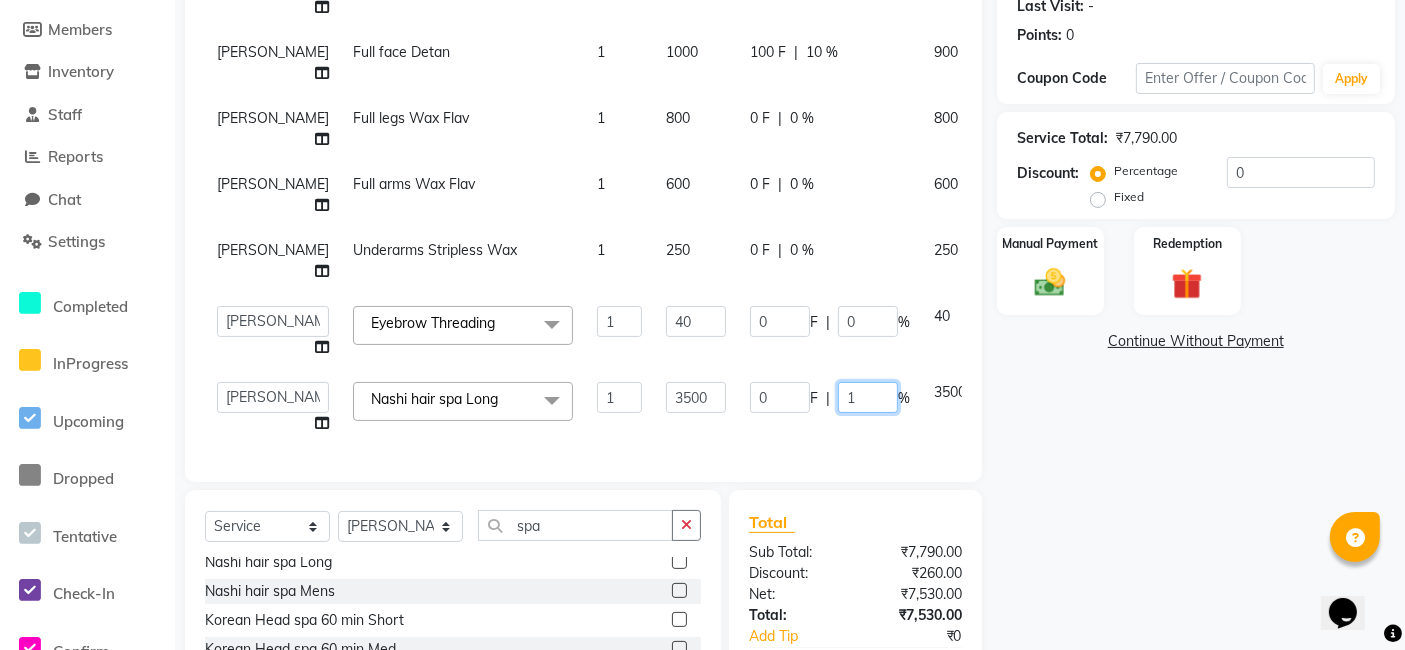 type on "10" 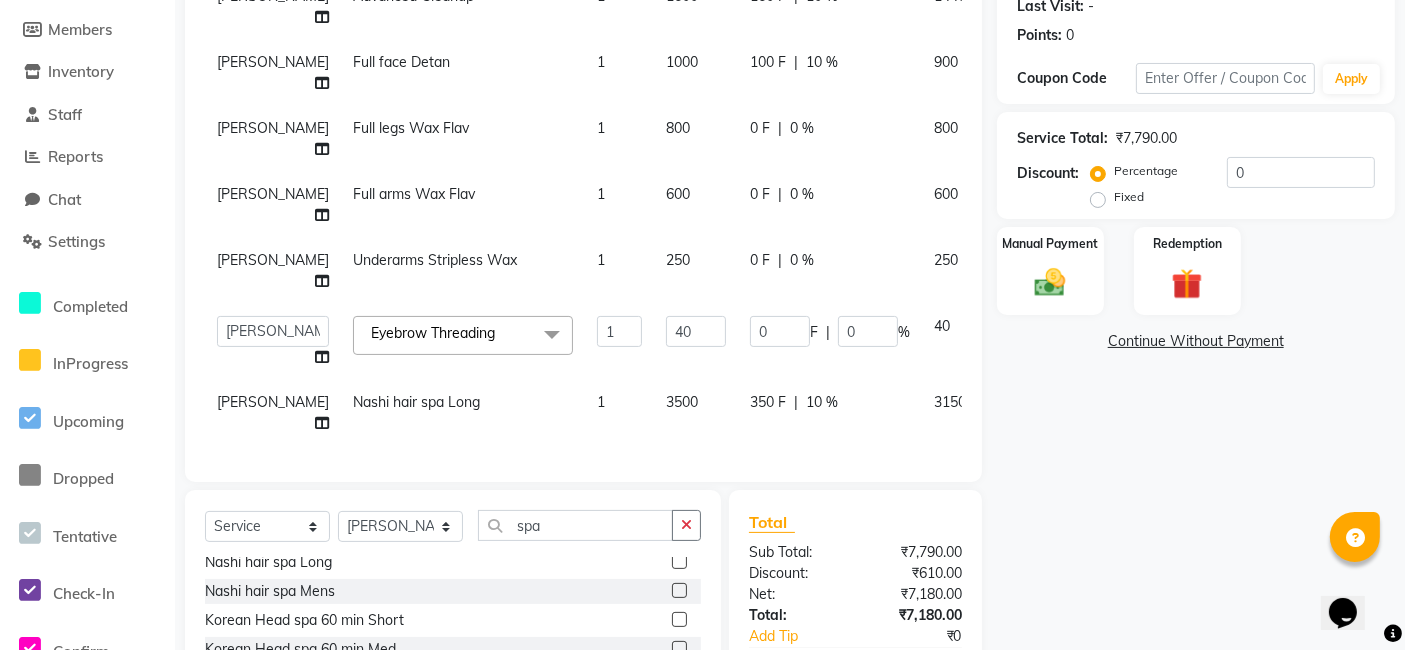 click on "Services Stylist Service Qty Price Disc Total Action [PERSON_NAME] Advanced Cleanup 1 1600 160 F | 10 % 1440 [PERSON_NAME] Full face Detan 1 1000 100 F | 10 % 900 [PERSON_NAME] Full legs Wax Flav 1 800 0 F | 0 % 800 [PERSON_NAME] Full arms Wax Flav 1 600 0 F | 0 % 600 [PERSON_NAME] Underarms Stripless Wax 1 250 0 F | 0 % 250  [PERSON_NAME]   [PERSON_NAME]   Pratikcha   [PERSON_NAME]  Eyebrow Threading  x Hair cut - without wash Hair cut - Basic Hair cut - Advanced Hair cut - Creative styling Bangs Hair wash & blow dry Short Hair wash & blow dry Med Hair wash & blow dry Long Hair wash & blow dry (nashi) Short Hair wash & blow dry (nashi) Med Hair wash & blow dry (nashi) Long Tongs Short Tongs Med Tongs Long Iron Short Iron Med Iron Long Party styling face wash men hairtstyling men haircut [PERSON_NAME] men - advance [PERSON_NAME] trim scalp masage almond / olive oil scalp oil masage coconut loreal - mythic oil [PERSON_NAME] styling regular shave  hairwash men premium hairwash (nashi) men hairwash & styling fiberplex treatment Global color [MEDICAL_DATA] Short Global color [MEDICAL_DATA] Med Hair [MEDICAL_DATA]" 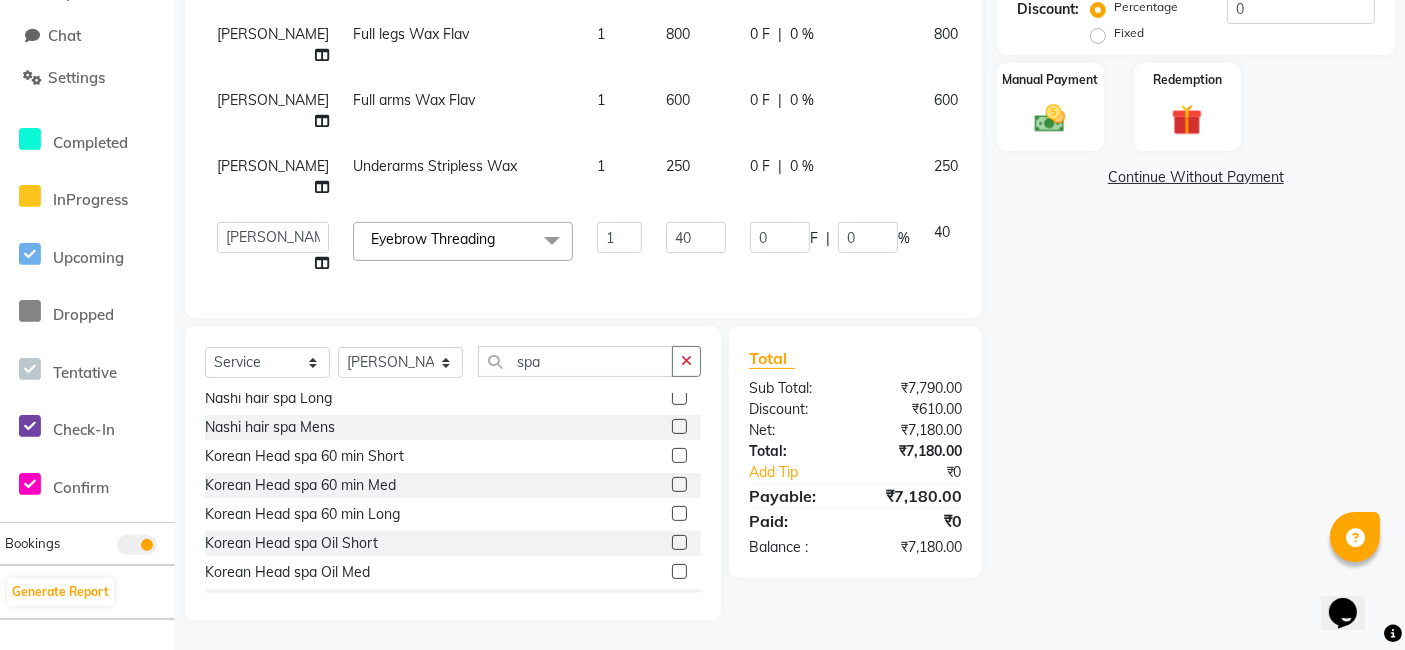 scroll, scrollTop: 0, scrollLeft: 23, axis: horizontal 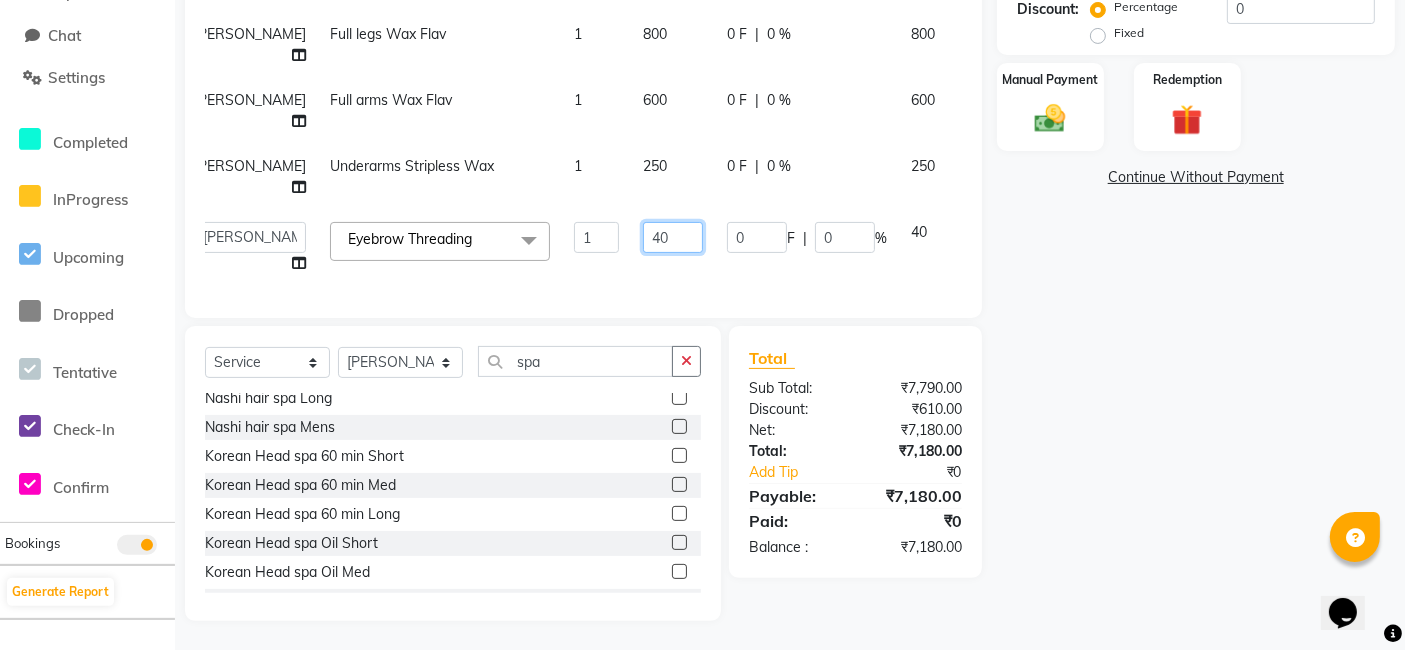 click on "40" 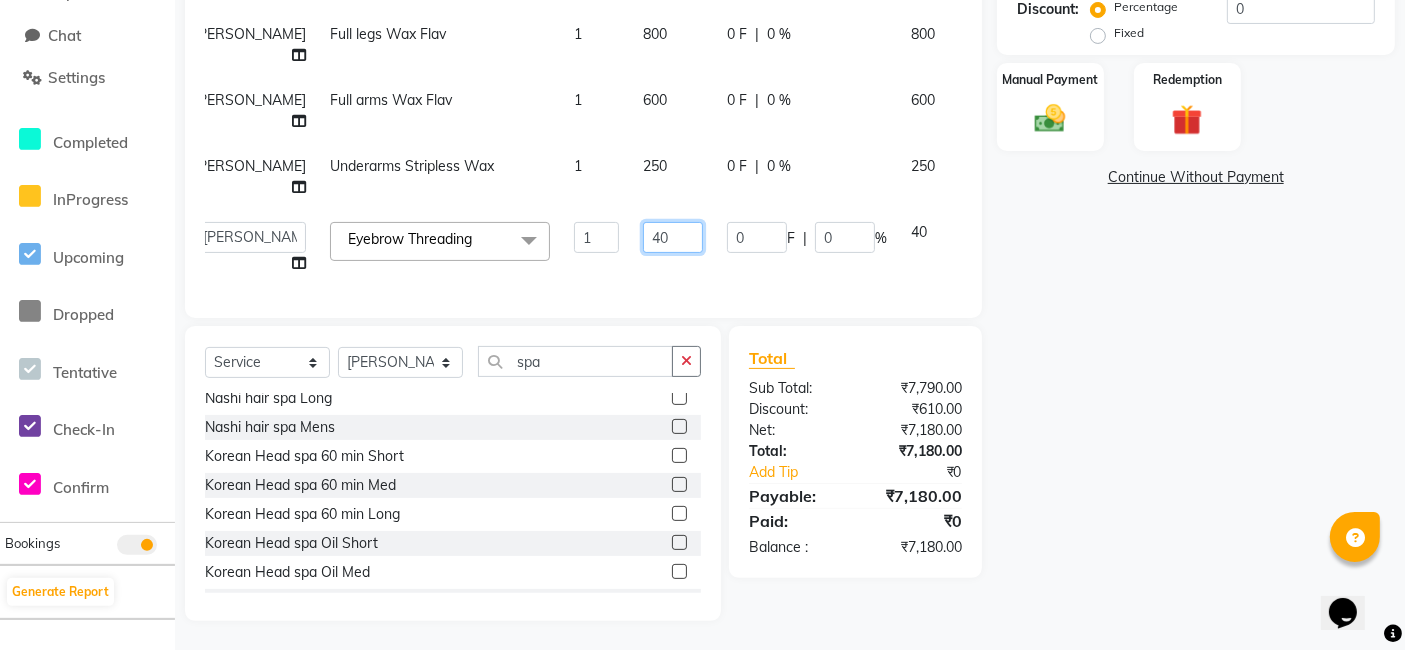 drag, startPoint x: 600, startPoint y: 239, endPoint x: 568, endPoint y: 243, distance: 32.24903 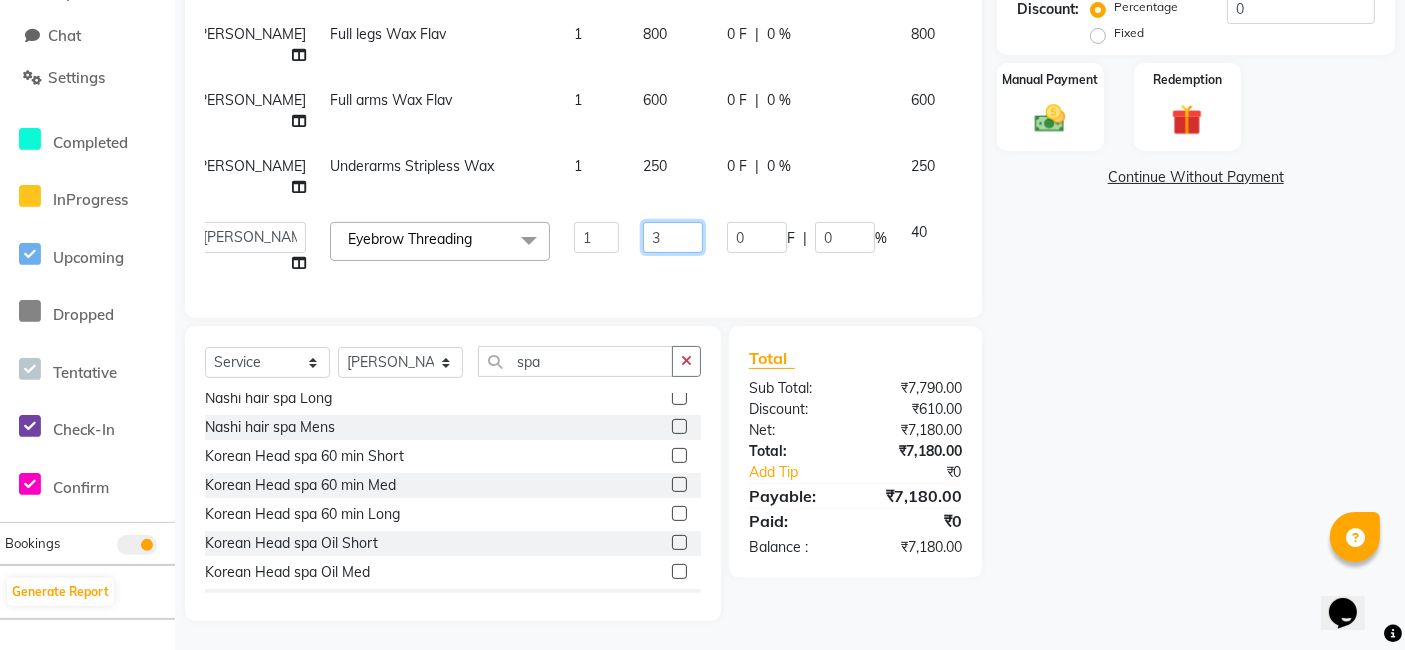 type on "30" 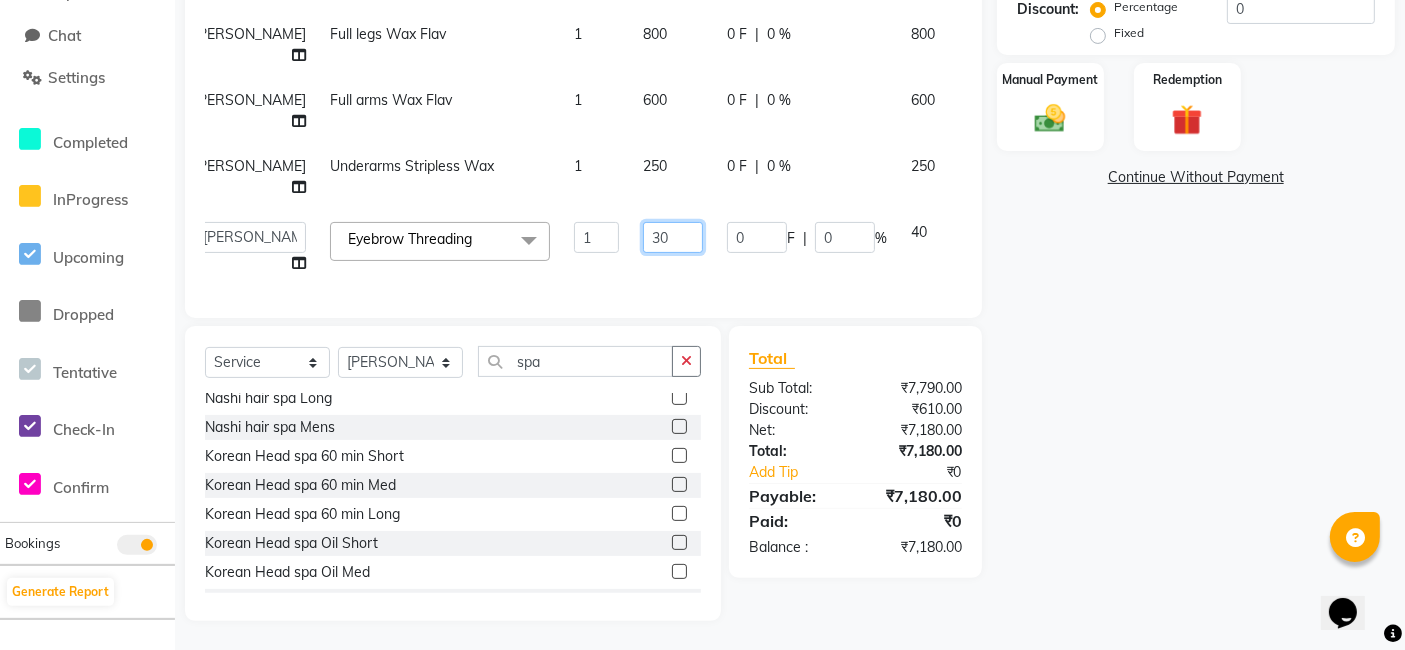 scroll, scrollTop: 108, scrollLeft: 0, axis: vertical 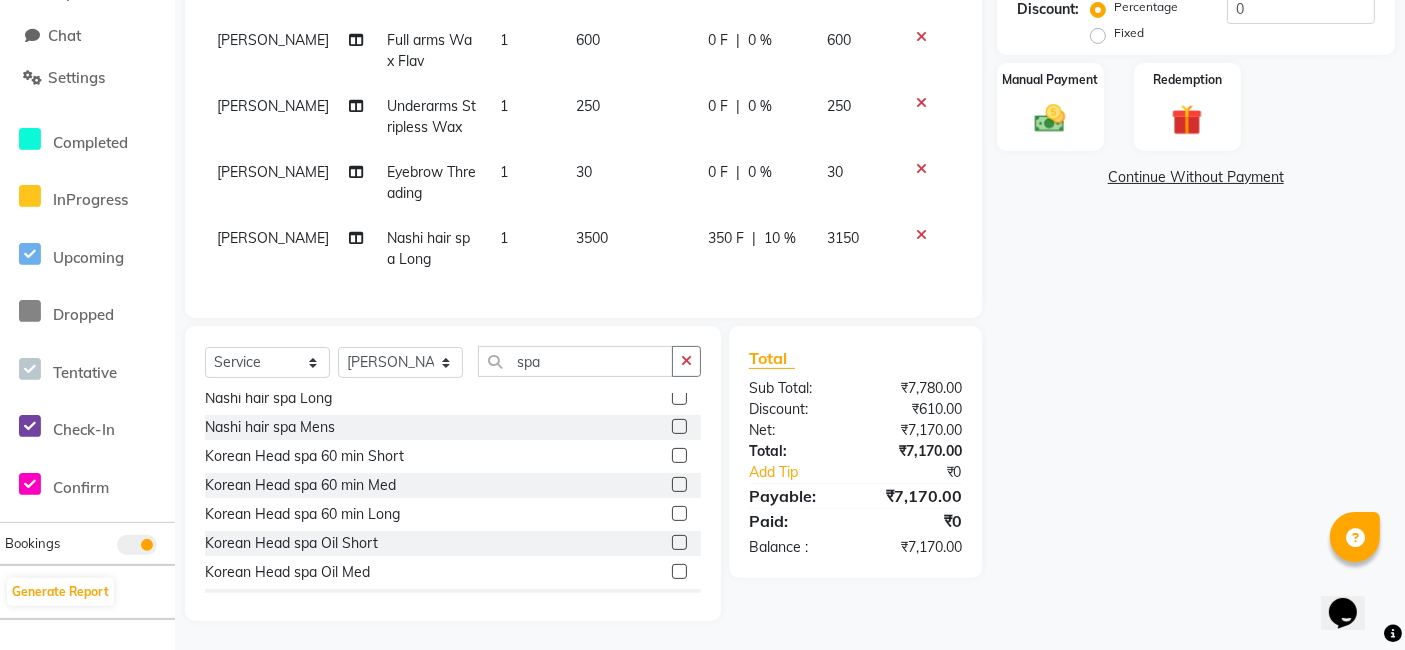 click on "350 F | 10 %" 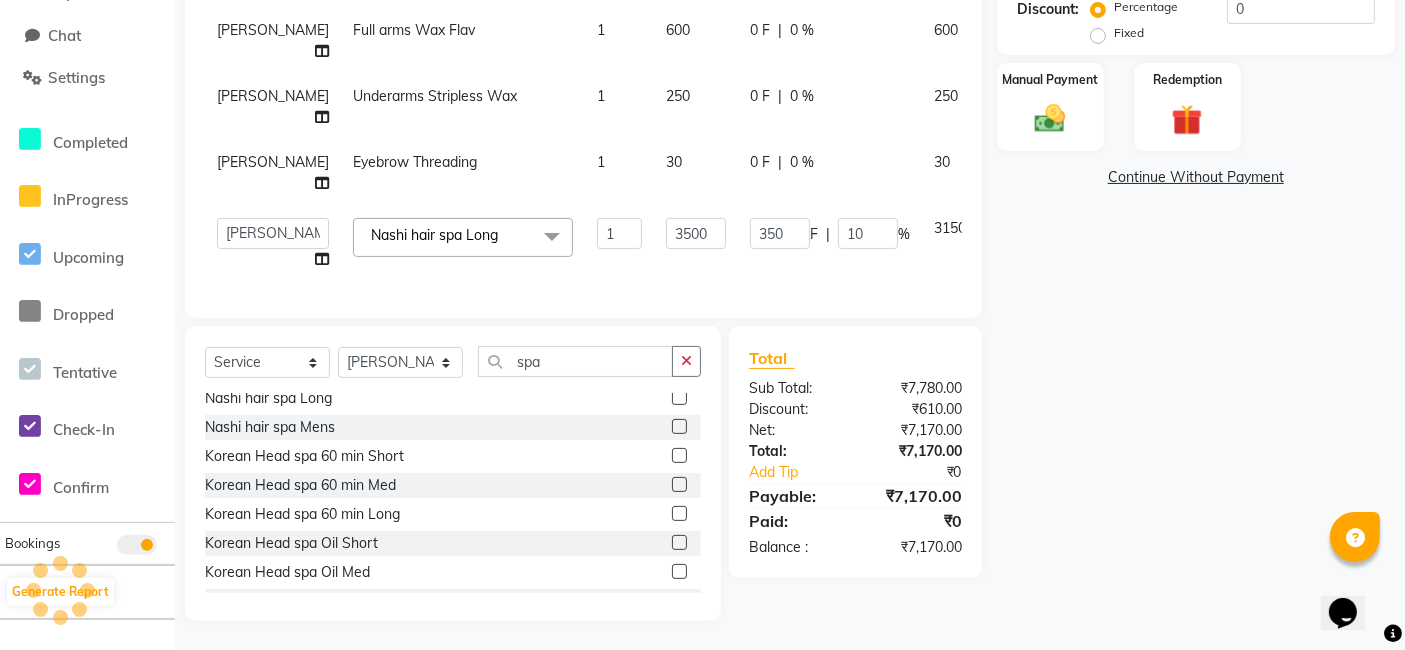 scroll, scrollTop: 86, scrollLeft: 0, axis: vertical 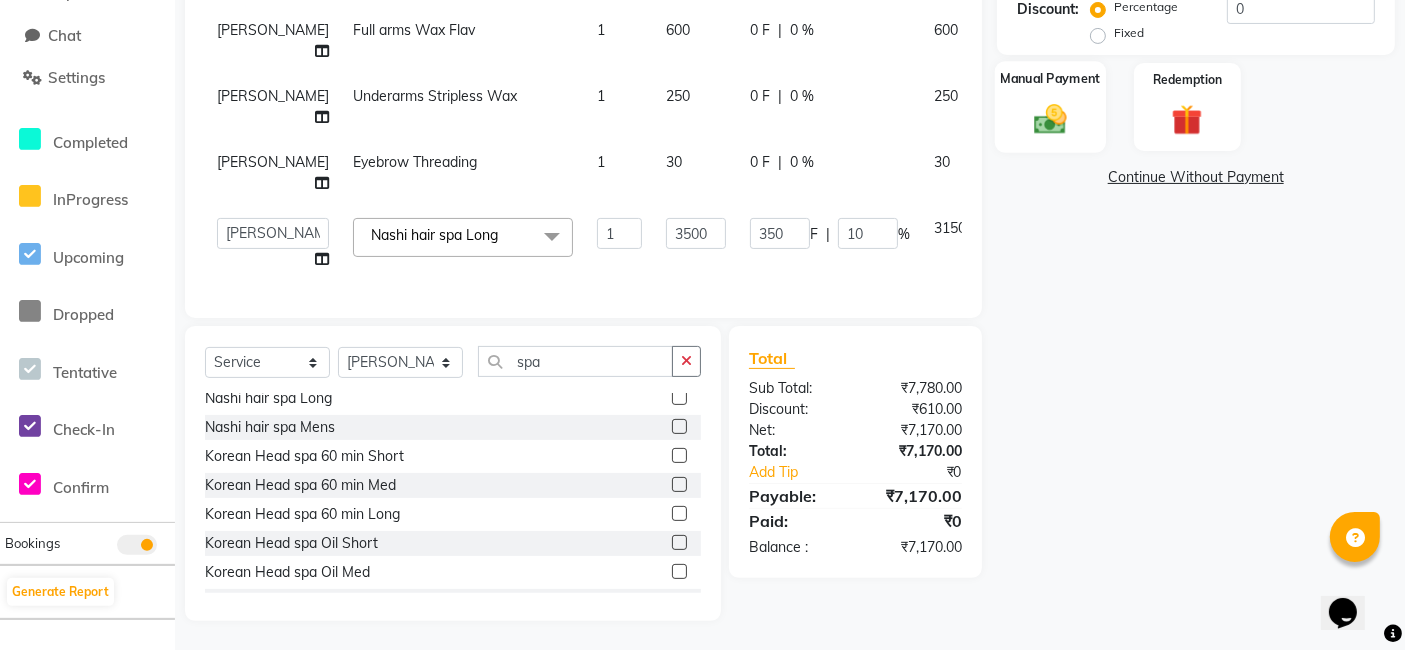 click on "Manual Payment" 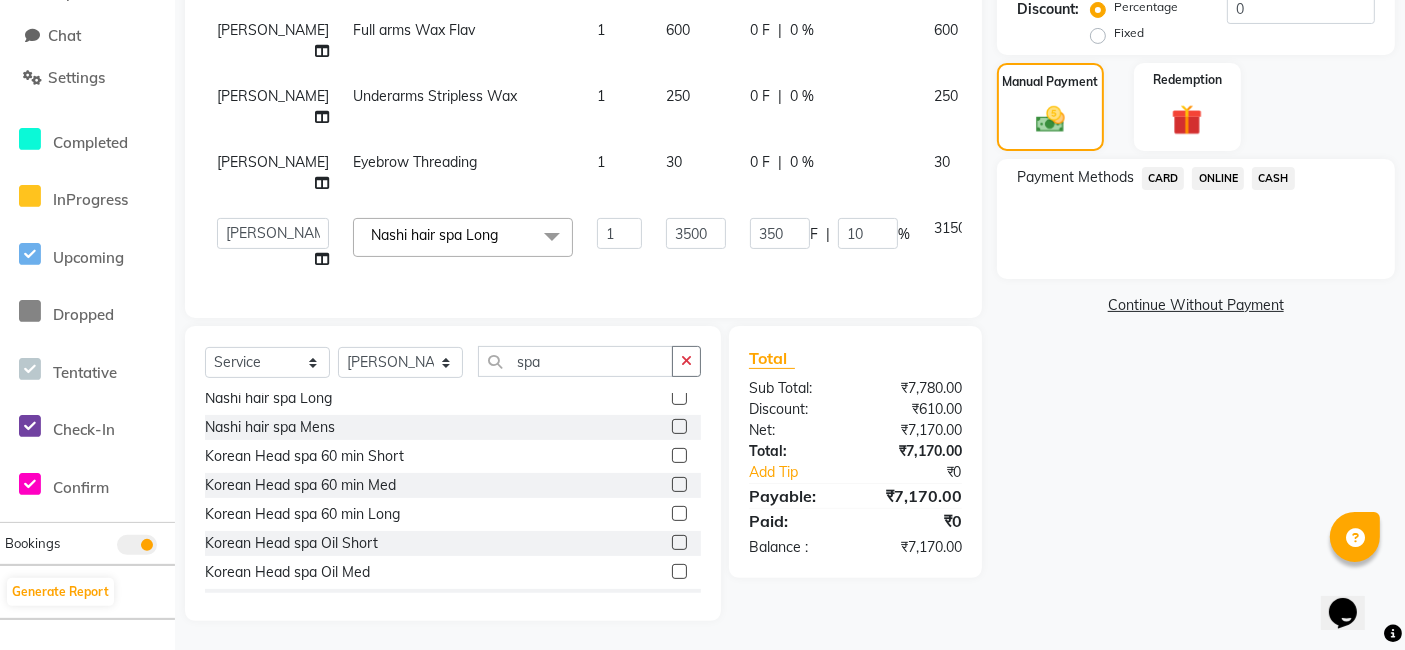 click on "ONLINE" 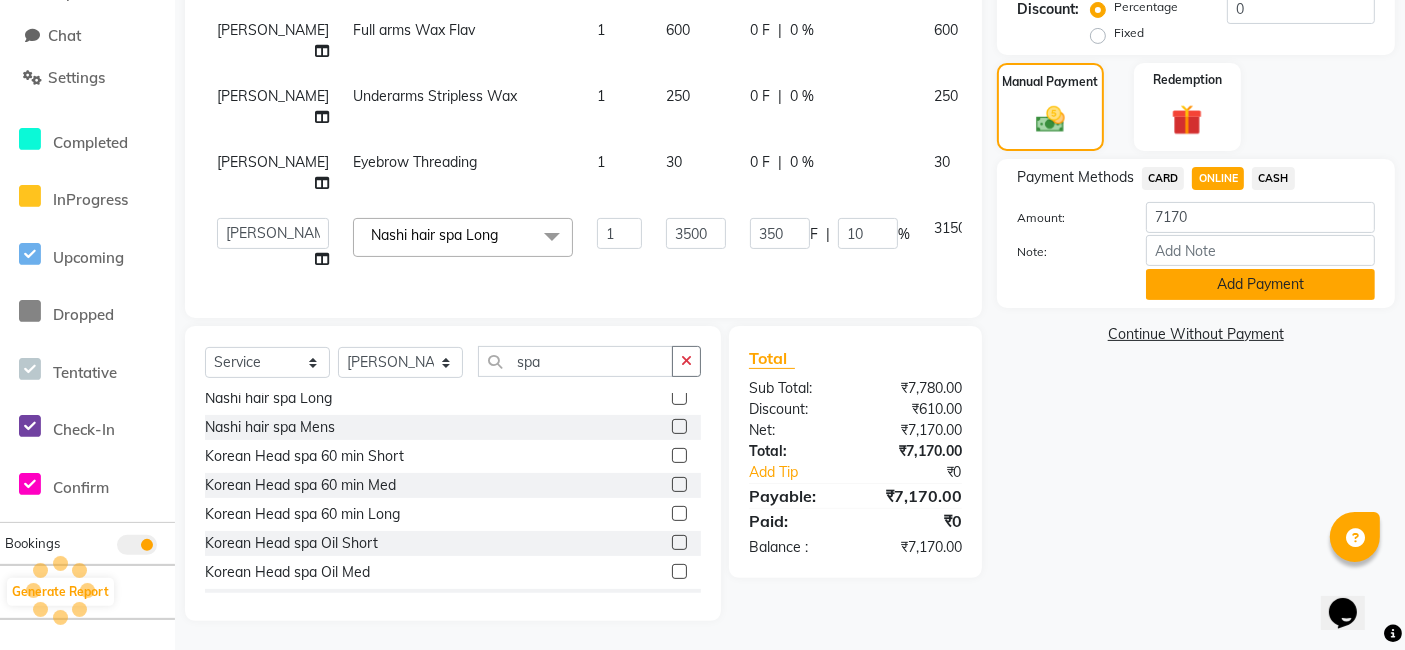 click on "Add Payment" 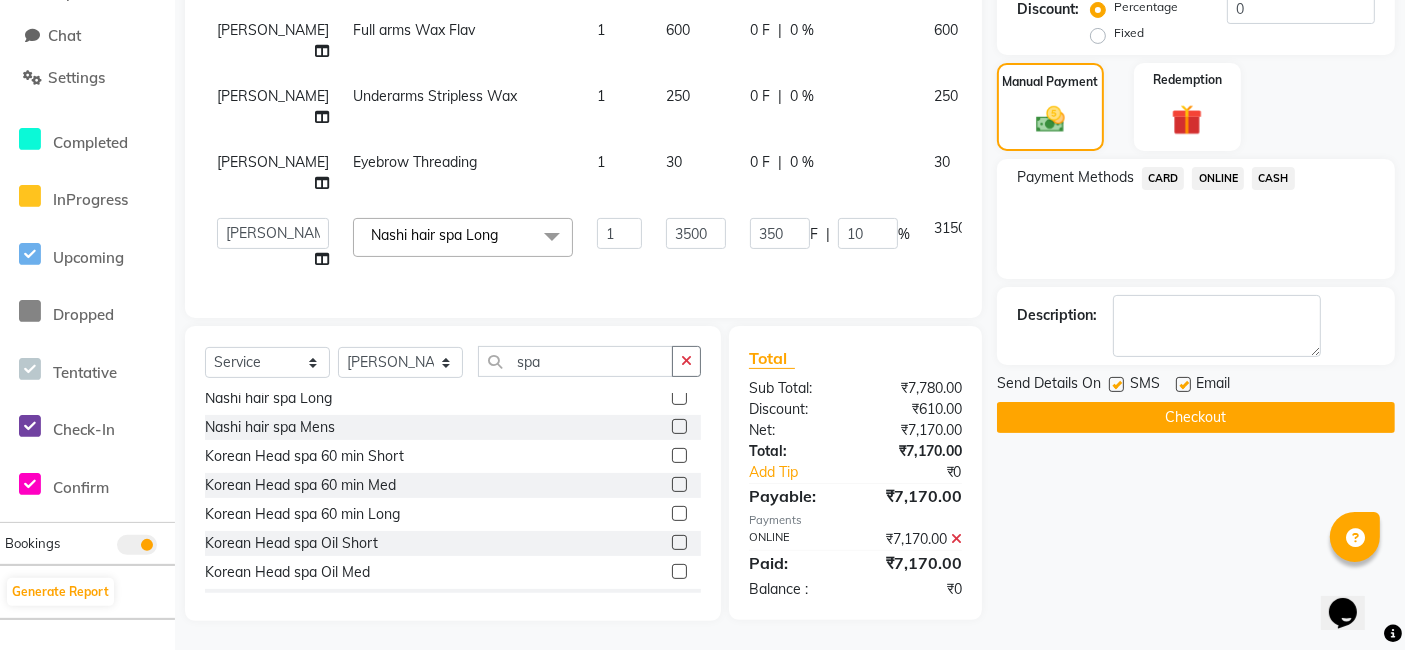 click on "Checkout" 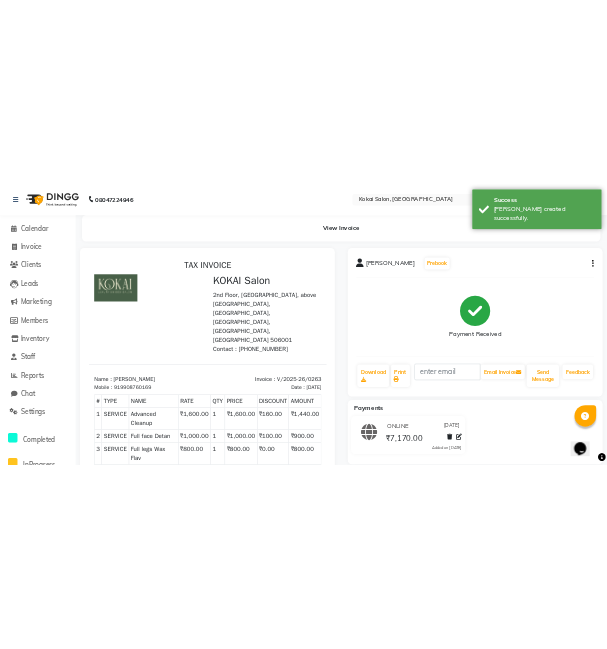 scroll, scrollTop: 33, scrollLeft: 0, axis: vertical 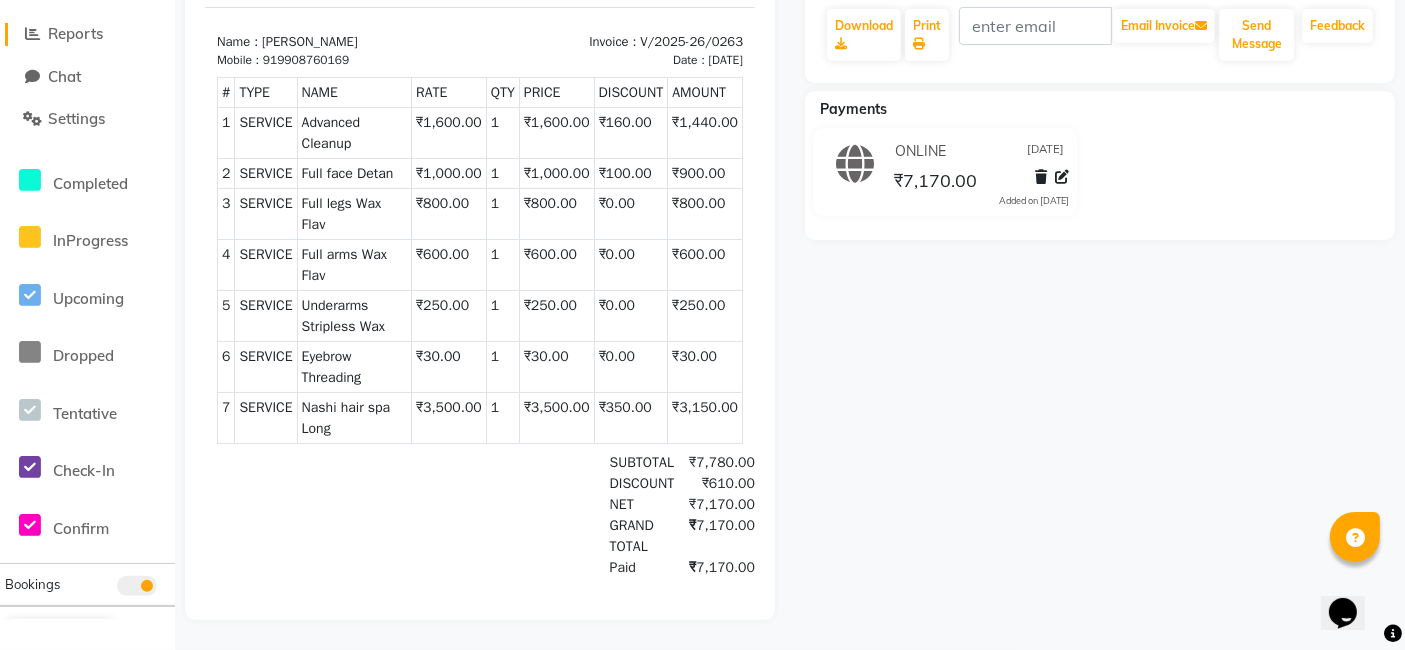 click on "Reports" 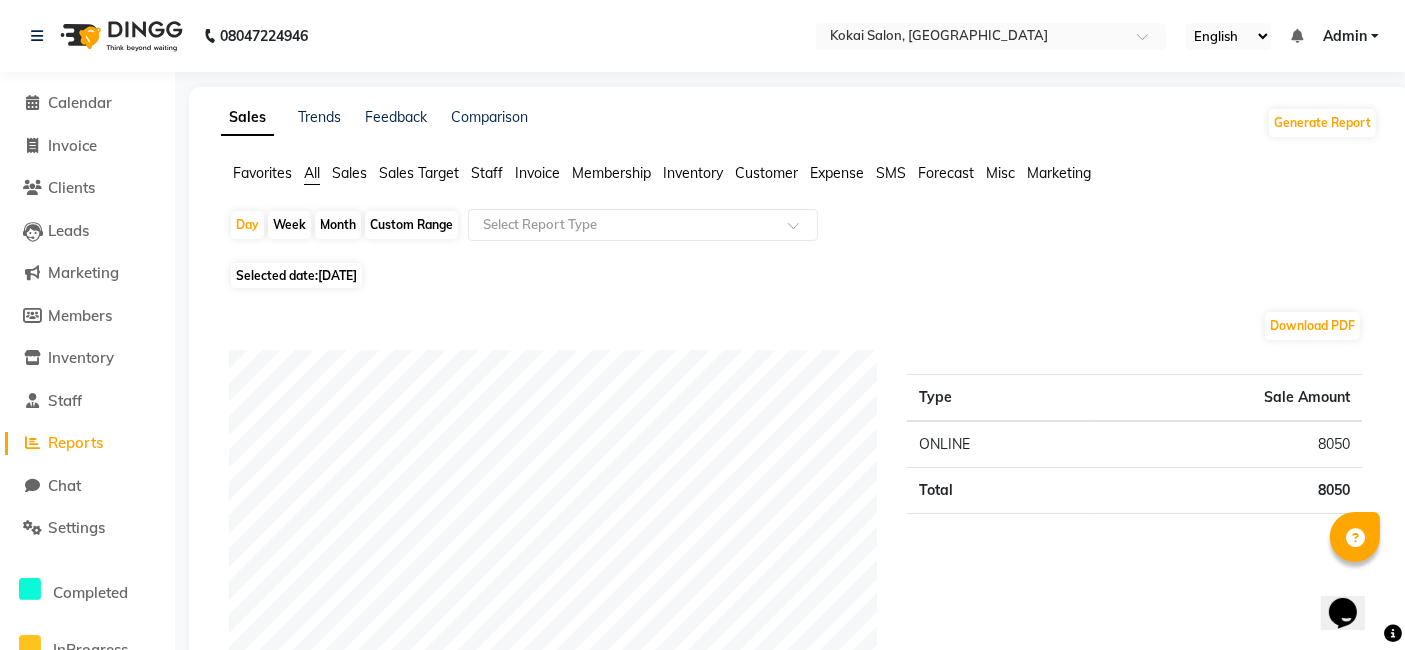 click on "Staff" 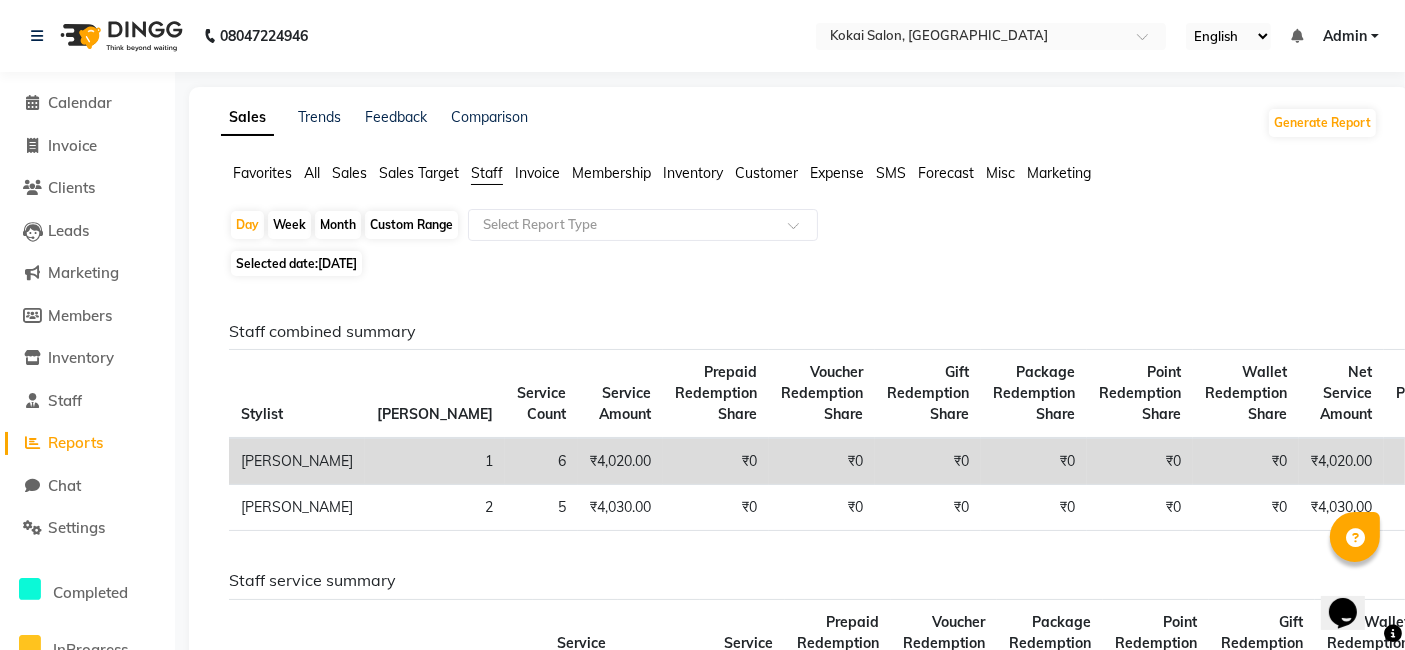 click on "Month" 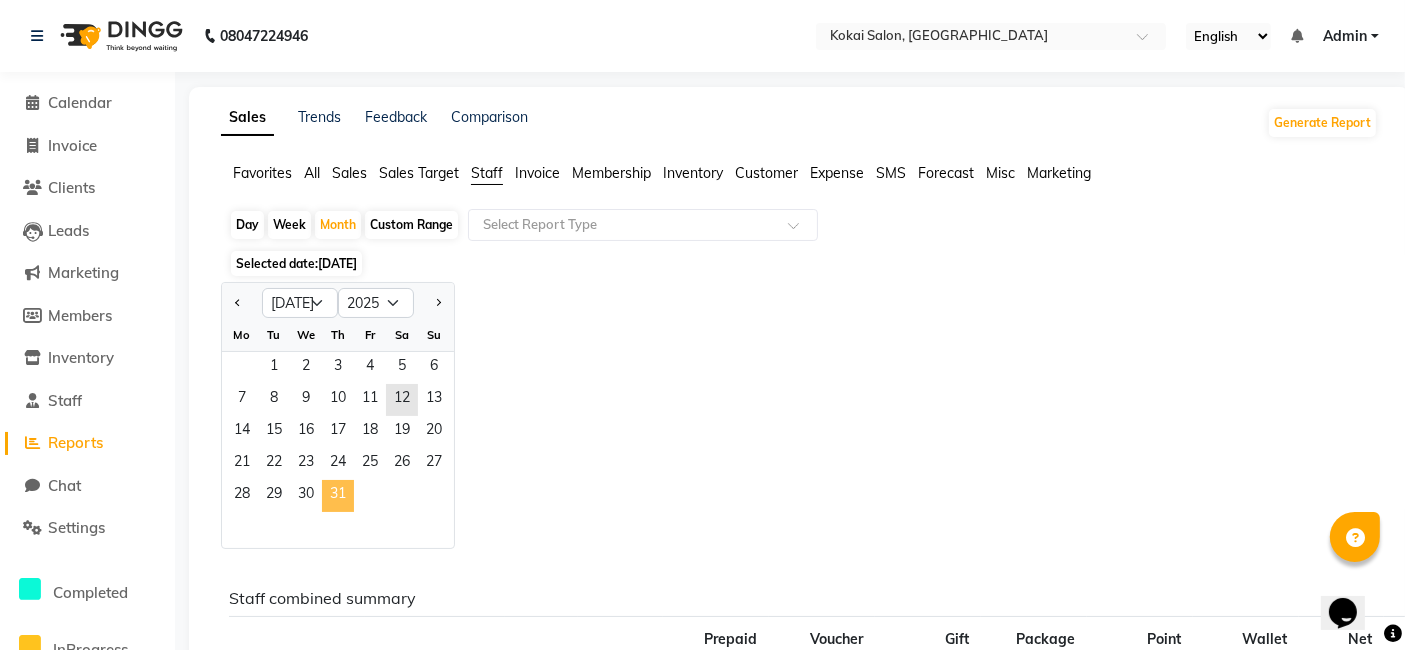 click on "31" 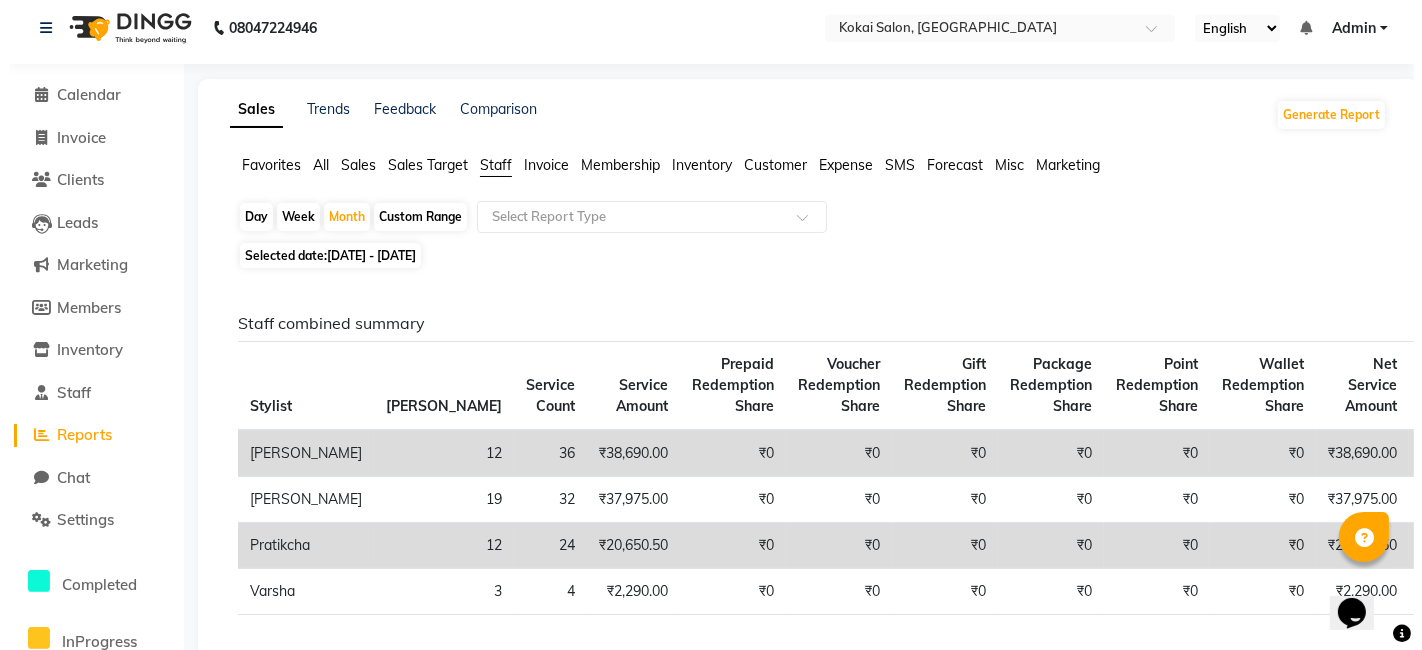 scroll, scrollTop: 0, scrollLeft: 0, axis: both 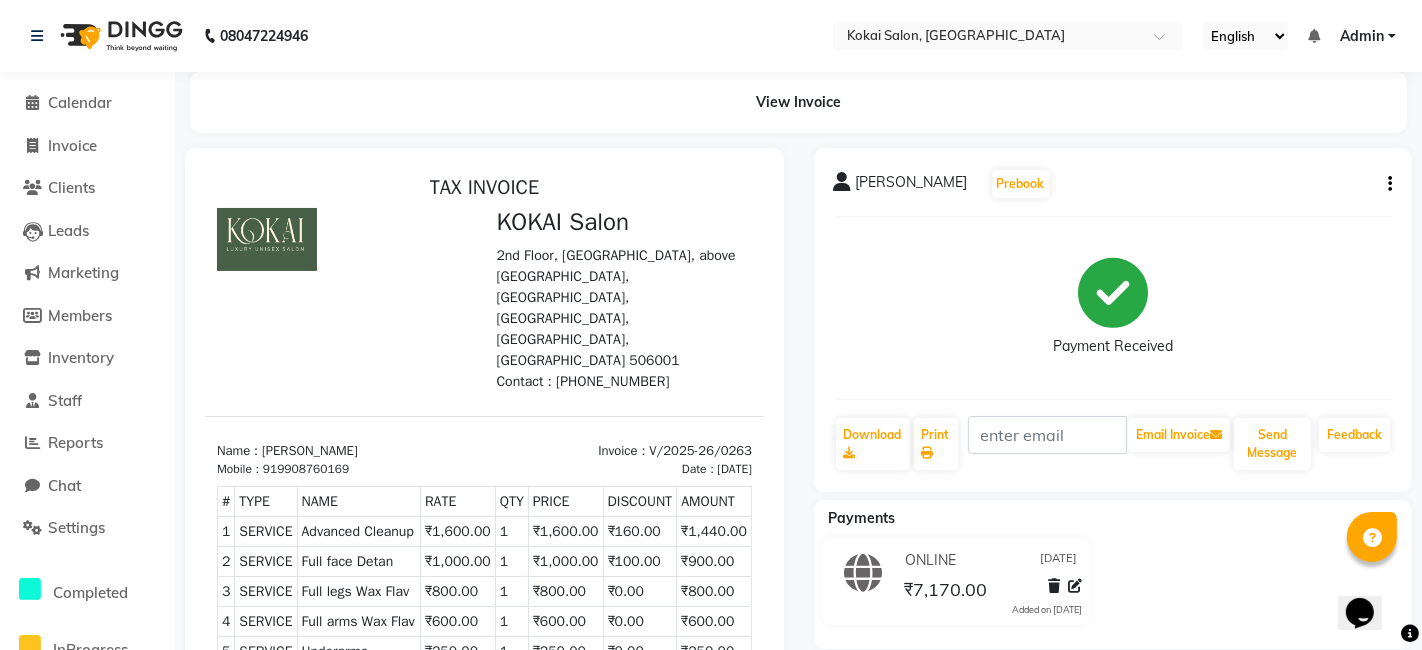 select on "7546" 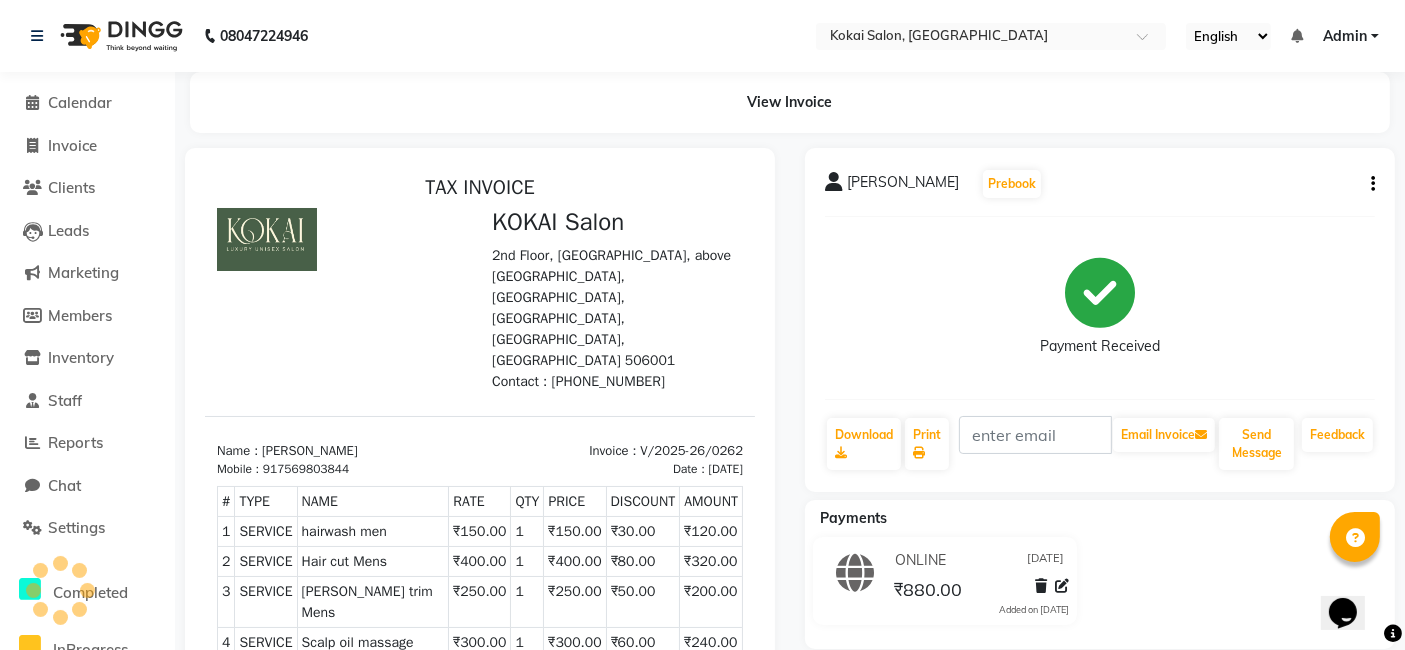 scroll, scrollTop: 0, scrollLeft: 0, axis: both 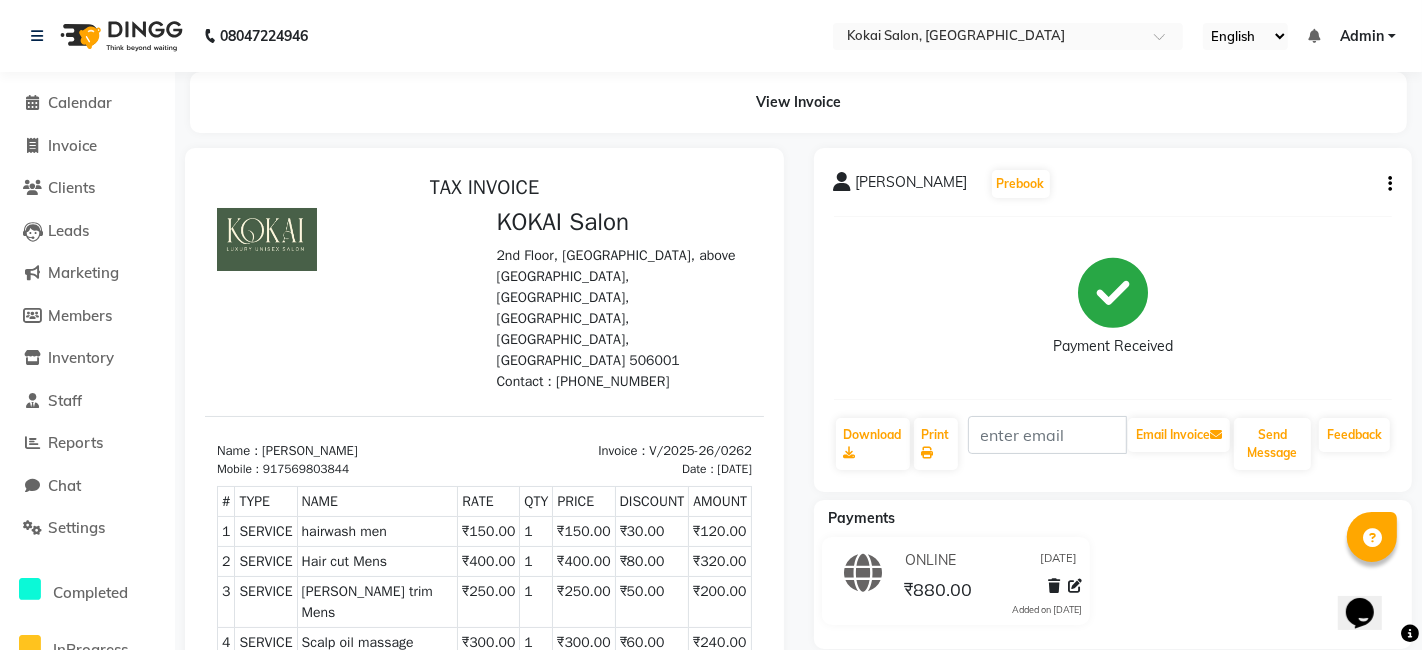 select on "7546" 